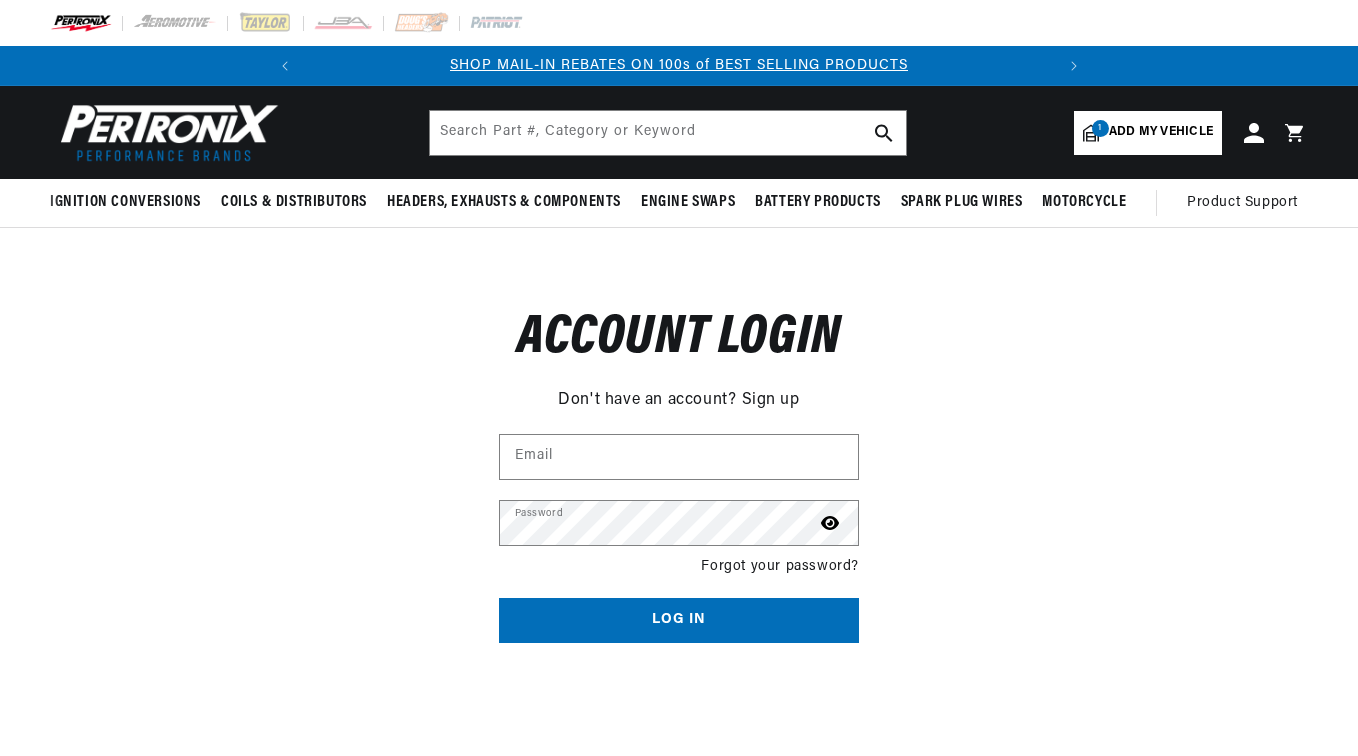 scroll, scrollTop: 0, scrollLeft: 0, axis: both 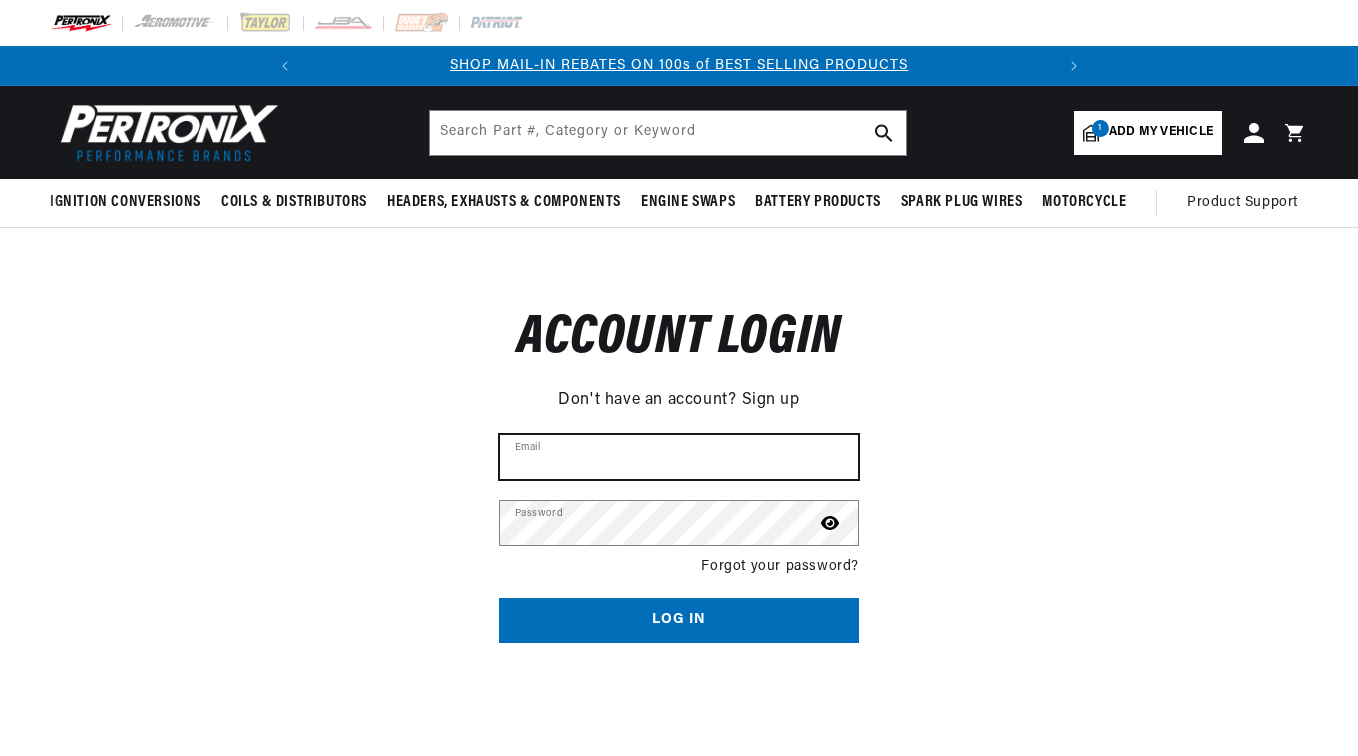 type on "gregg.nole@yahoo.com" 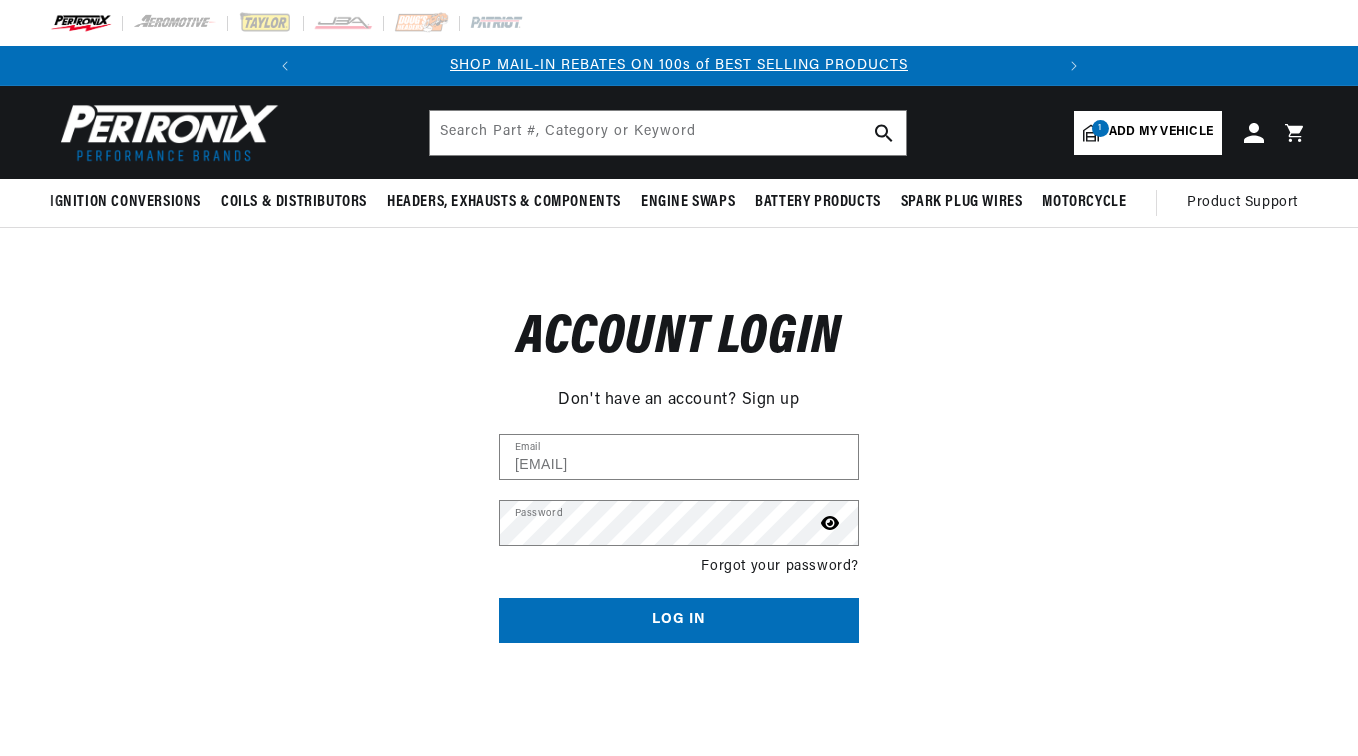 click on "Log in" at bounding box center (679, 620) 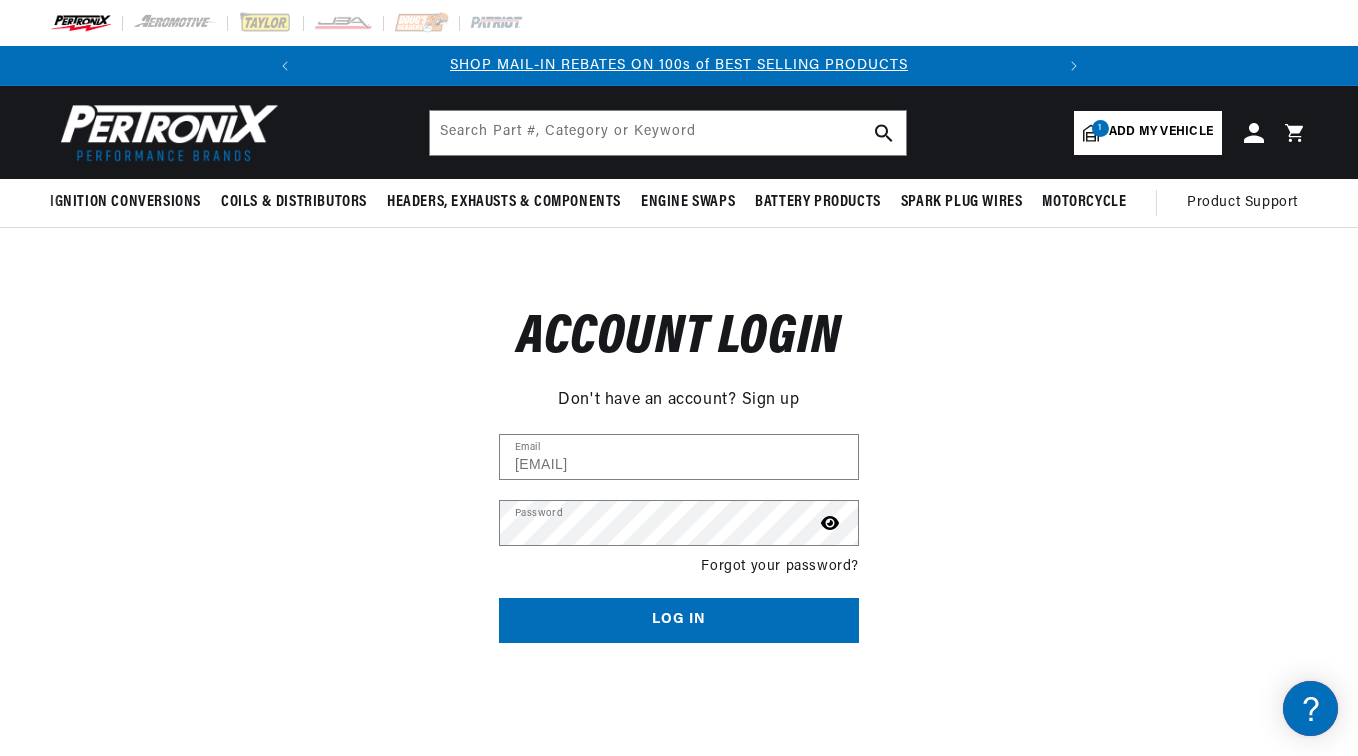 scroll, scrollTop: 0, scrollLeft: 0, axis: both 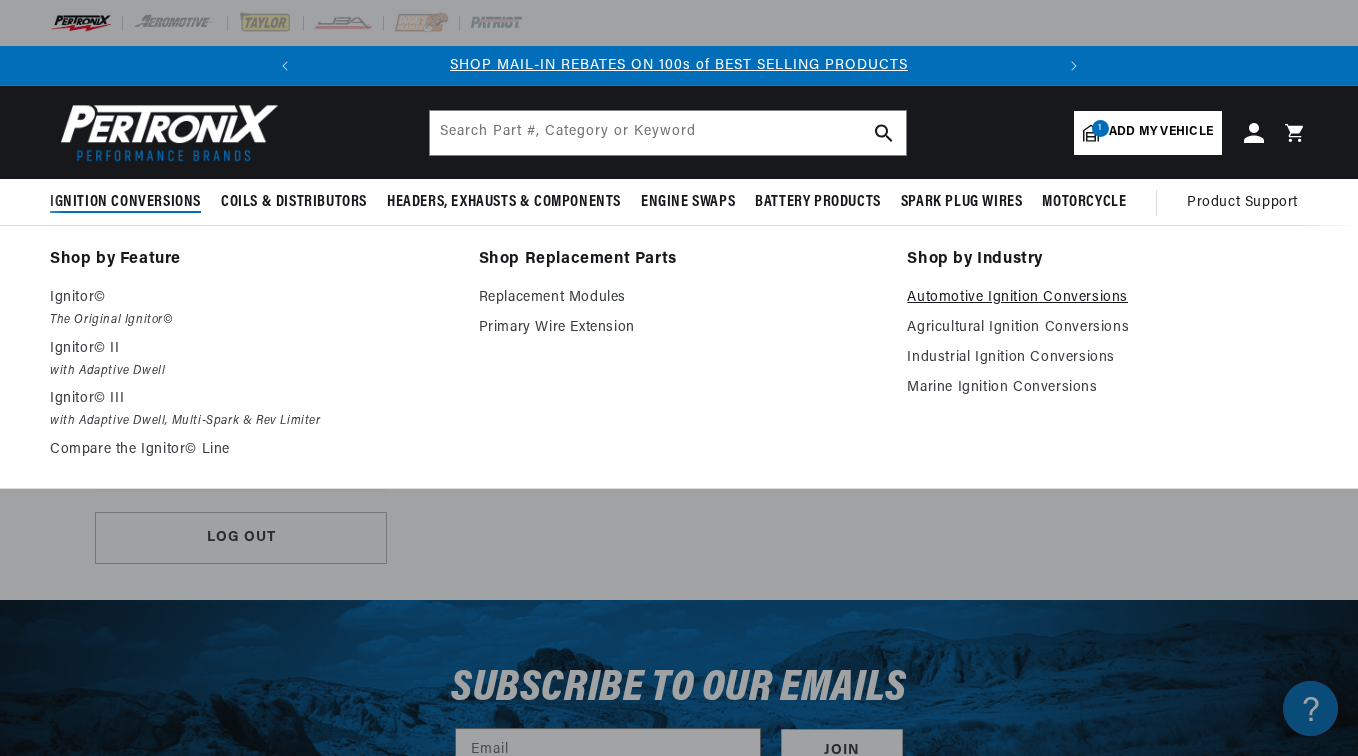 click on "Automotive Ignition Conversions" at bounding box center (1107, 298) 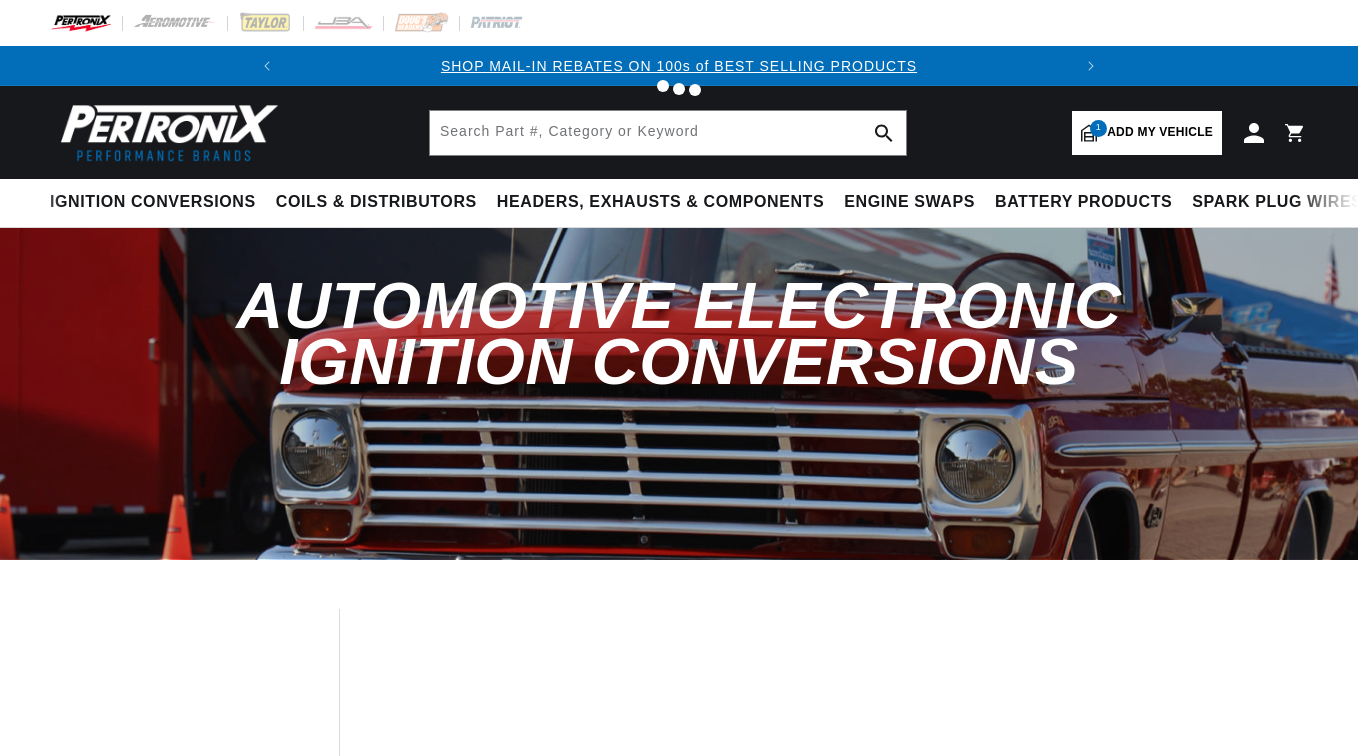 scroll, scrollTop: 0, scrollLeft: 0, axis: both 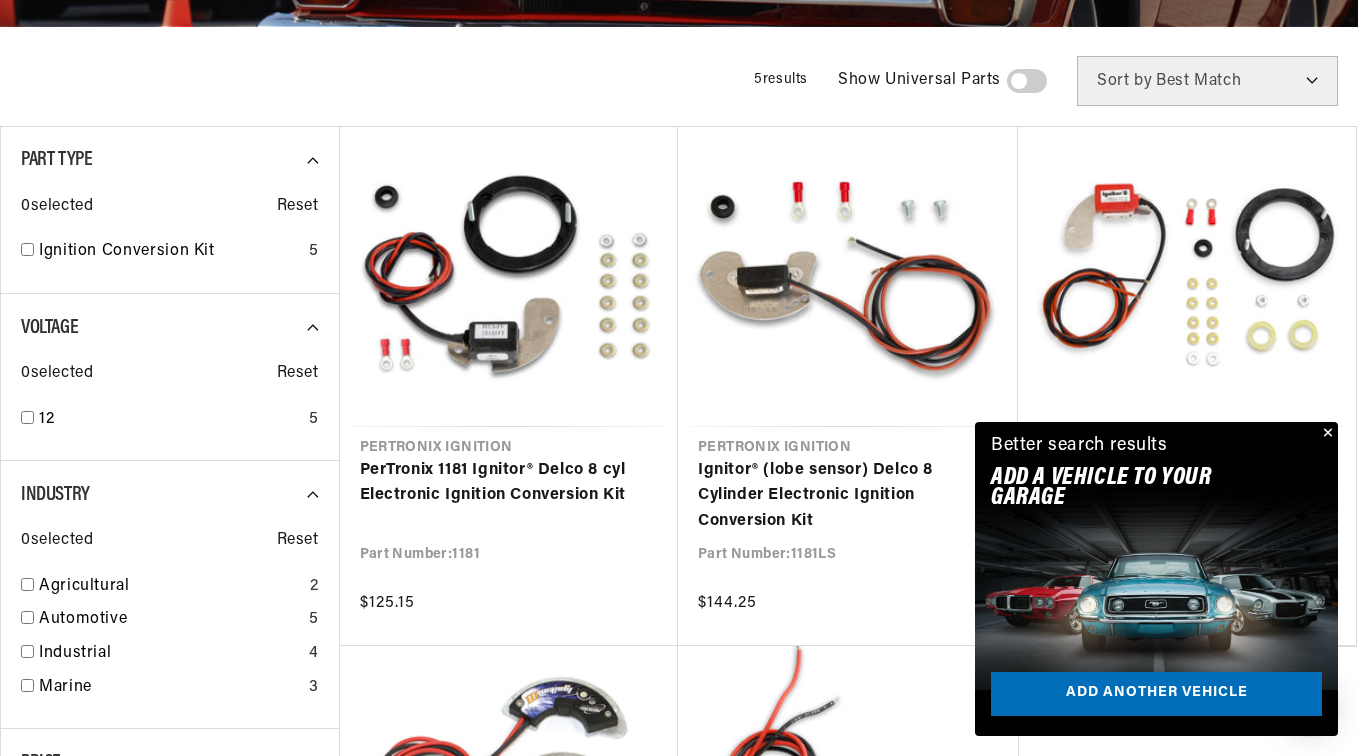 click on "Close dialog FIND THE RIGHT PARTS Take our quick quiz using the button below, answer a few simple questions, and we'll direct you to what you need. FIND MY PARTS Submit" at bounding box center (679, 378) 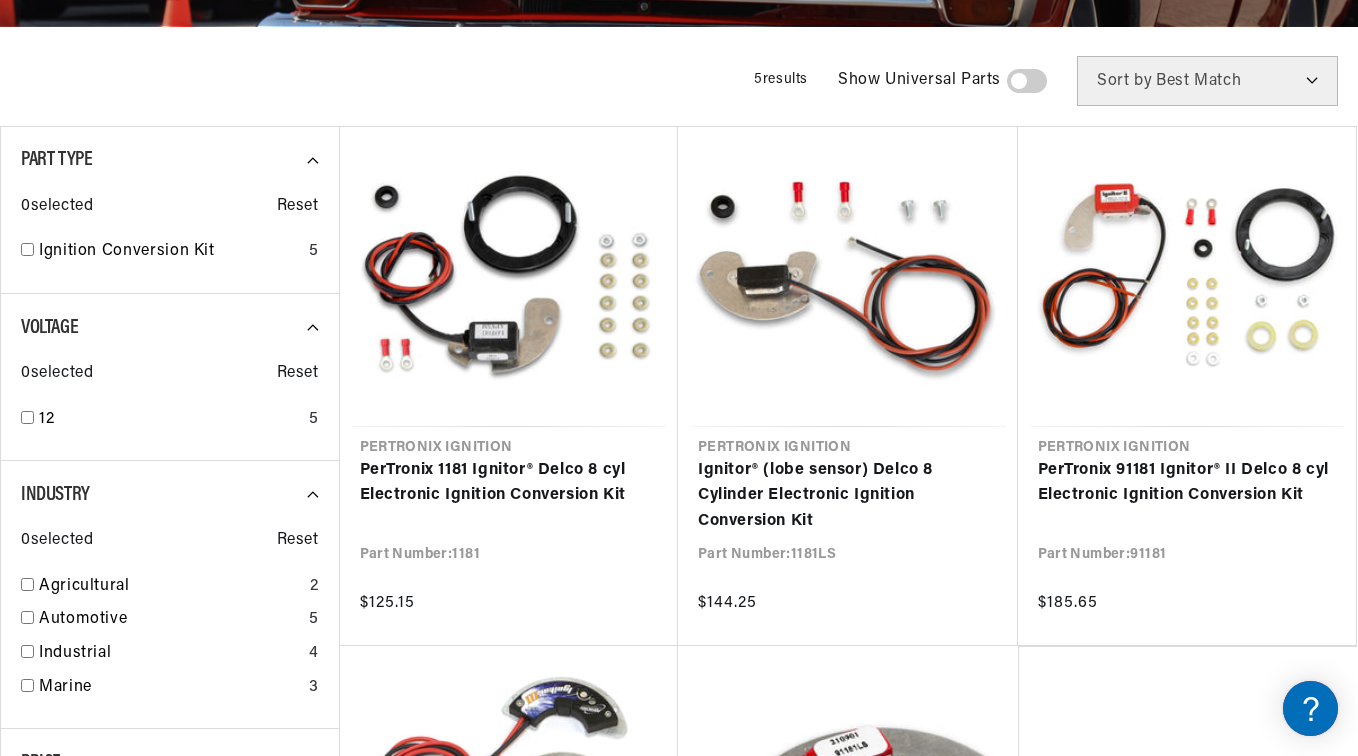 scroll, scrollTop: 0, scrollLeft: 747, axis: horizontal 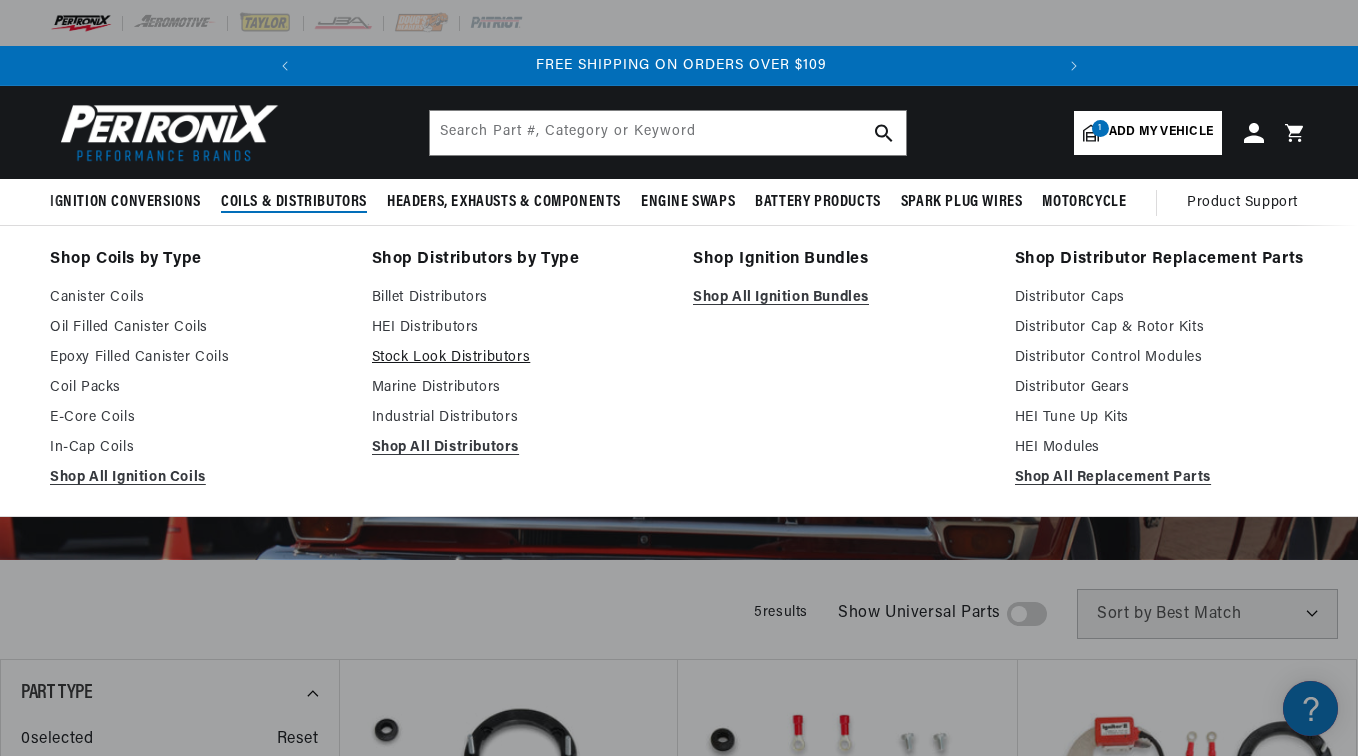click on "Stock Look Distributors" at bounding box center [519, 358] 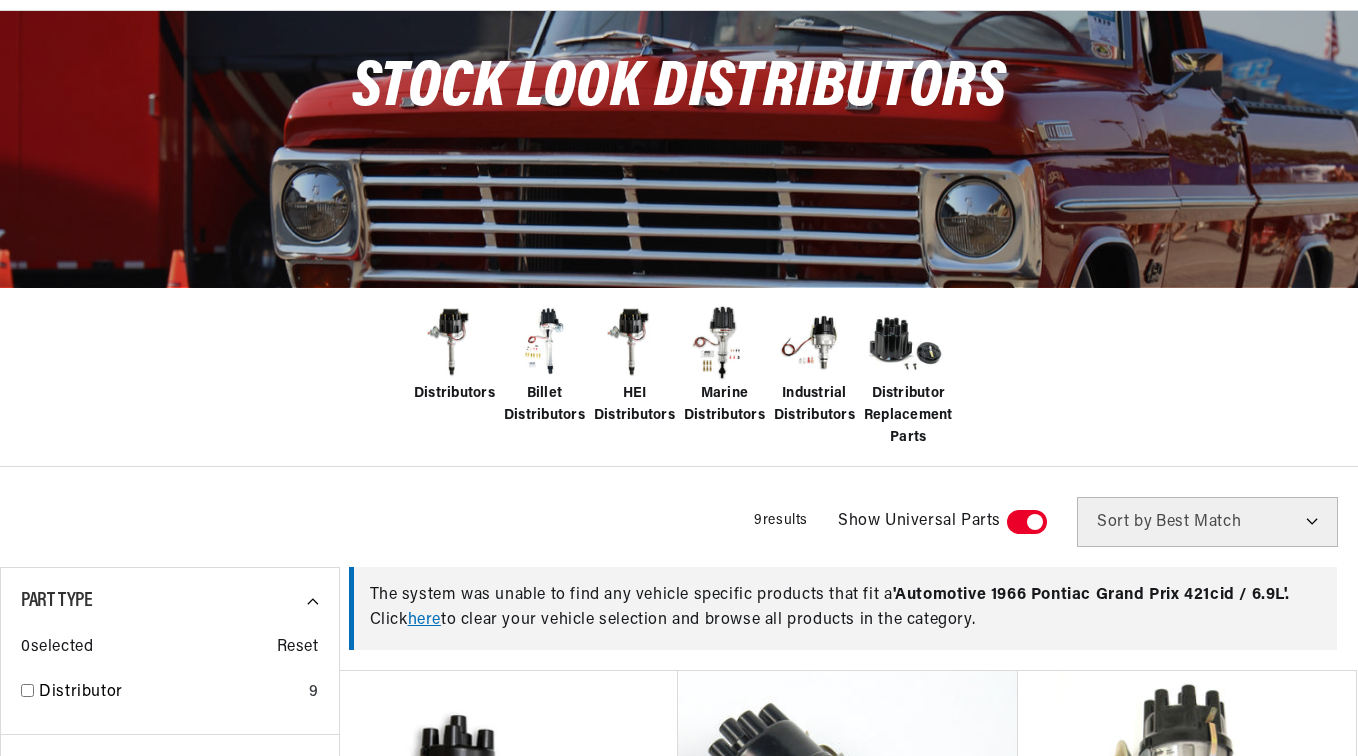 scroll, scrollTop: 266, scrollLeft: 0, axis: vertical 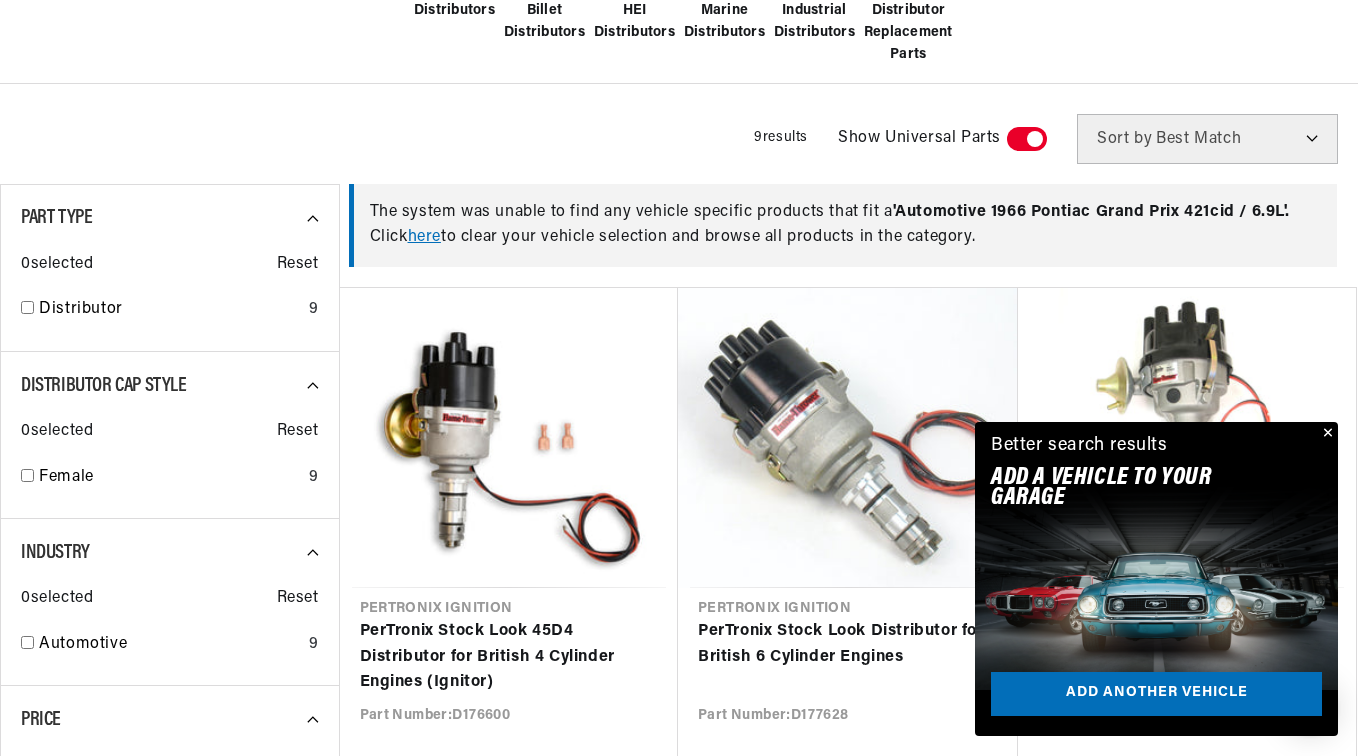click at bounding box center [1326, 434] 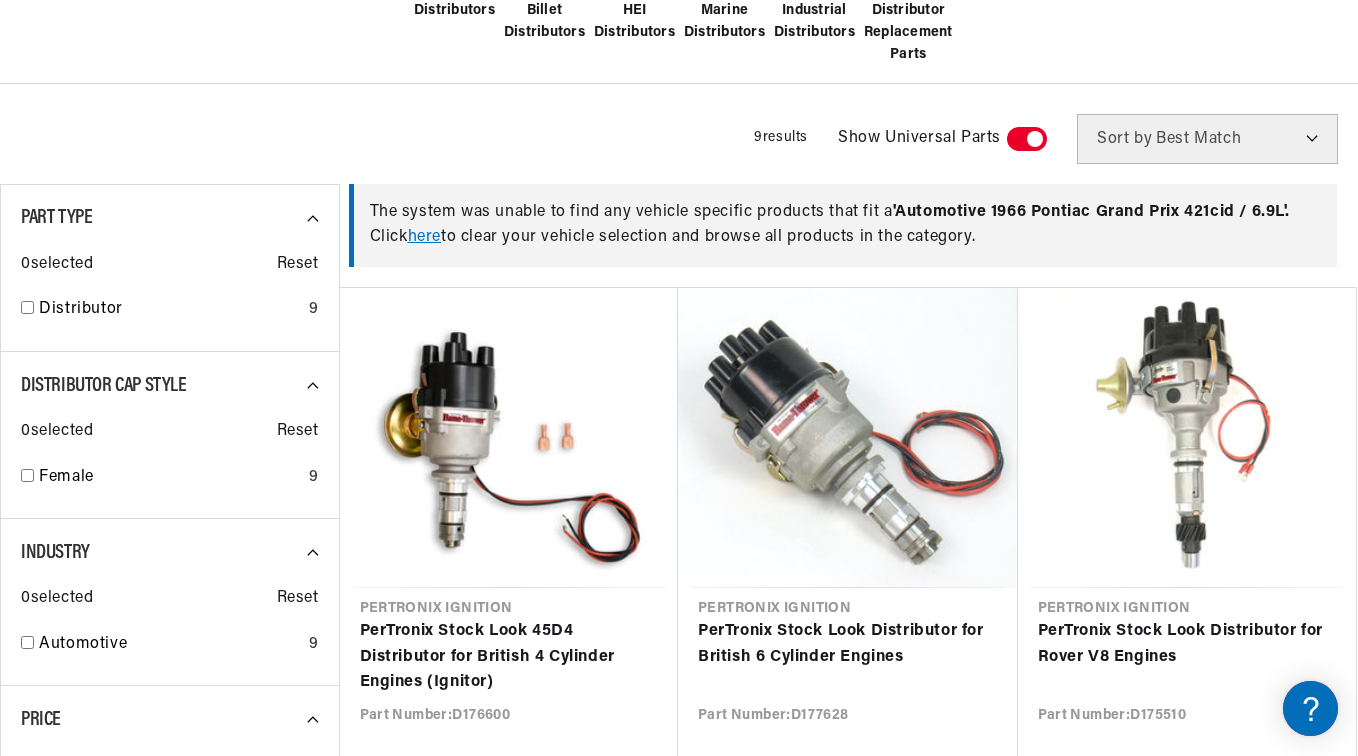 scroll, scrollTop: 0, scrollLeft: 747, axis: horizontal 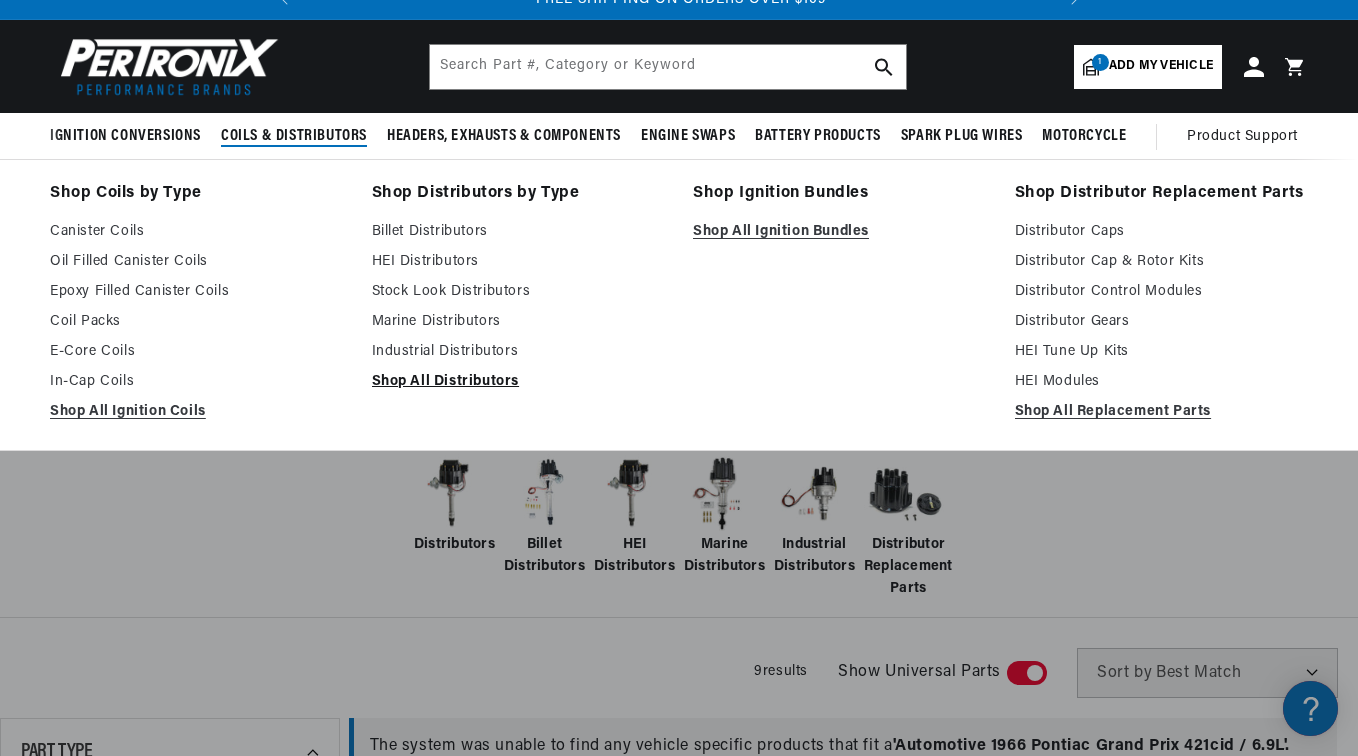 click on "Shop All Distributors" at bounding box center (519, 382) 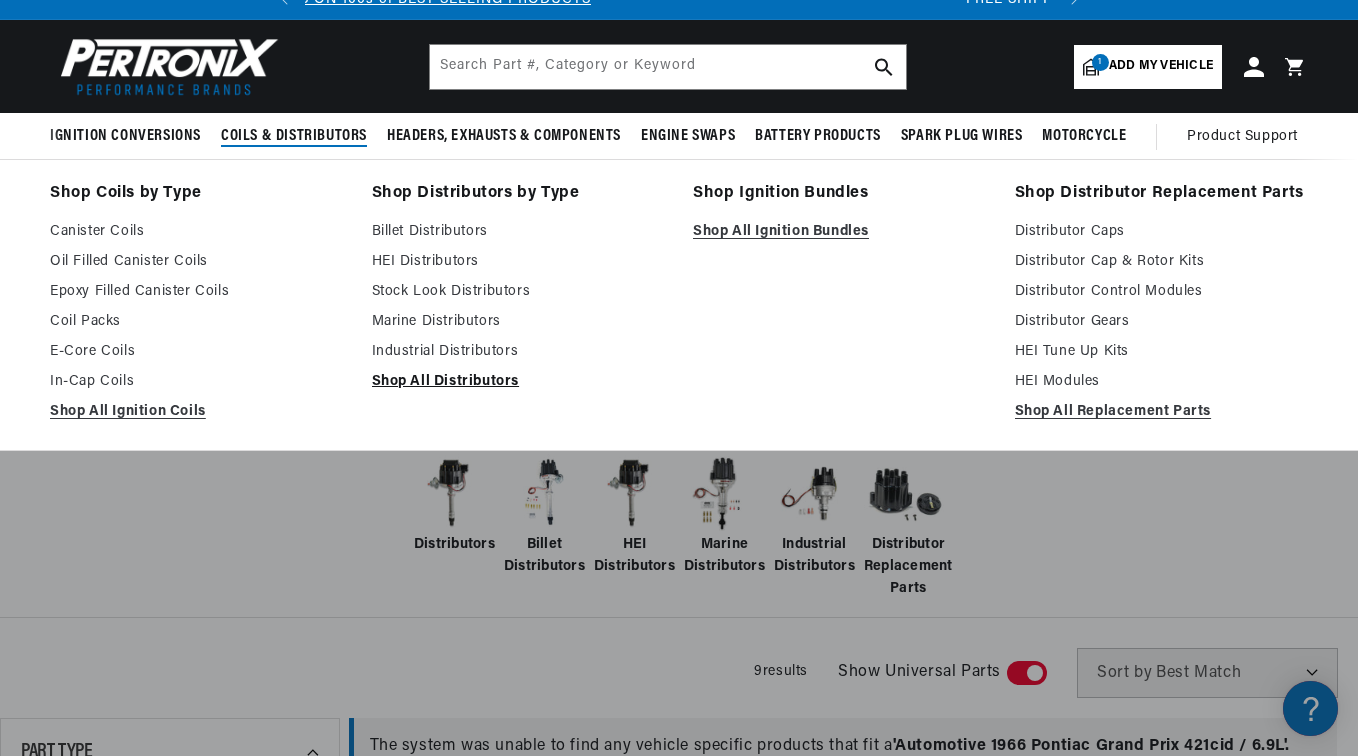 scroll, scrollTop: 0, scrollLeft: 117, axis: horizontal 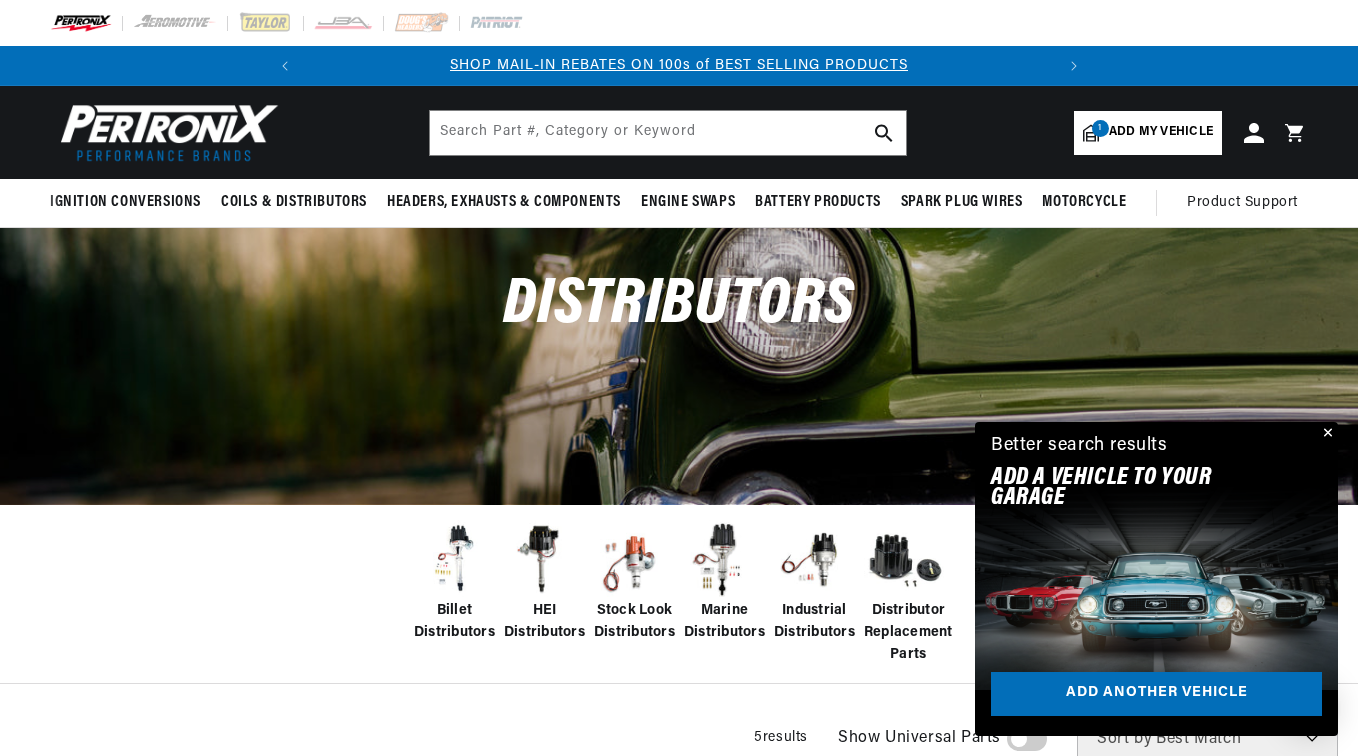 click at bounding box center (634, 560) 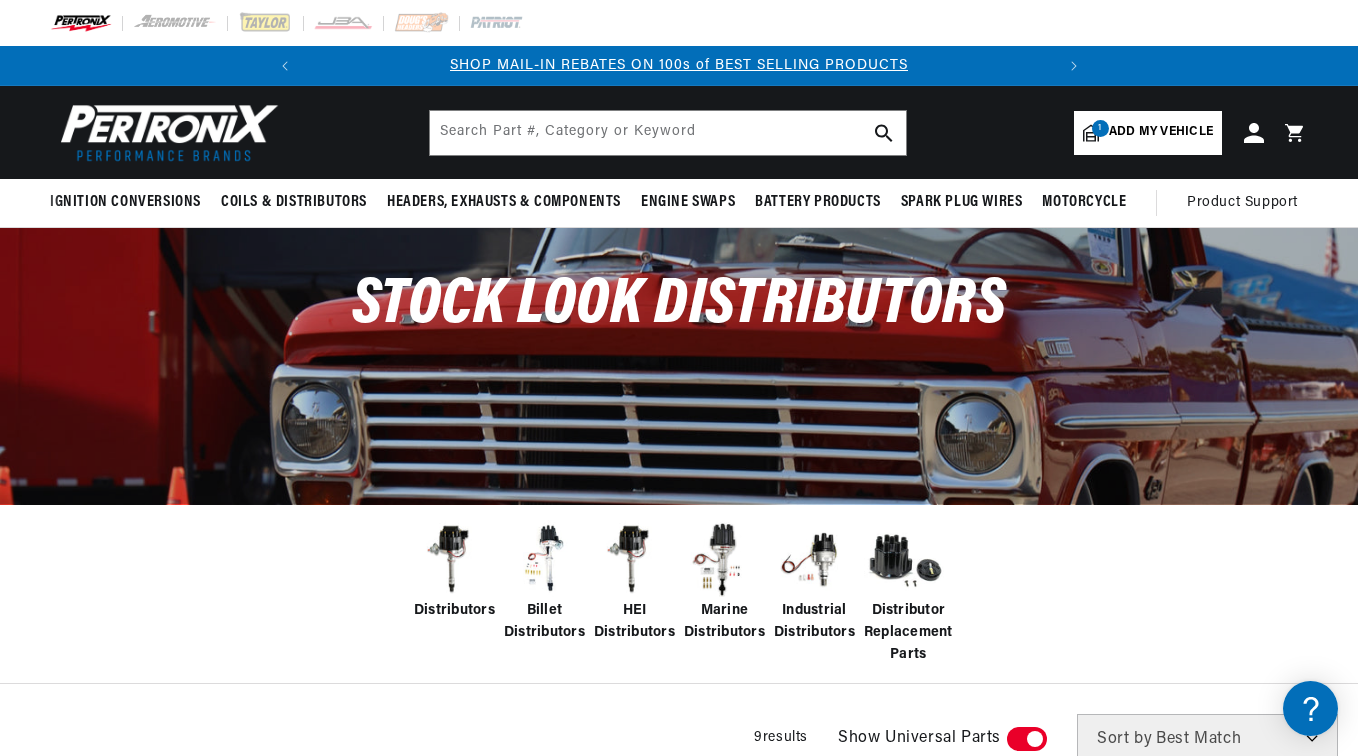 scroll, scrollTop: 0, scrollLeft: 0, axis: both 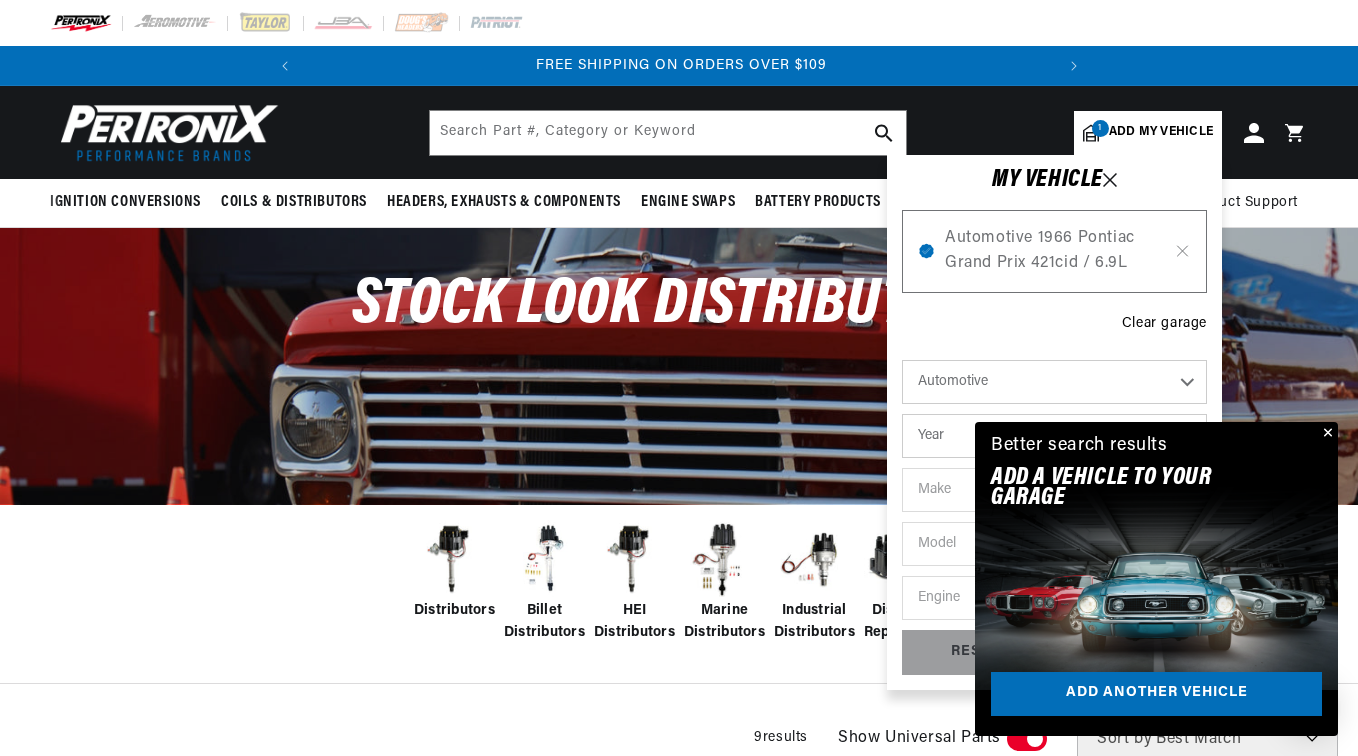 click at bounding box center (1326, 434) 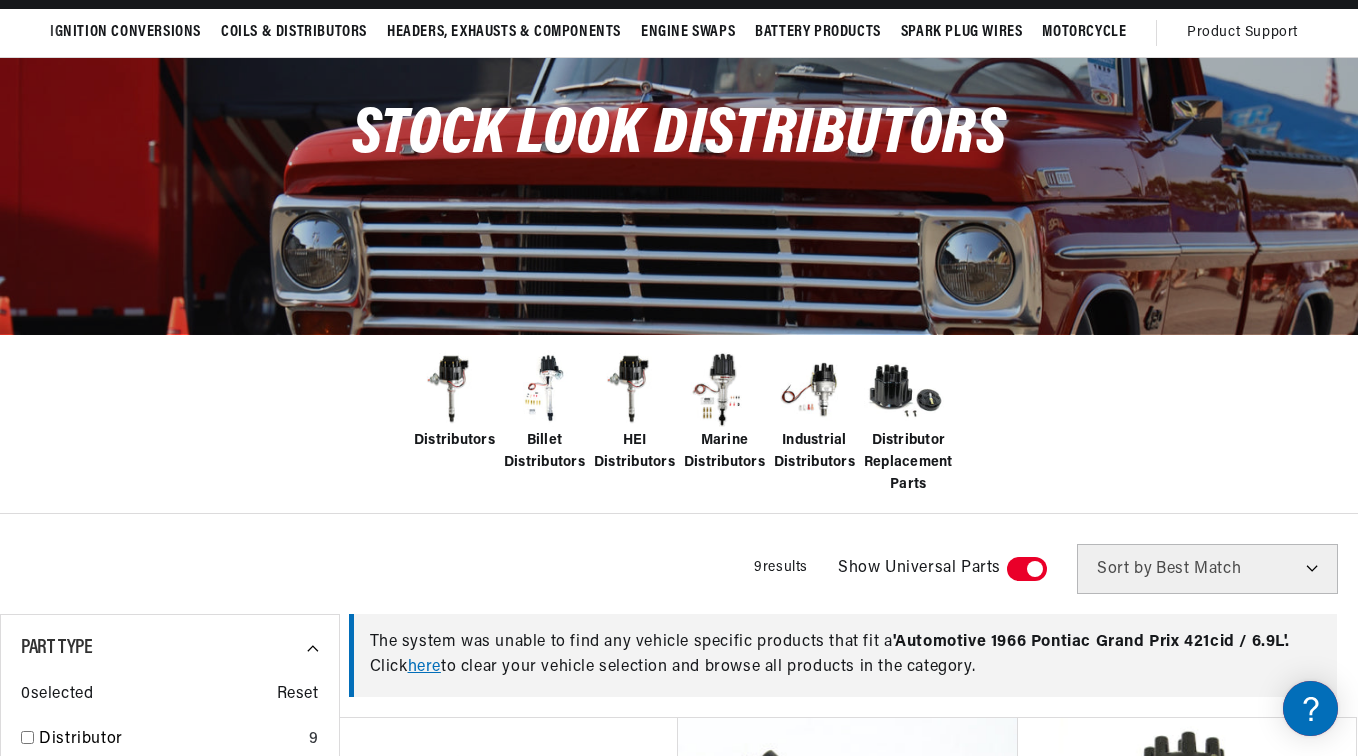 scroll, scrollTop: 266, scrollLeft: 0, axis: vertical 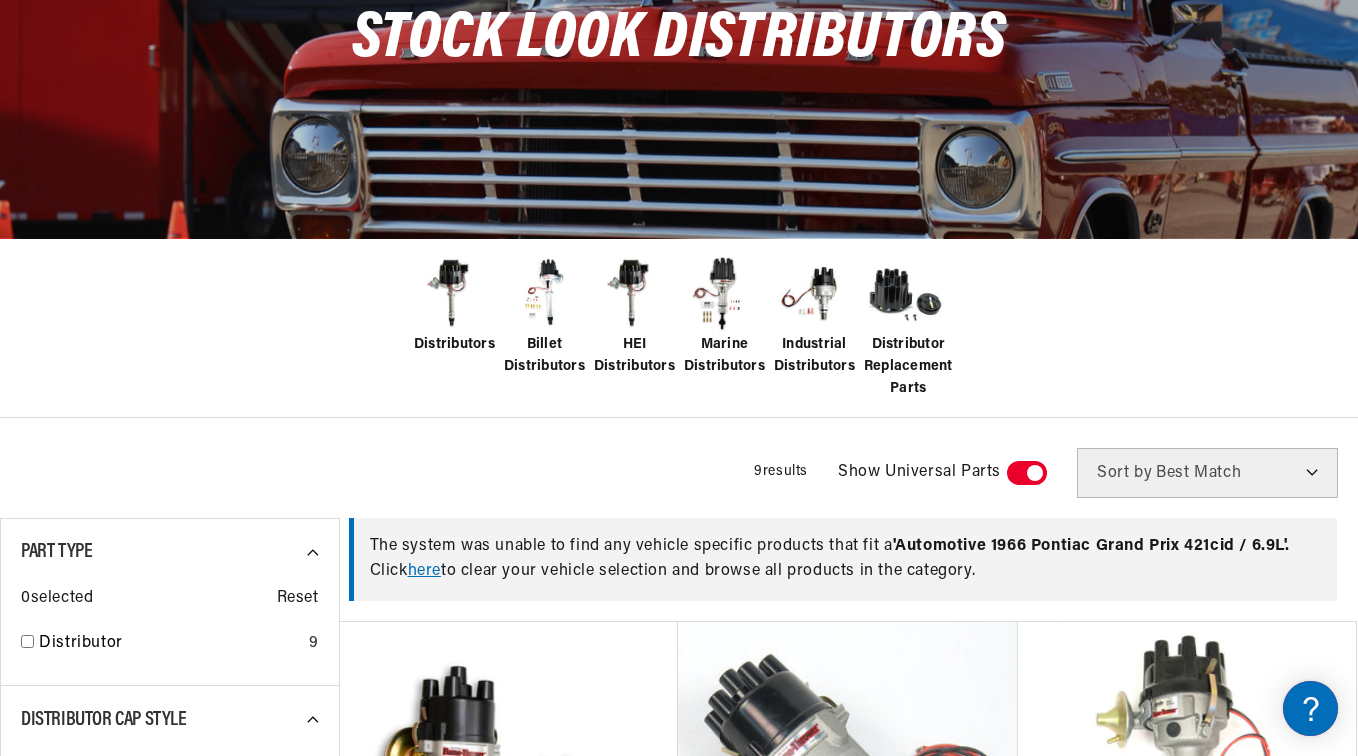 click at bounding box center [454, 294] 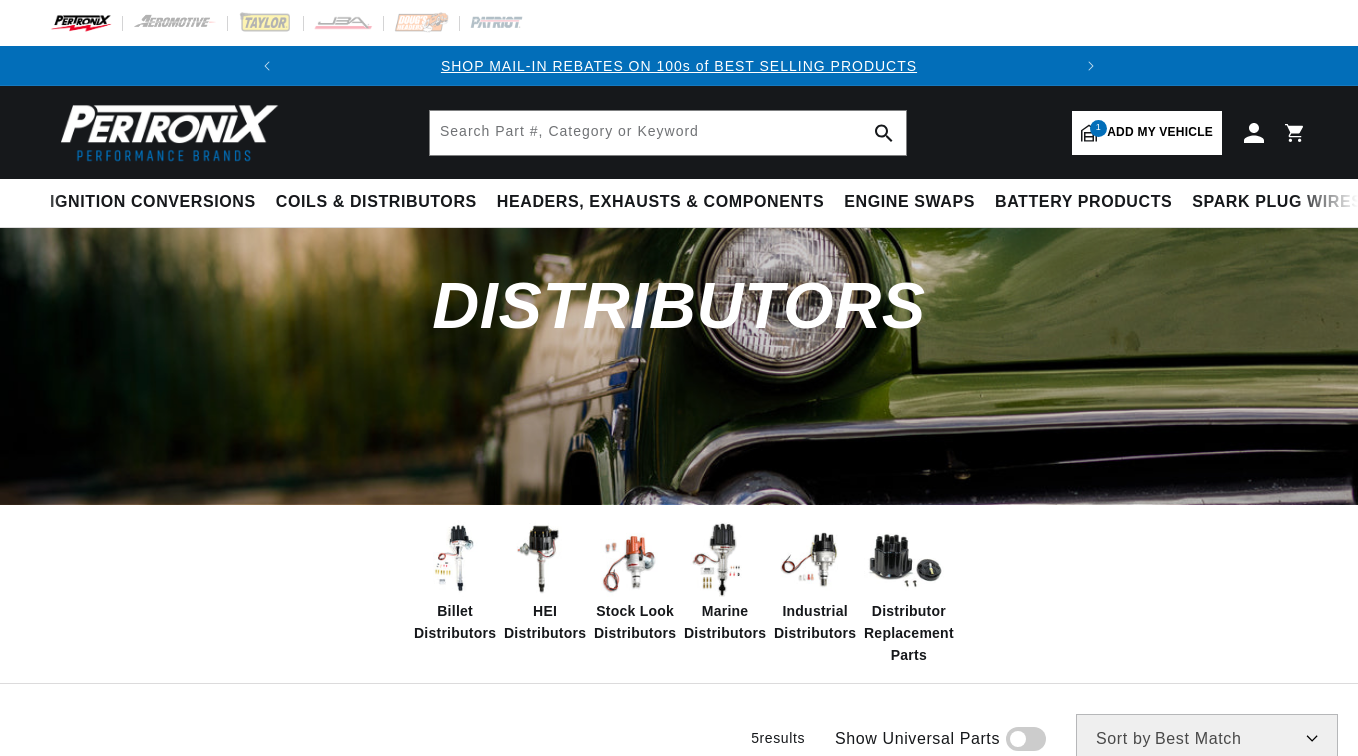scroll, scrollTop: 0, scrollLeft: 0, axis: both 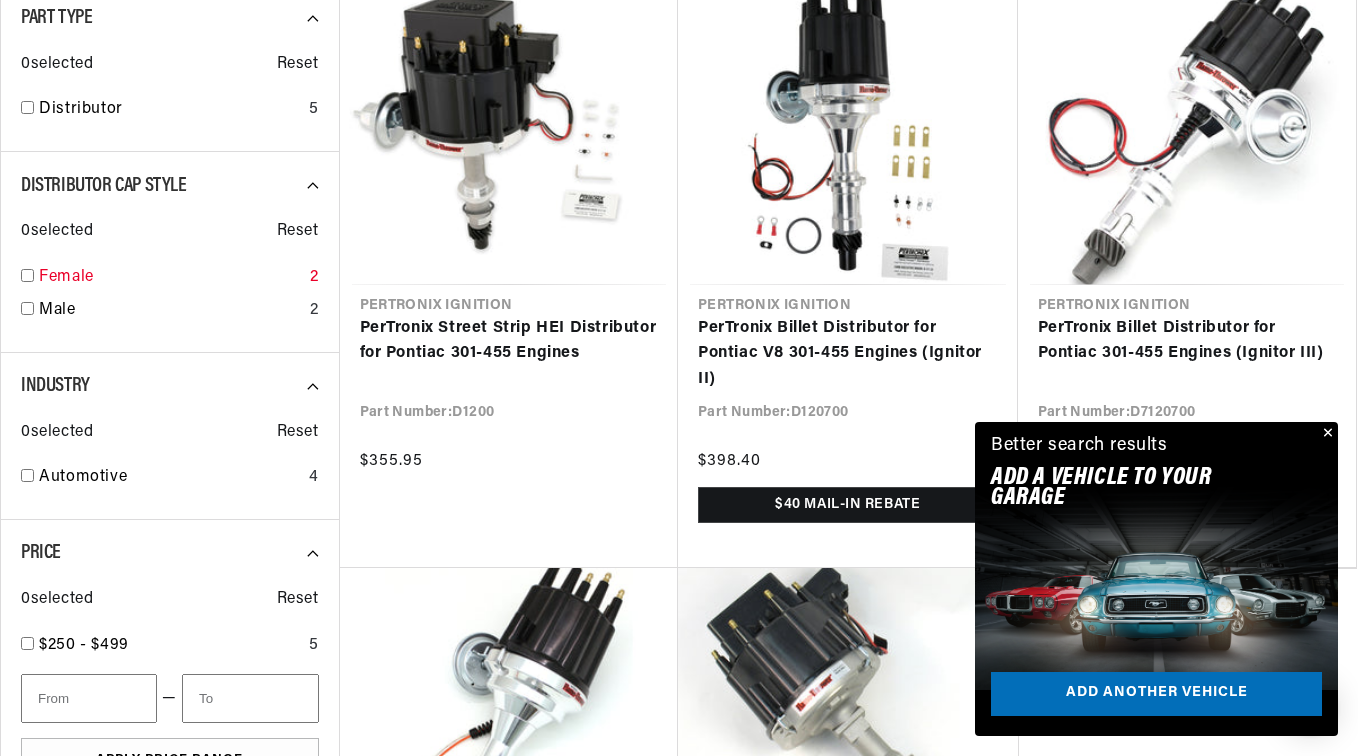click on "Female" at bounding box center [170, 278] 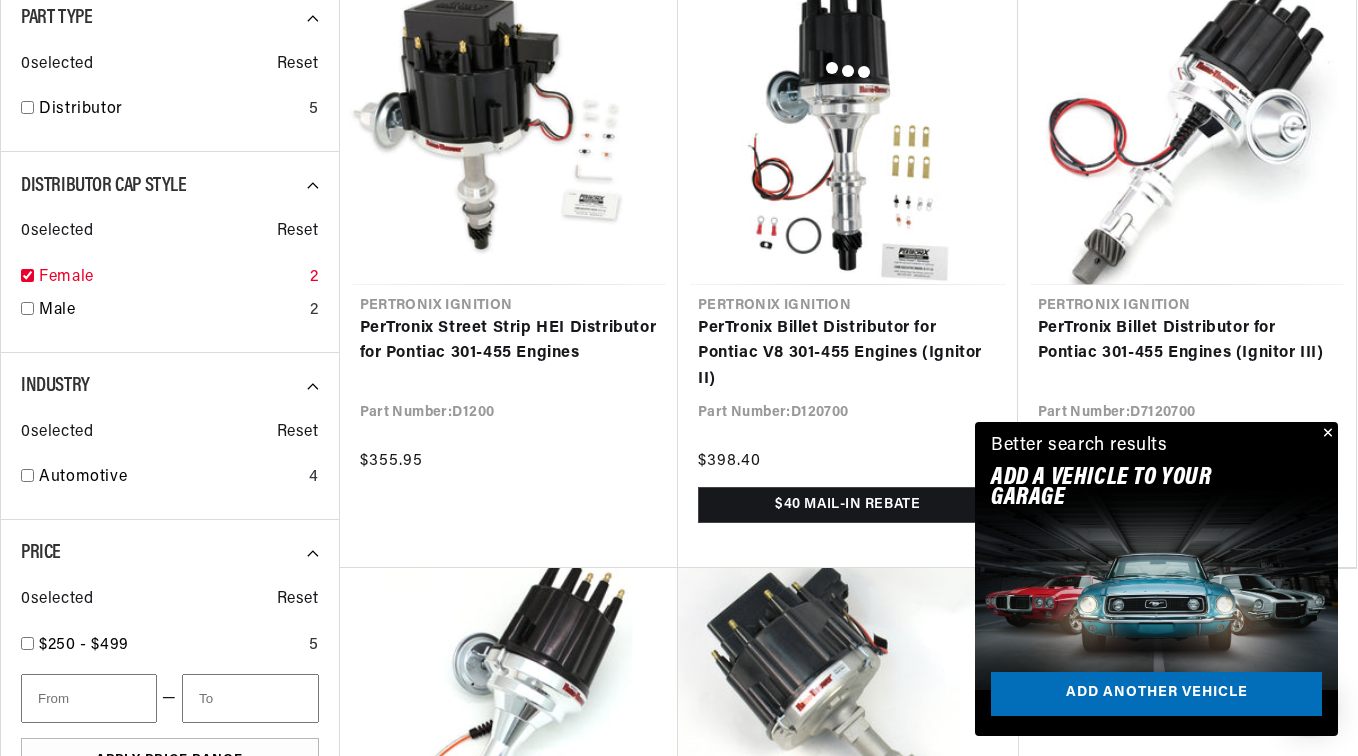 checkbox on "true" 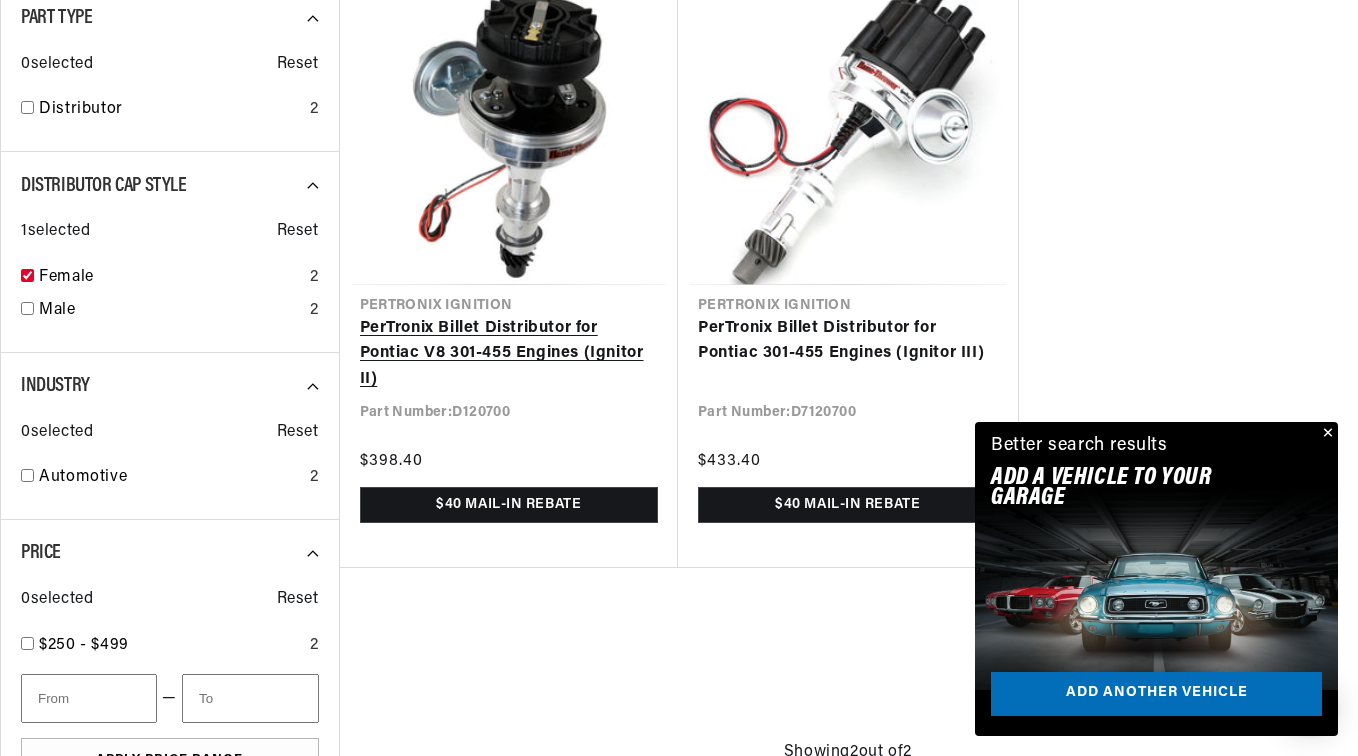 scroll, scrollTop: 0, scrollLeft: 0, axis: both 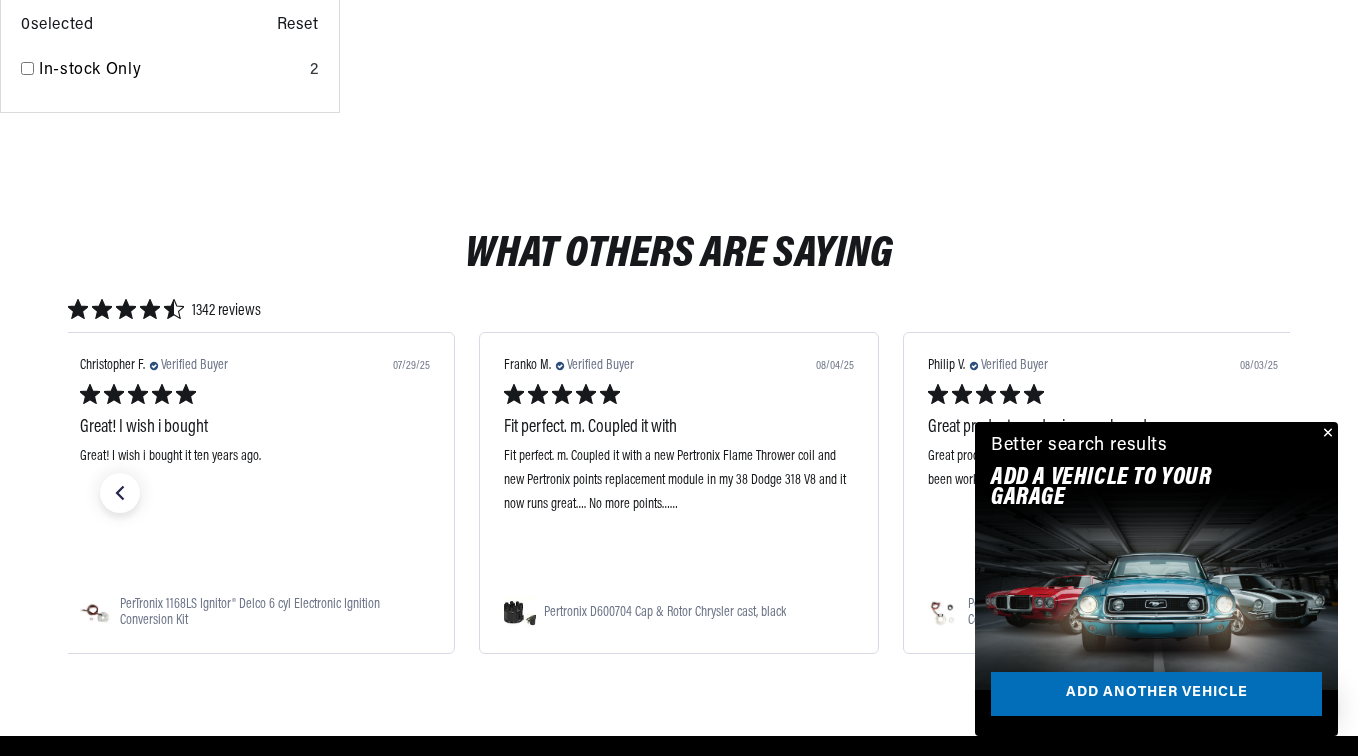 click at bounding box center [1326, 434] 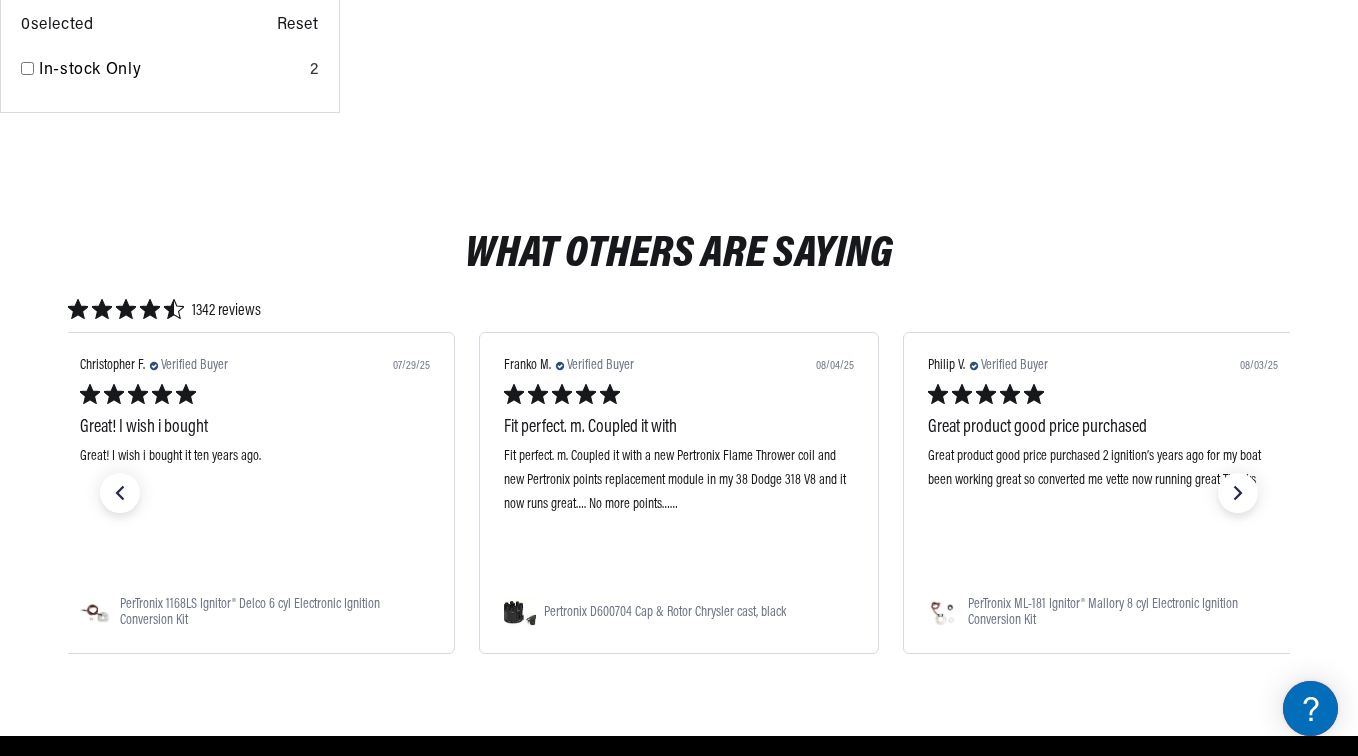 scroll, scrollTop: 0, scrollLeft: 285, axis: horizontal 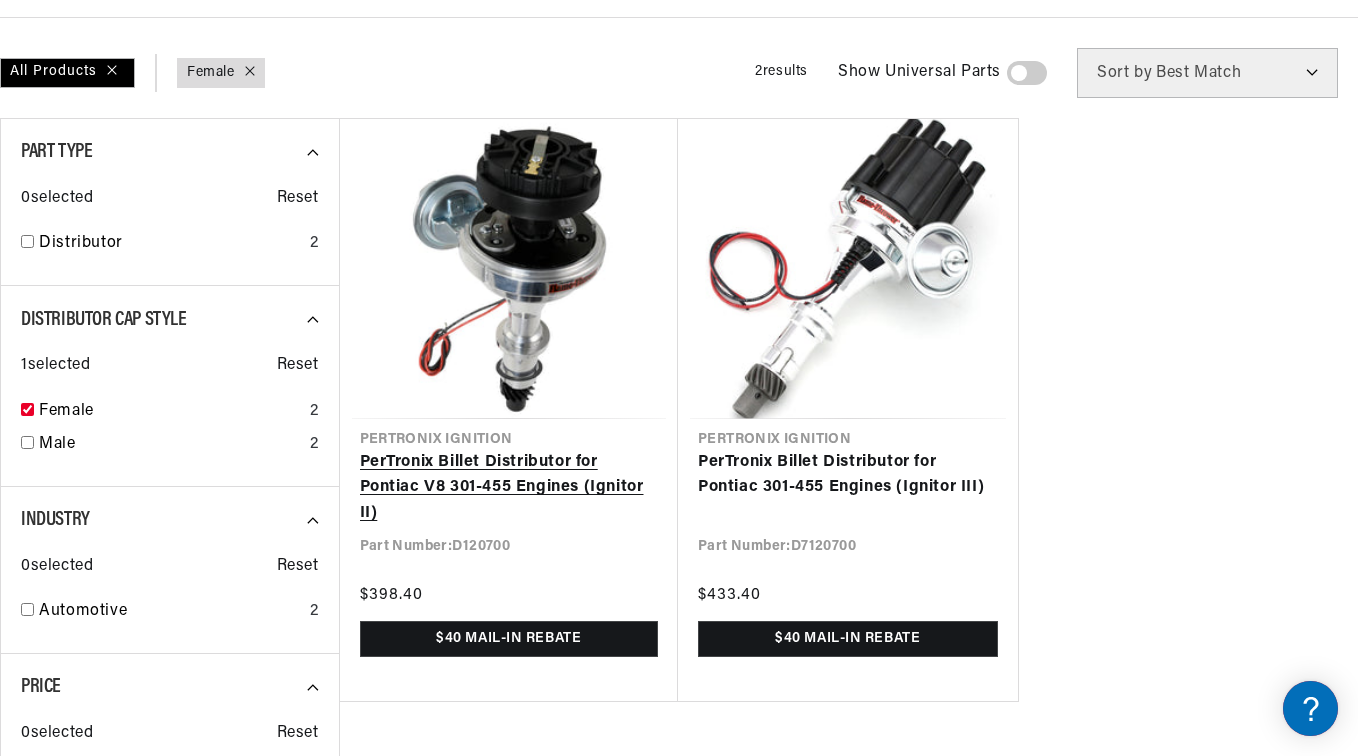 click on "PerTronix Billet Distributor for Pontiac V8 301-455 Engines (Ignitor II)" at bounding box center [509, 488] 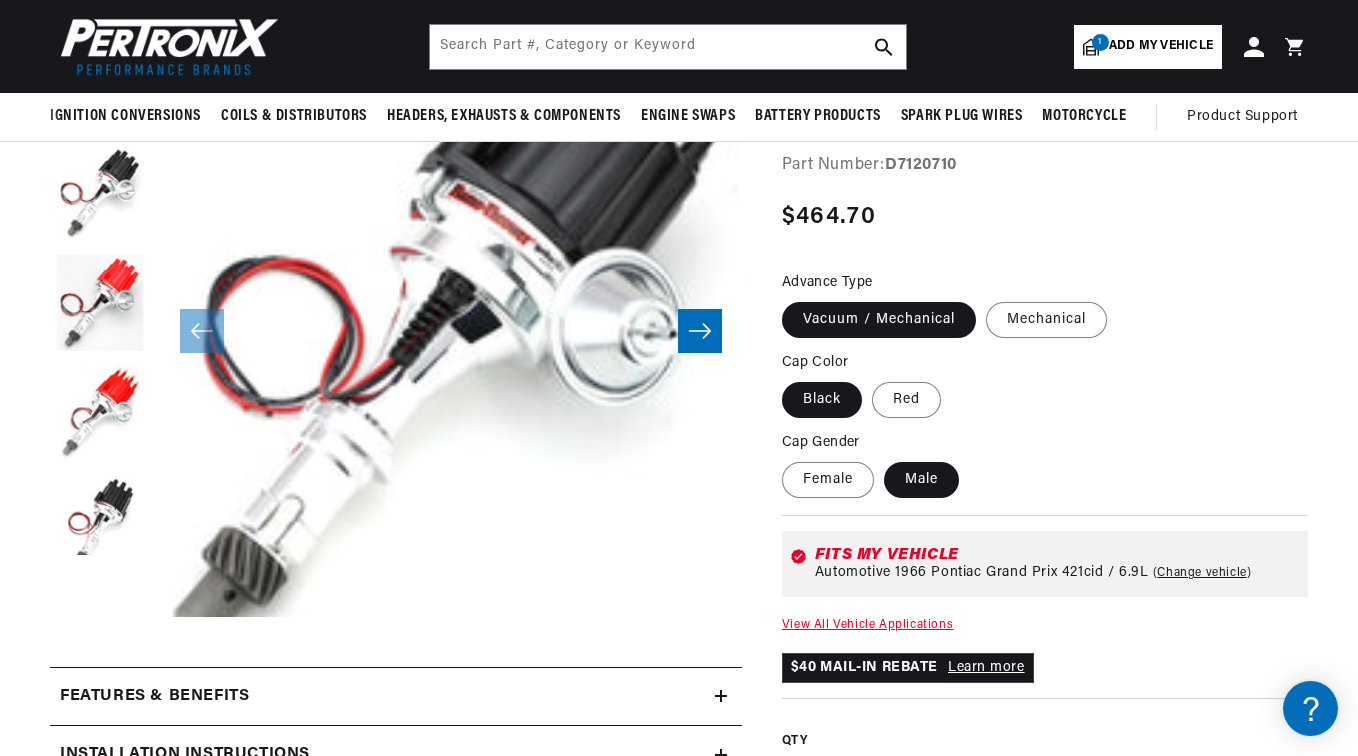 scroll, scrollTop: 200, scrollLeft: 0, axis: vertical 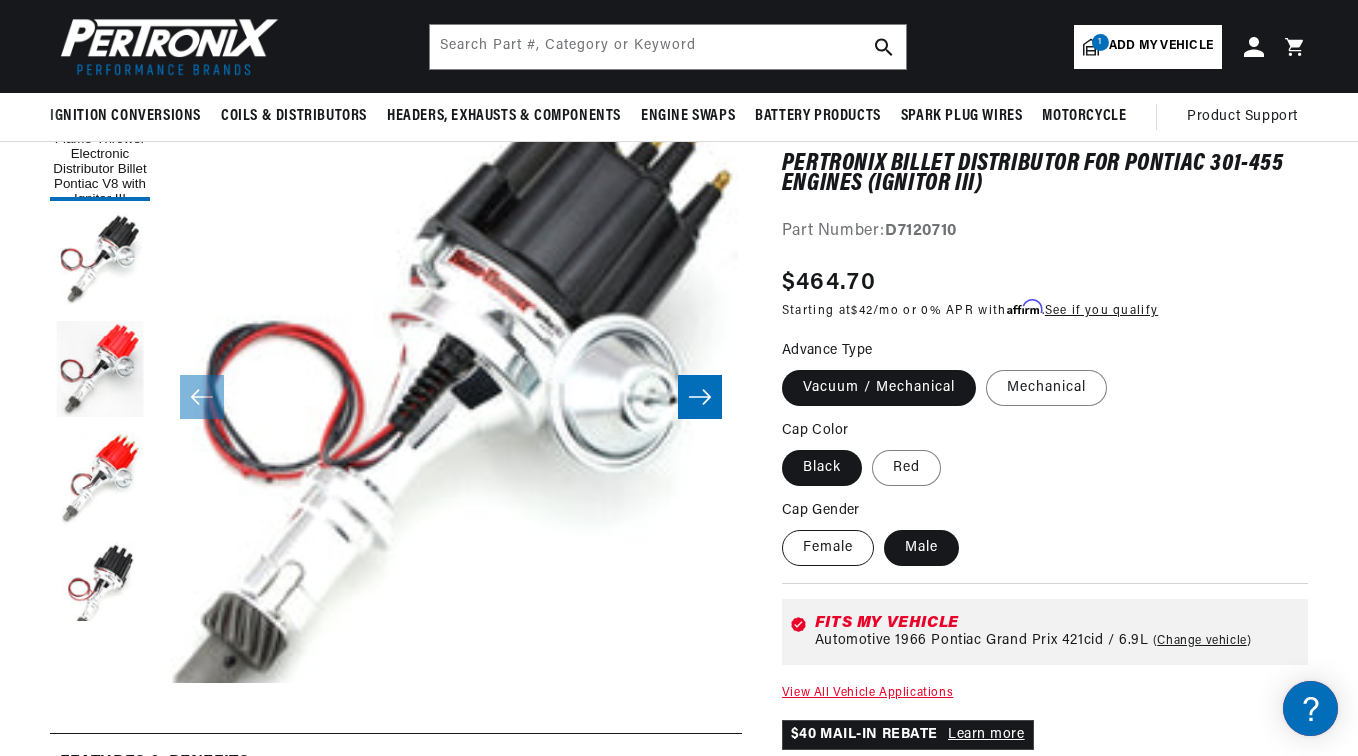 click on "Female" at bounding box center (828, 548) 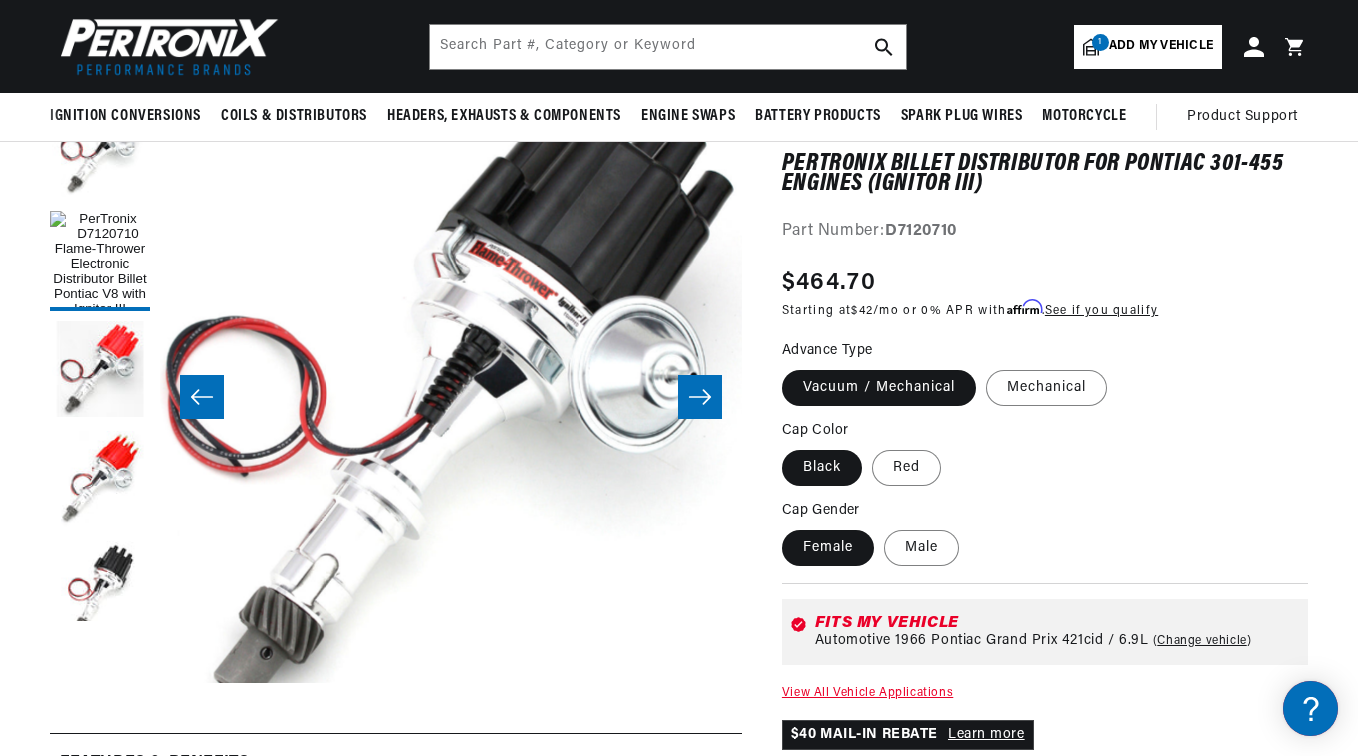 scroll, scrollTop: 0, scrollLeft: 287, axis: horizontal 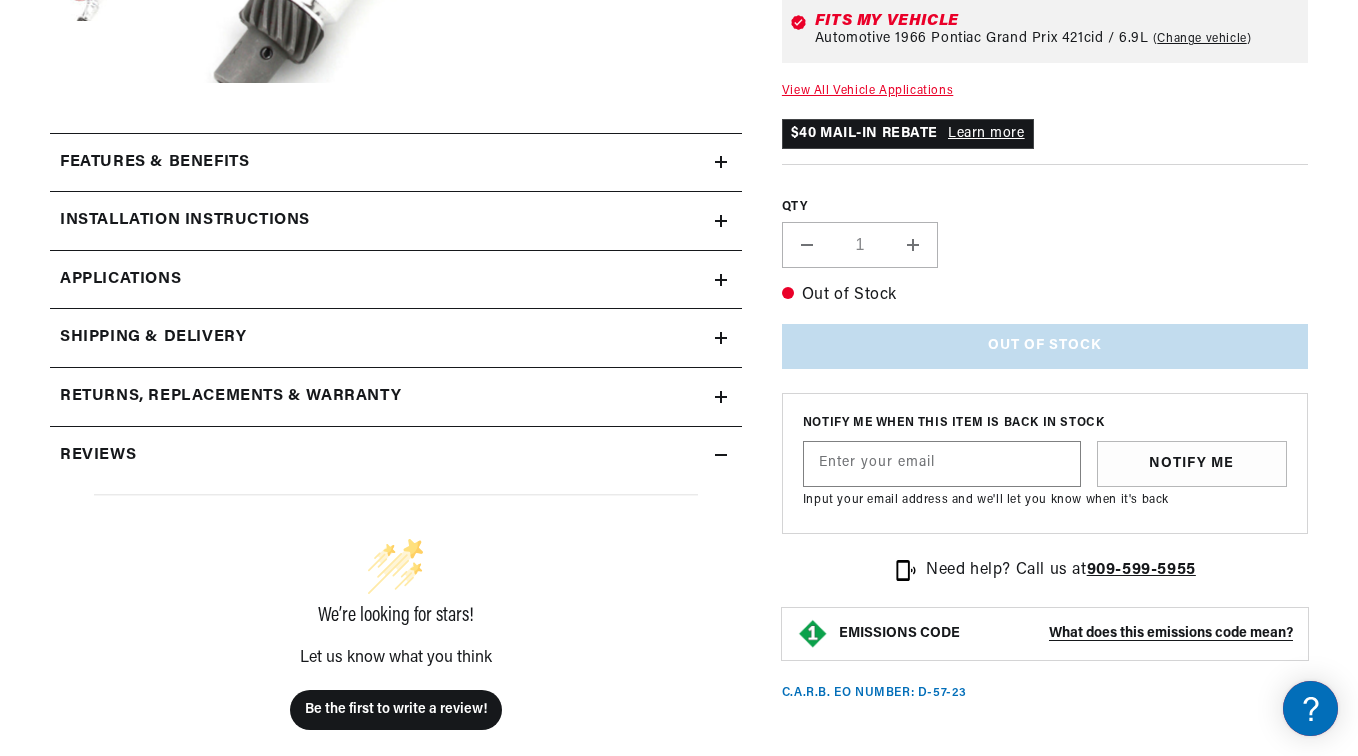 click 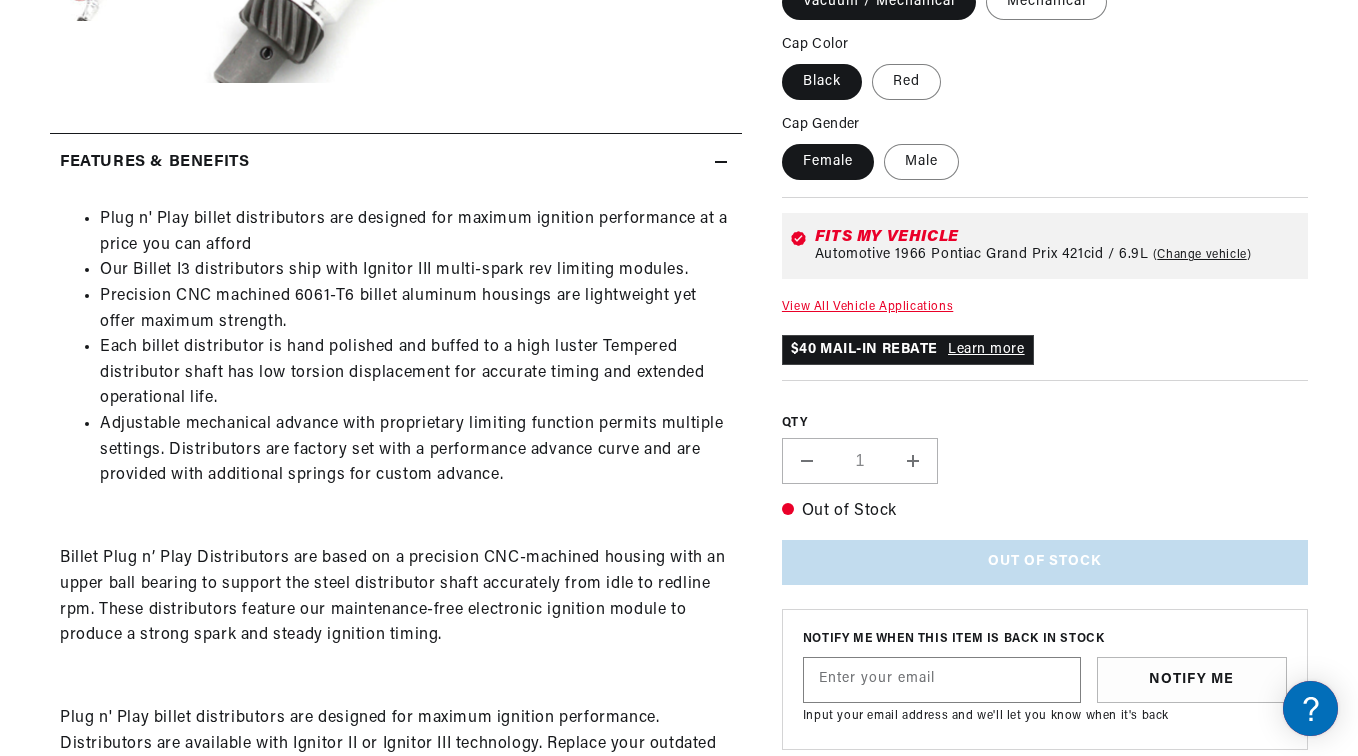 scroll, scrollTop: 0, scrollLeft: 747, axis: horizontal 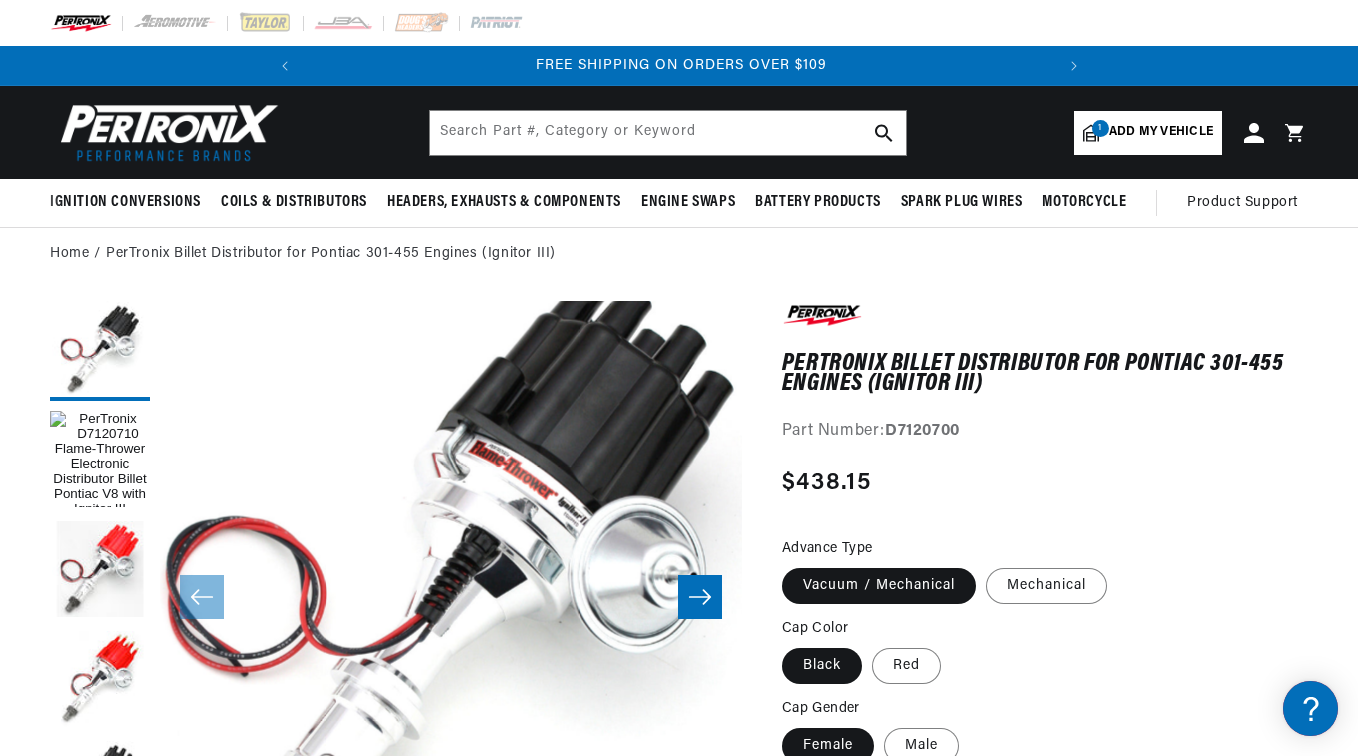 click on "Open media 2 in modal" at bounding box center [102, 941] 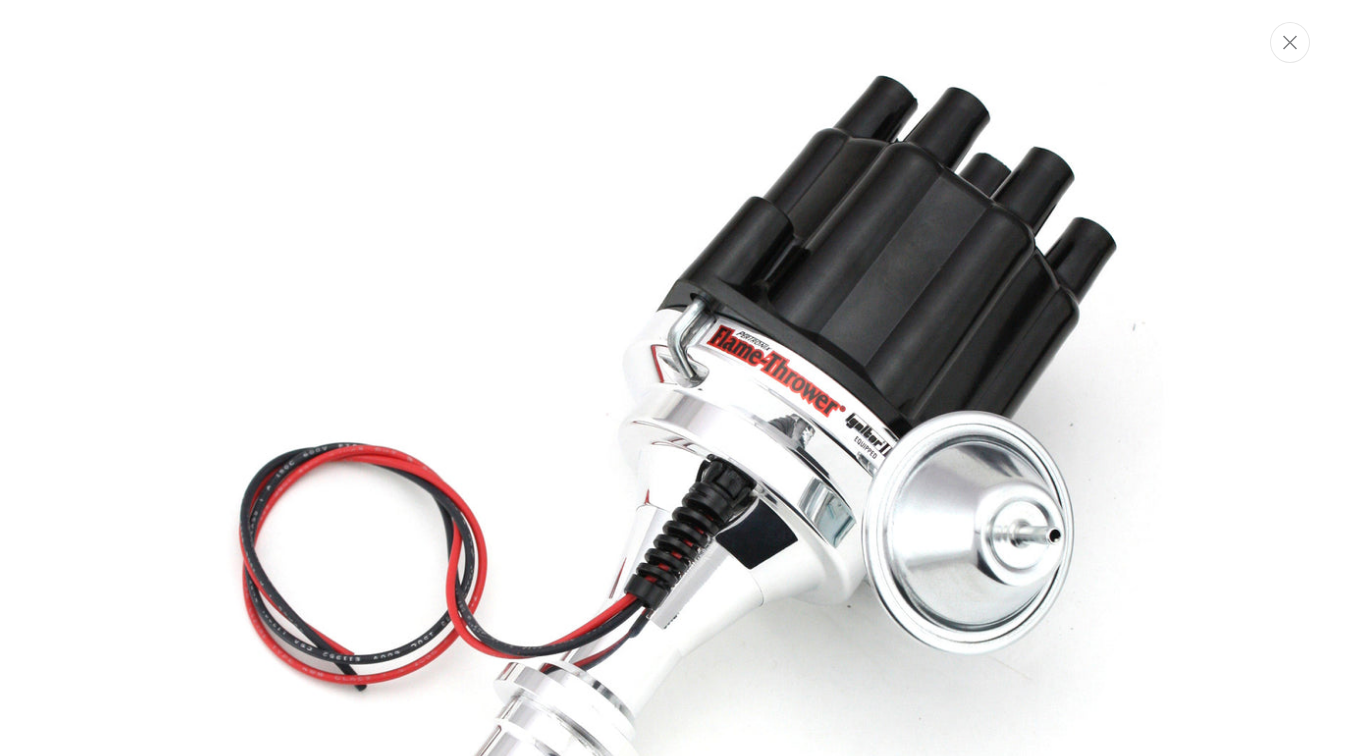 scroll, scrollTop: 182, scrollLeft: 0, axis: vertical 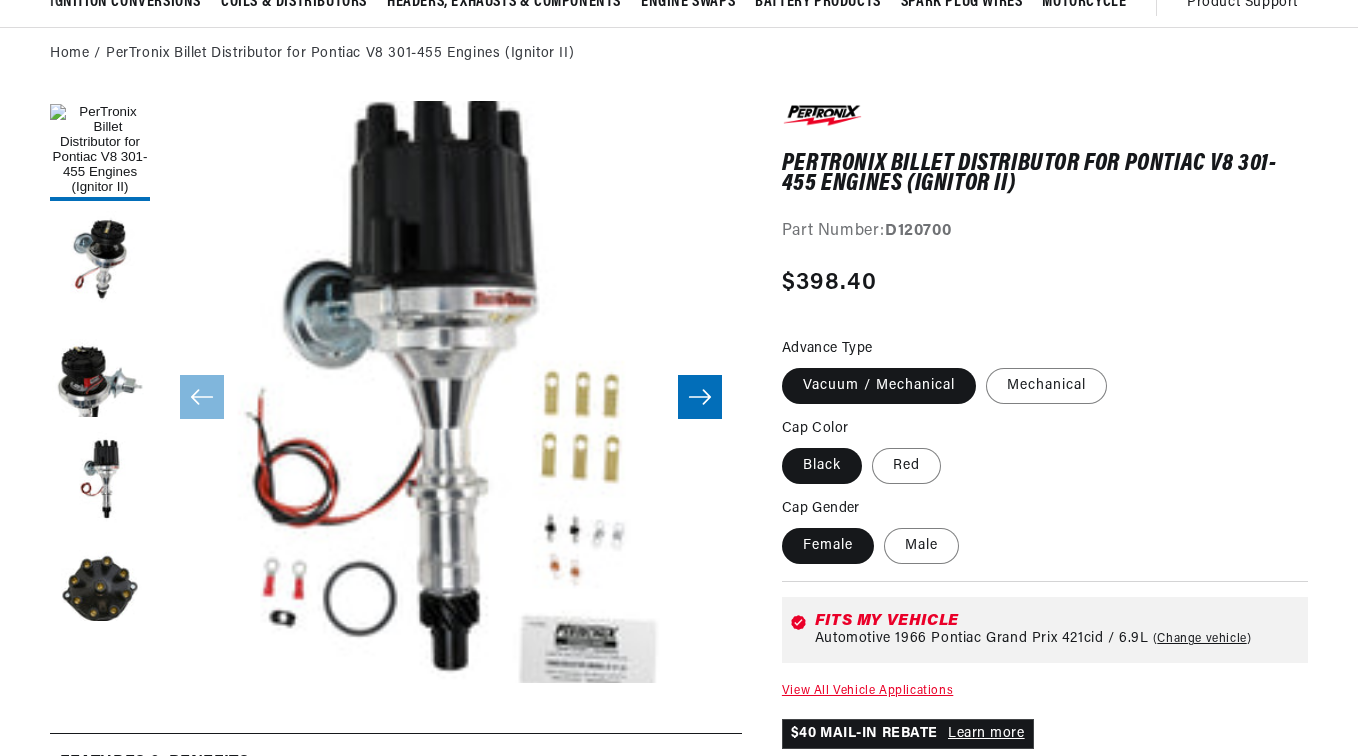 click on "Open media 1 in modal" at bounding box center (102, 741) 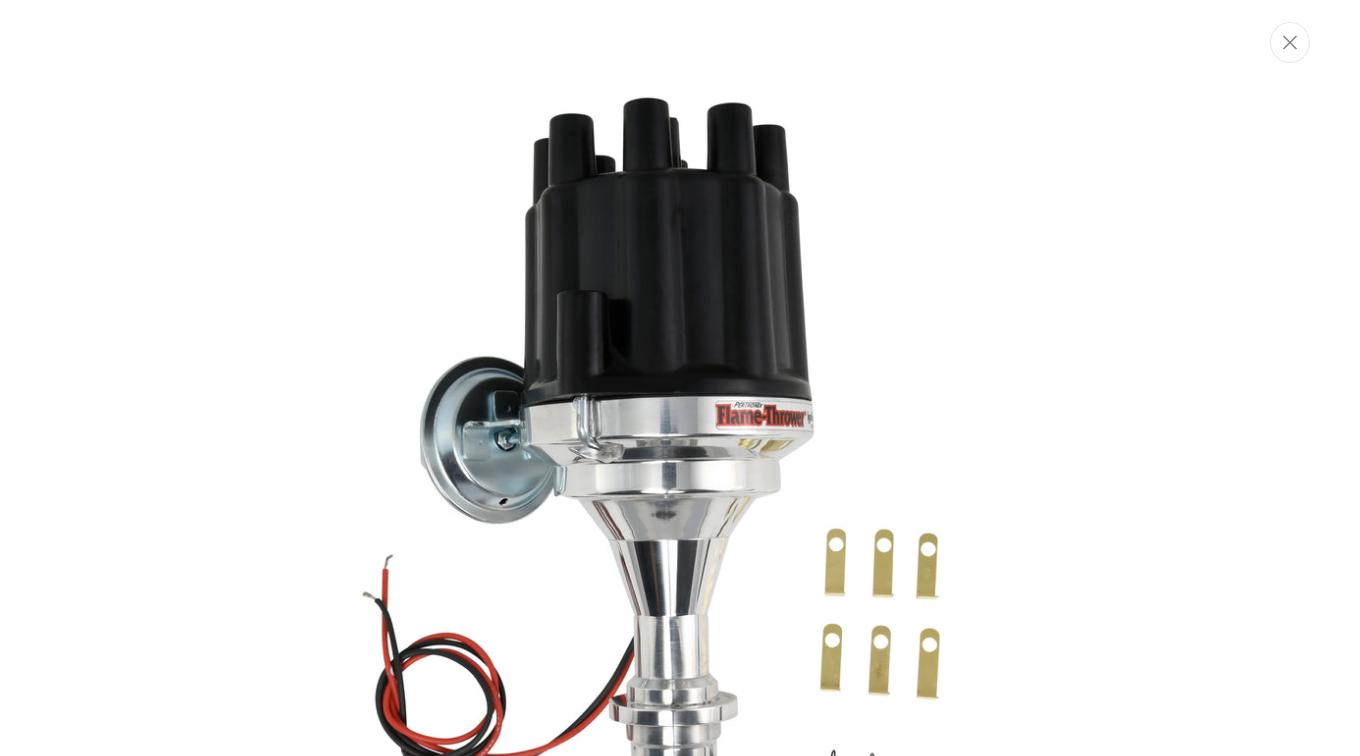 scroll, scrollTop: 182, scrollLeft: 0, axis: vertical 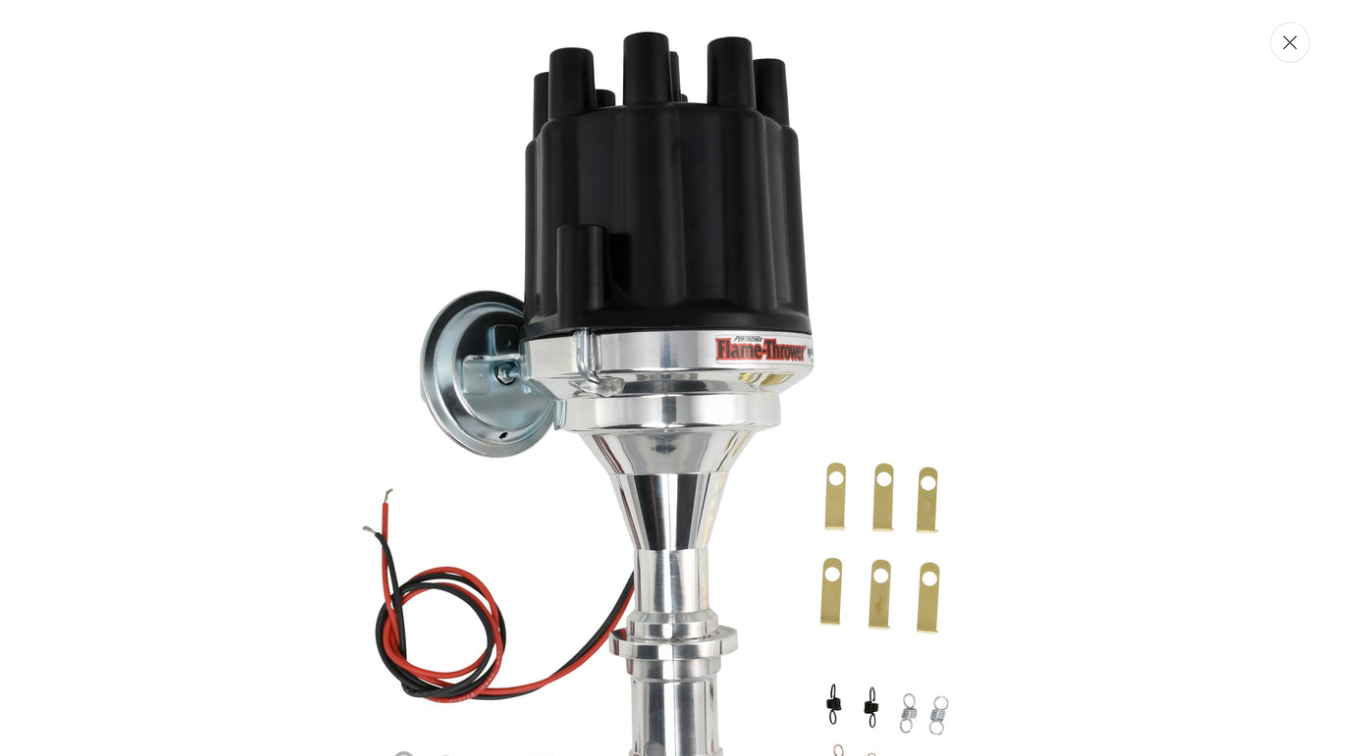 click at bounding box center [1290, 42] 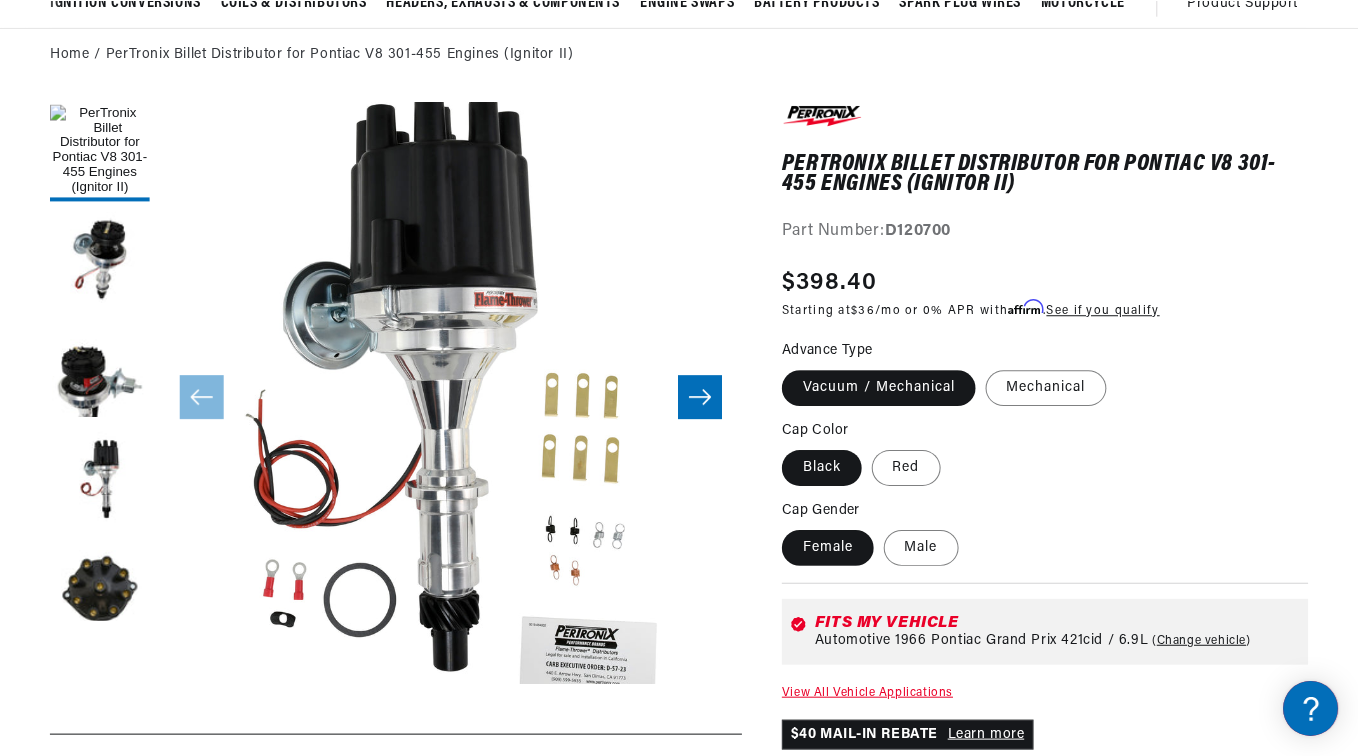 scroll, scrollTop: 0, scrollLeft: 2, axis: horizontal 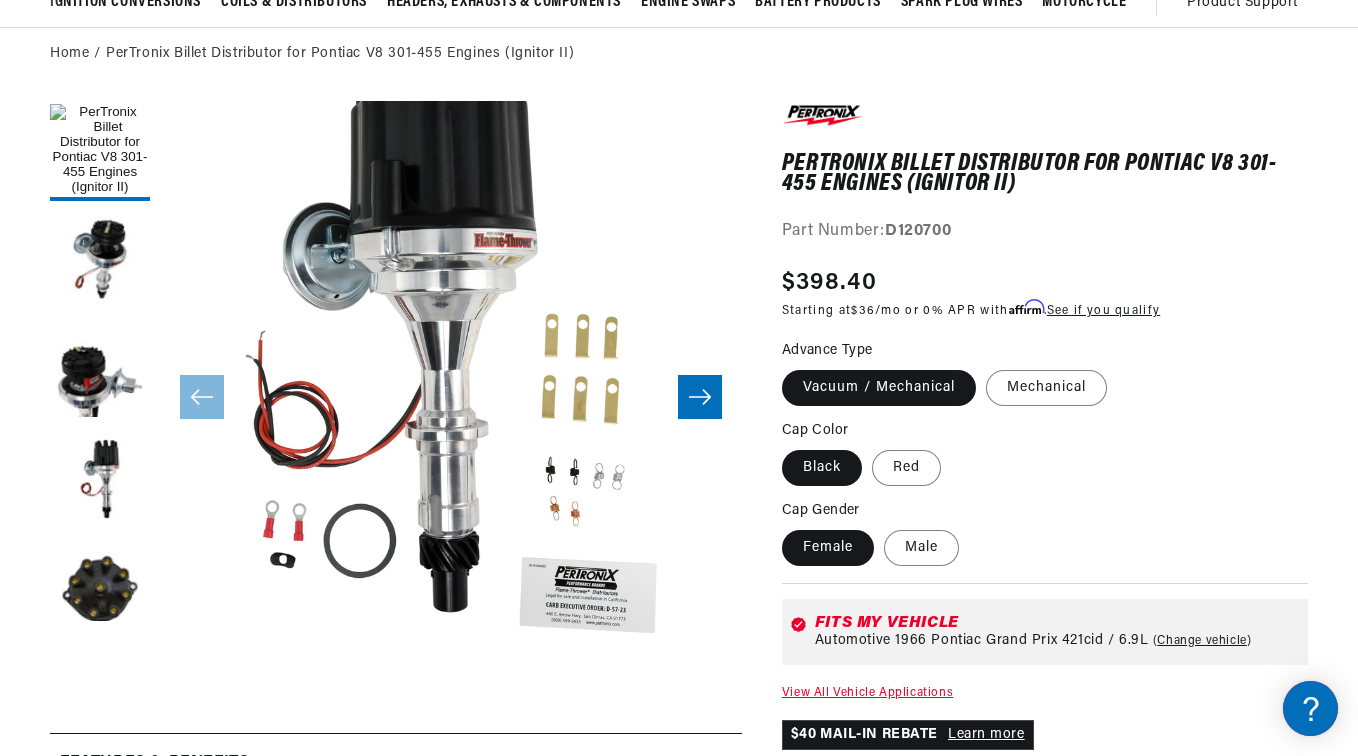 click on "Open media 1 in modal" at bounding box center [102, 683] 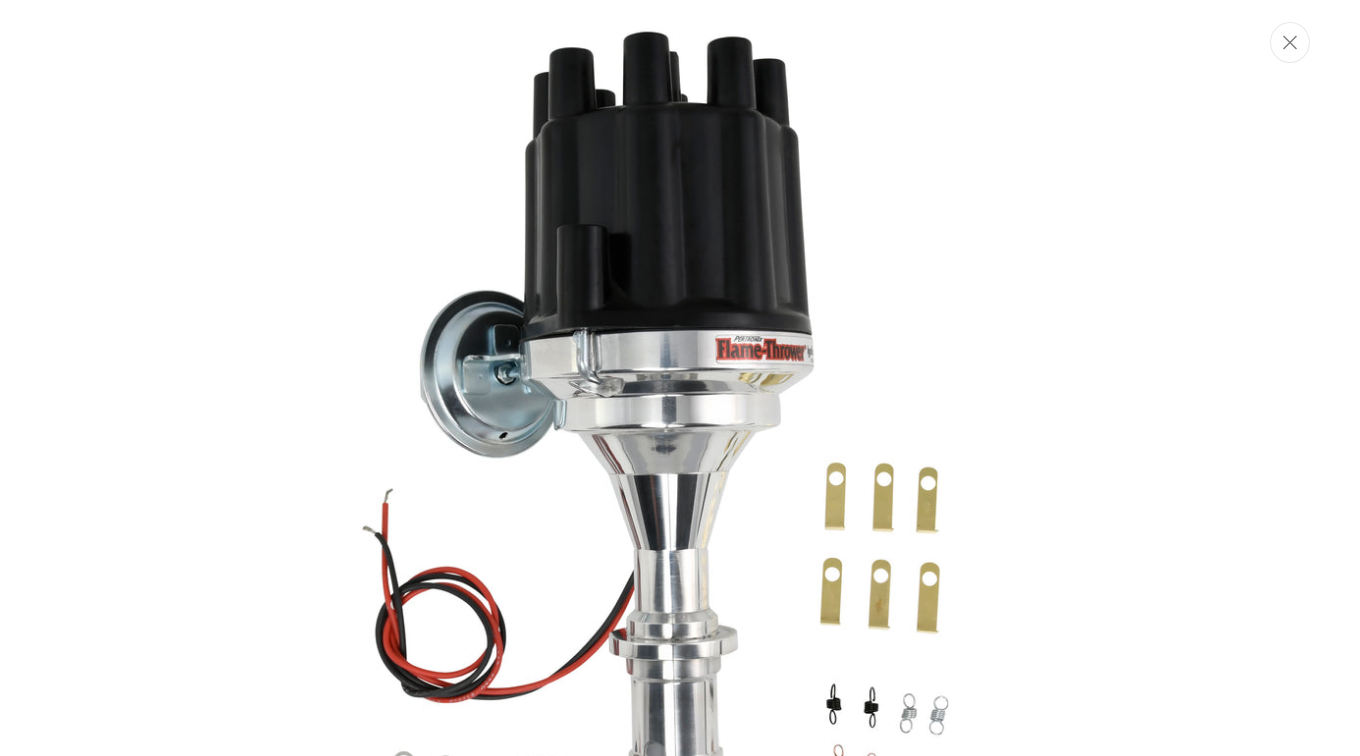 scroll, scrollTop: 57, scrollLeft: 0, axis: vertical 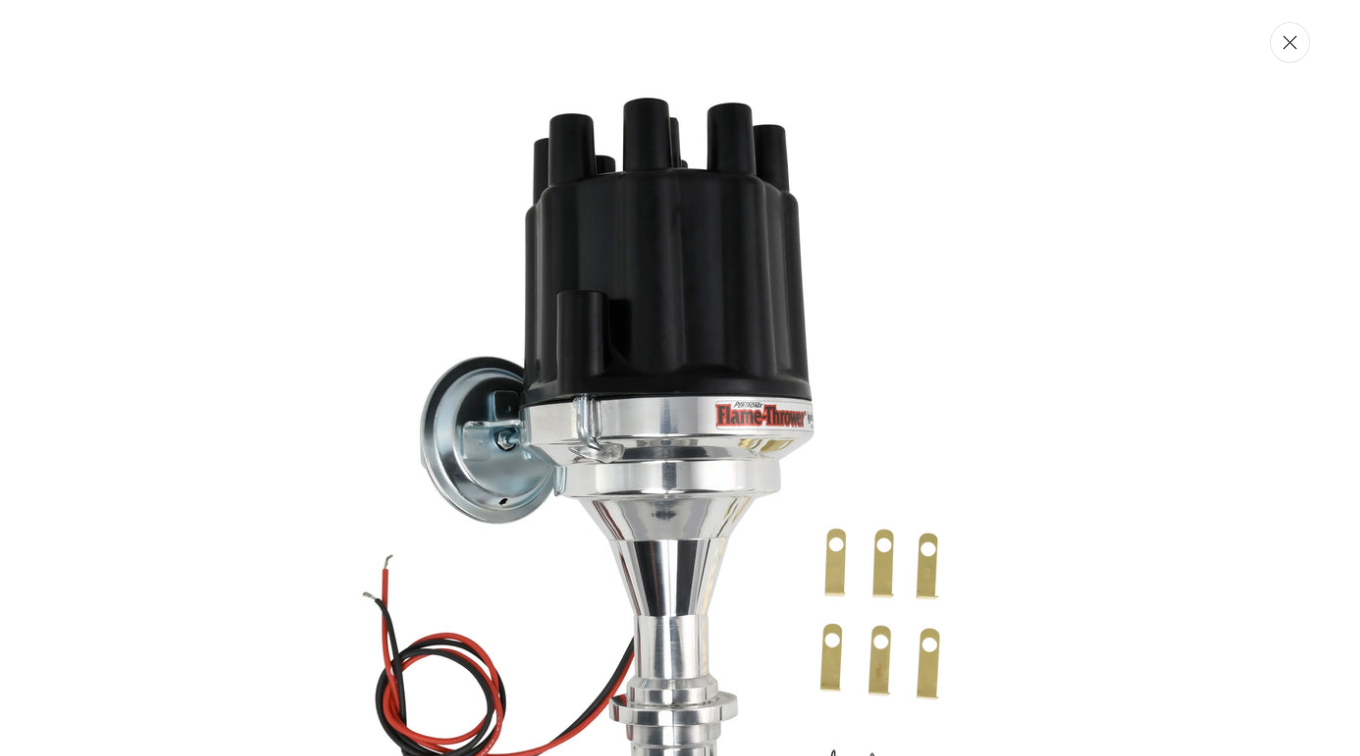 click 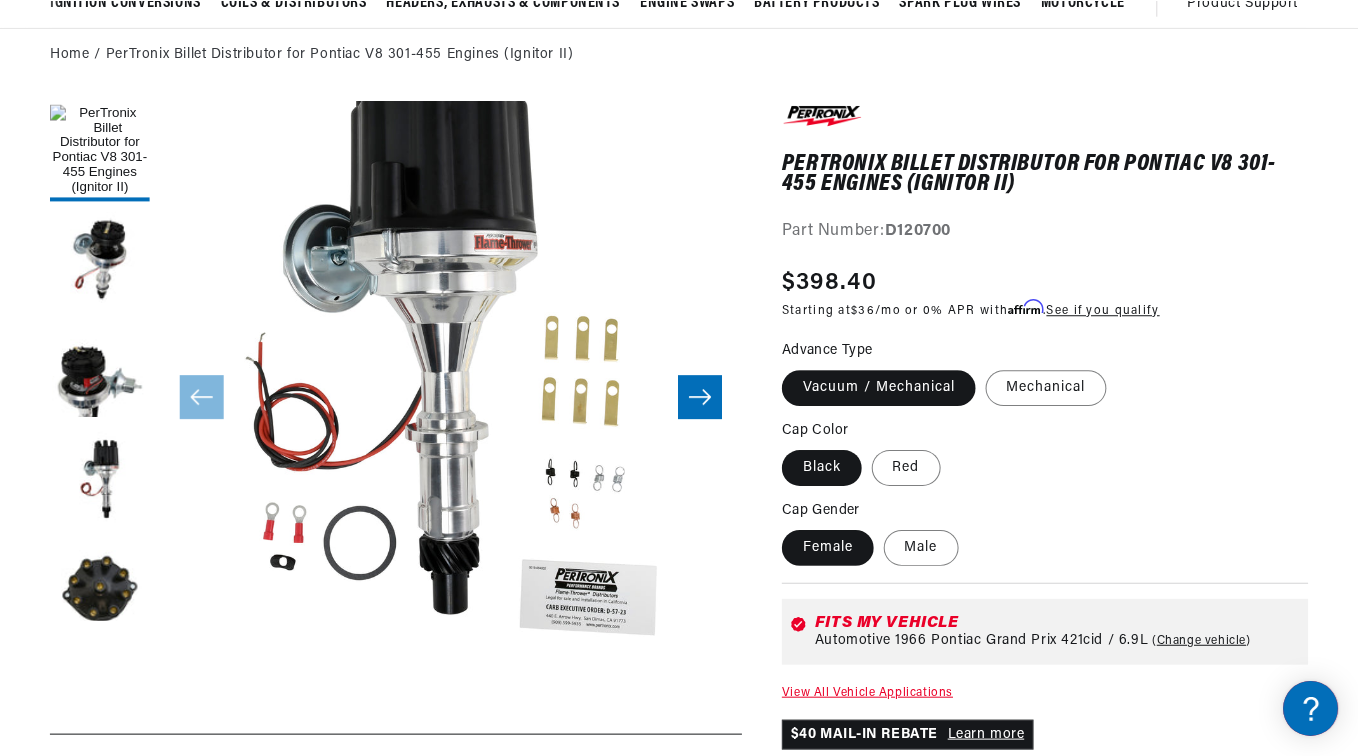 scroll, scrollTop: 0, scrollLeft: 0, axis: both 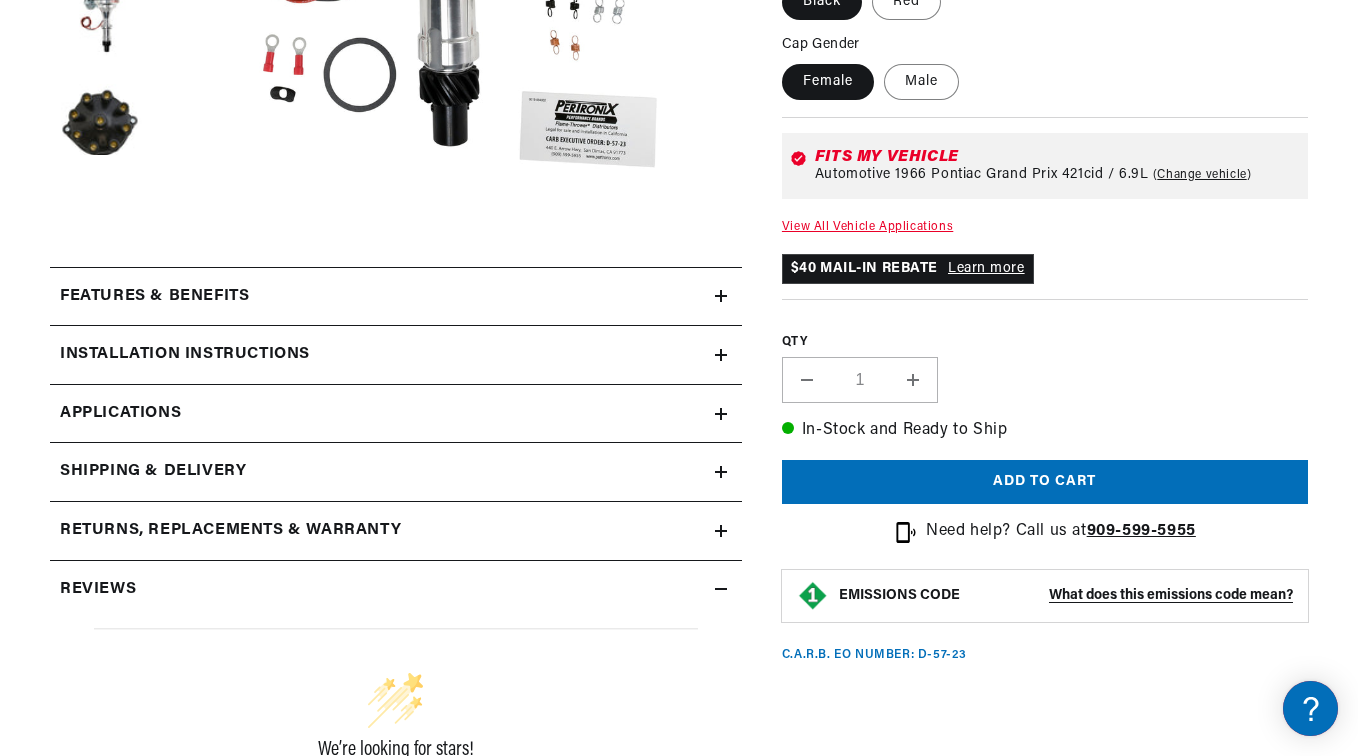 click 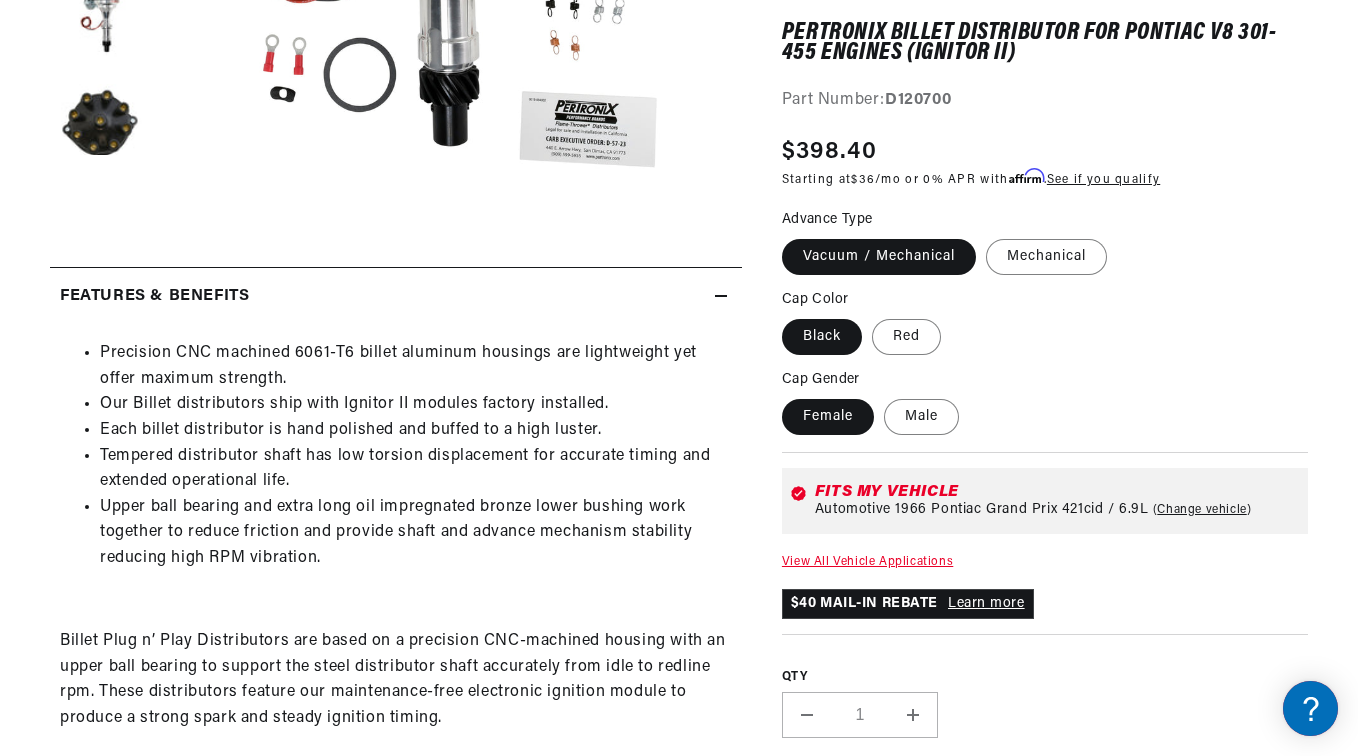 scroll, scrollTop: 0, scrollLeft: 747, axis: horizontal 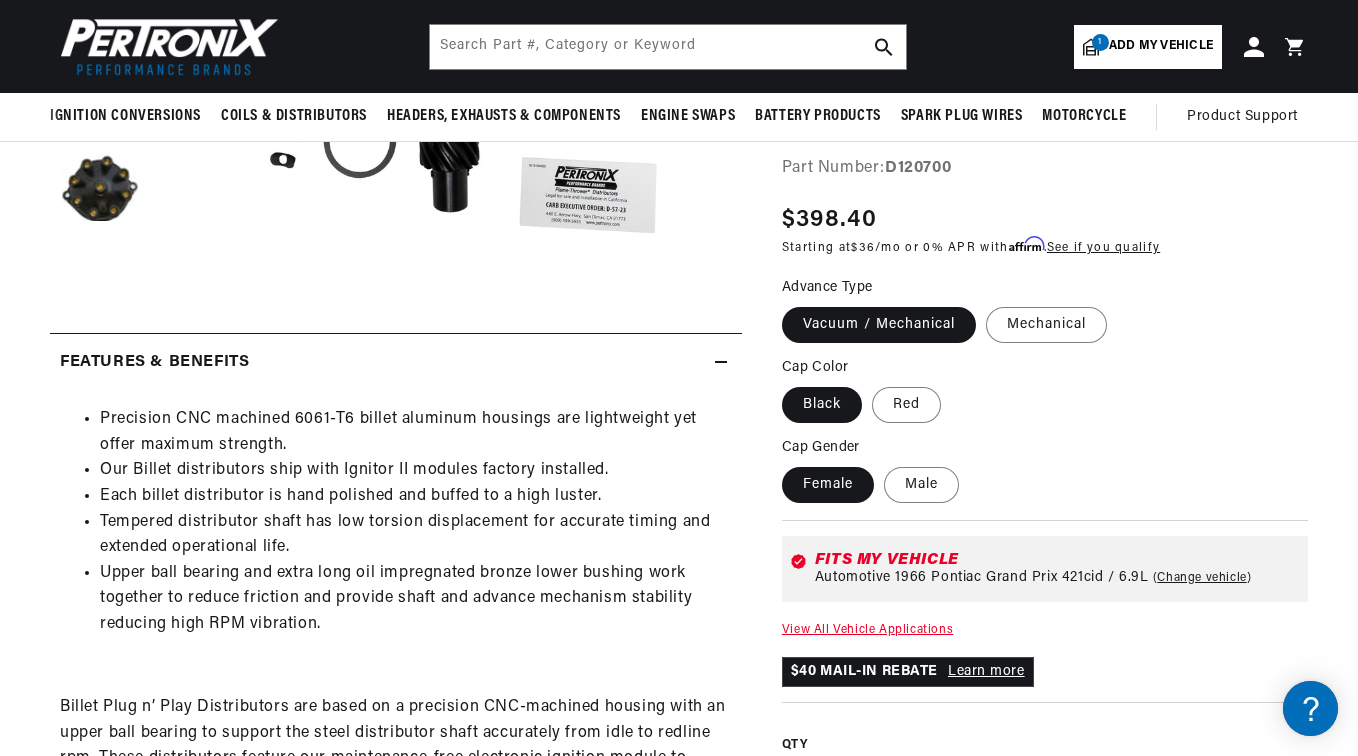 click 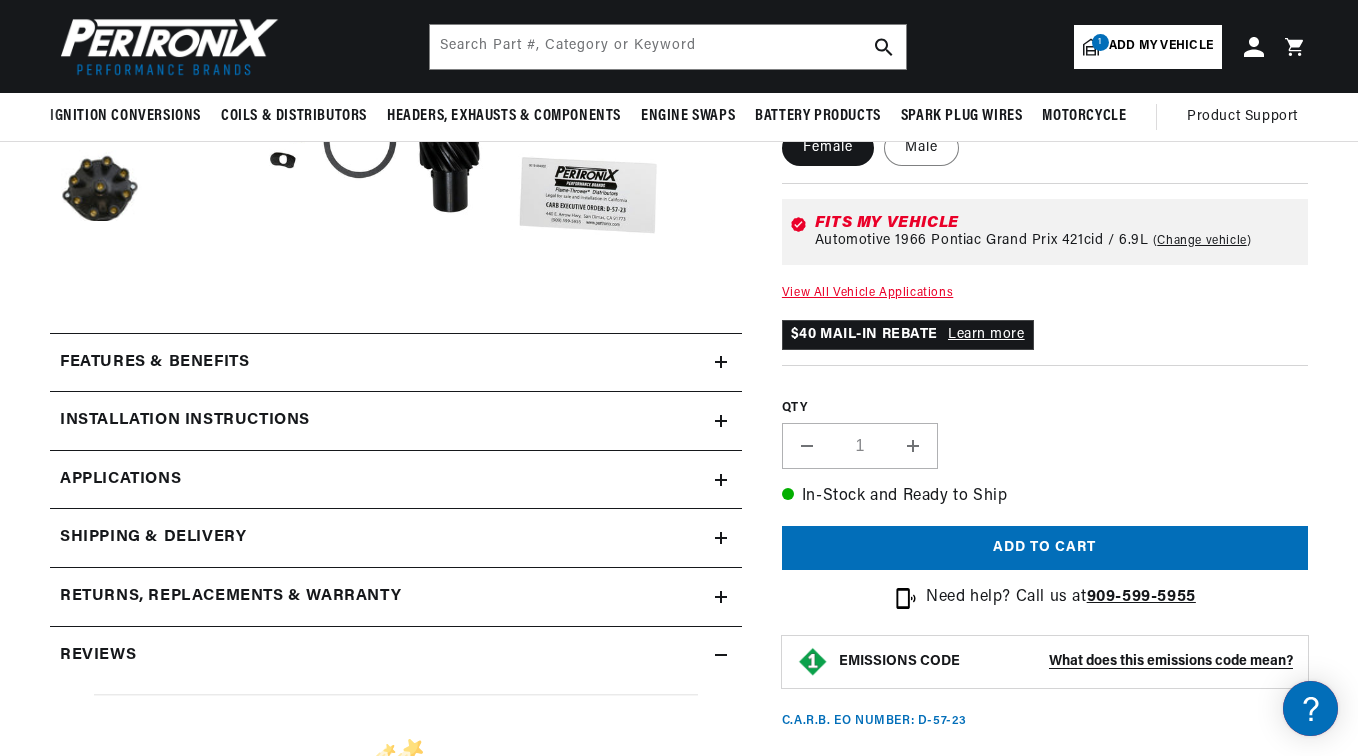 scroll 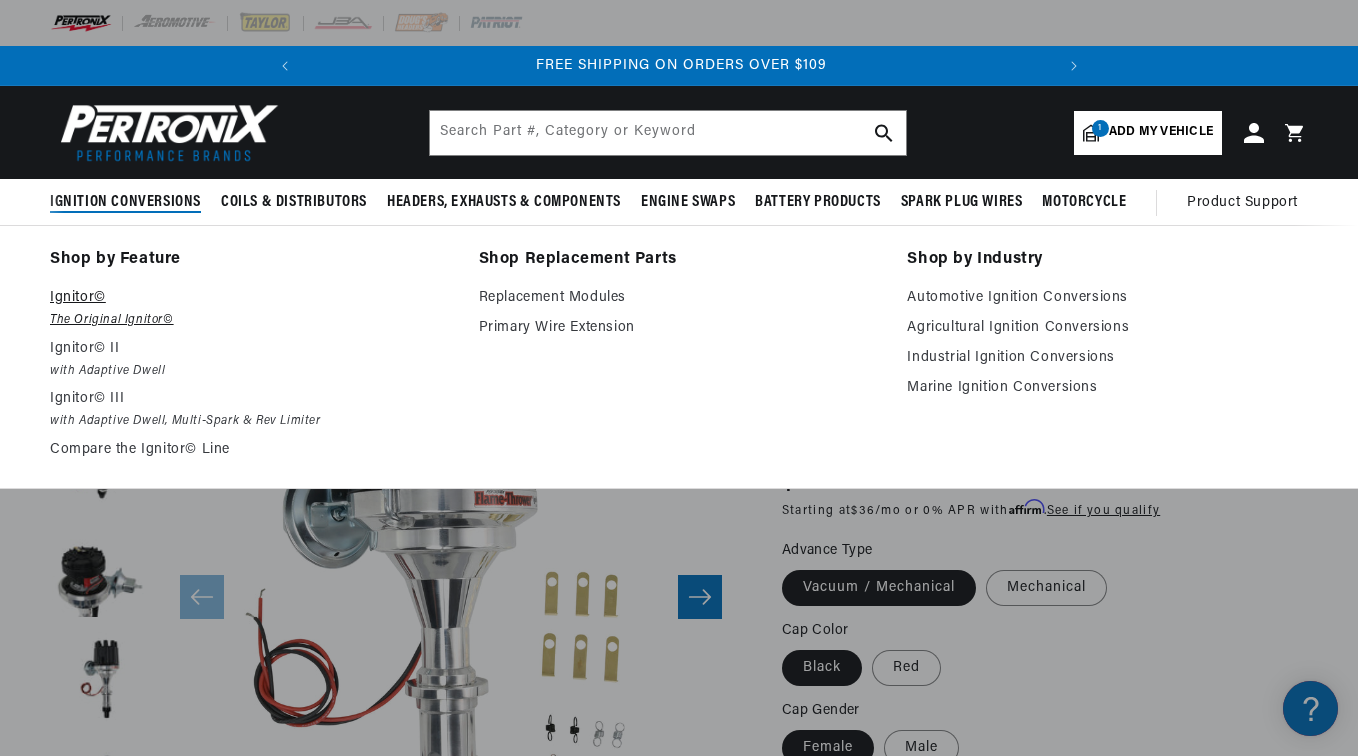click on "Ignitor©" at bounding box center (250, 298) 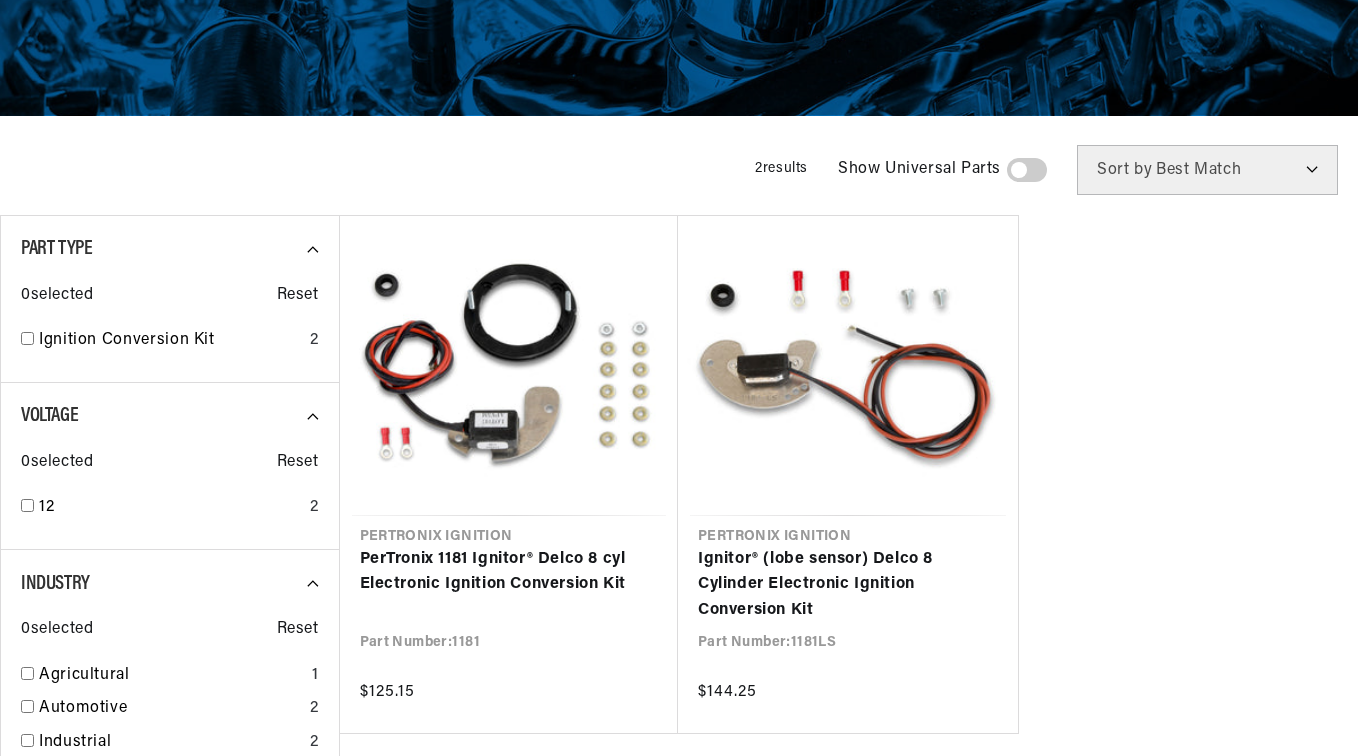 scroll, scrollTop: 400, scrollLeft: 0, axis: vertical 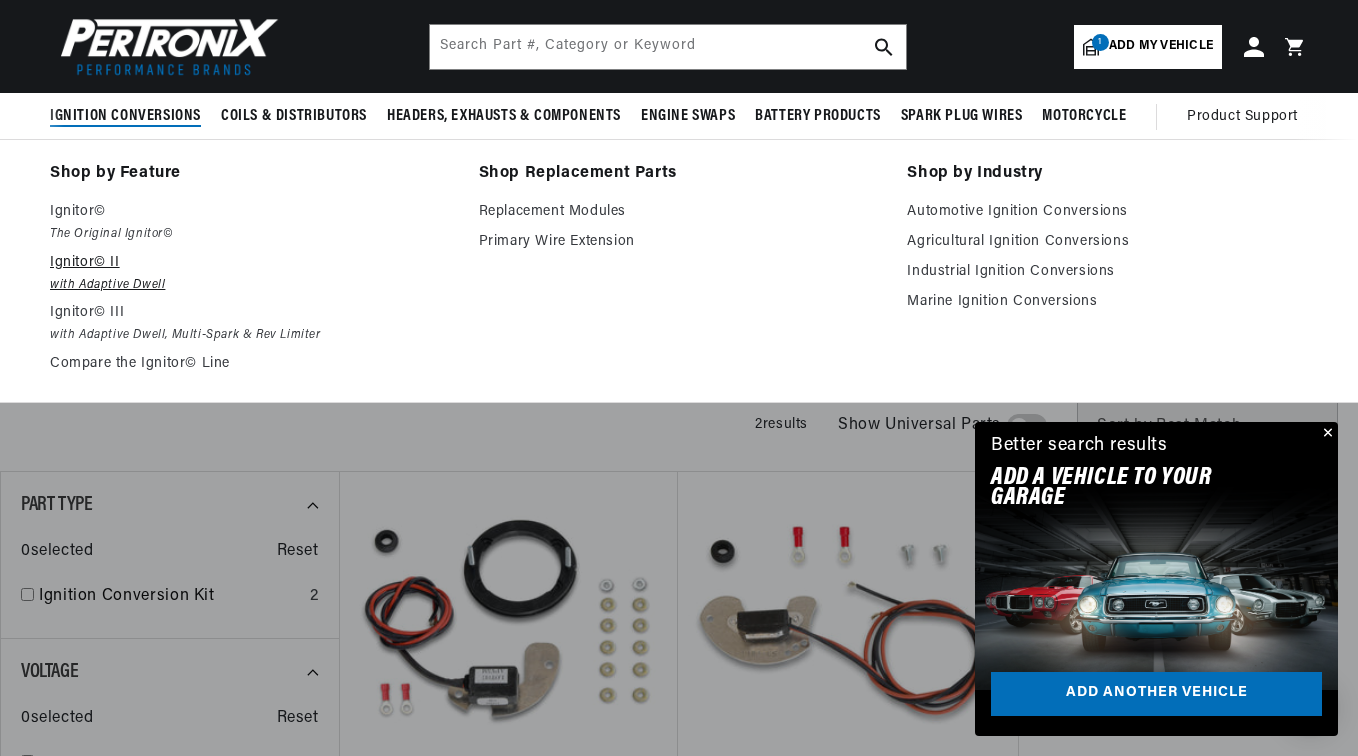 click on "Ignitor© II" at bounding box center [250, 263] 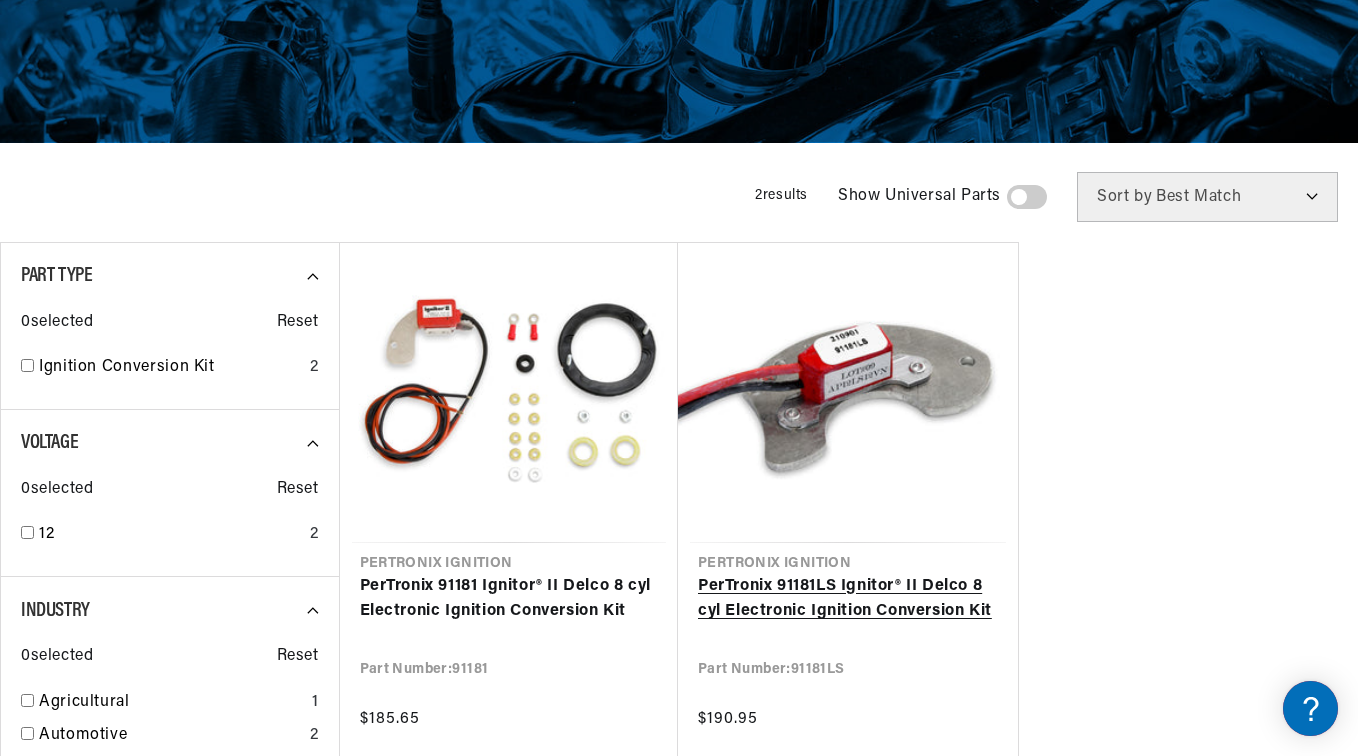 scroll, scrollTop: 530, scrollLeft: 0, axis: vertical 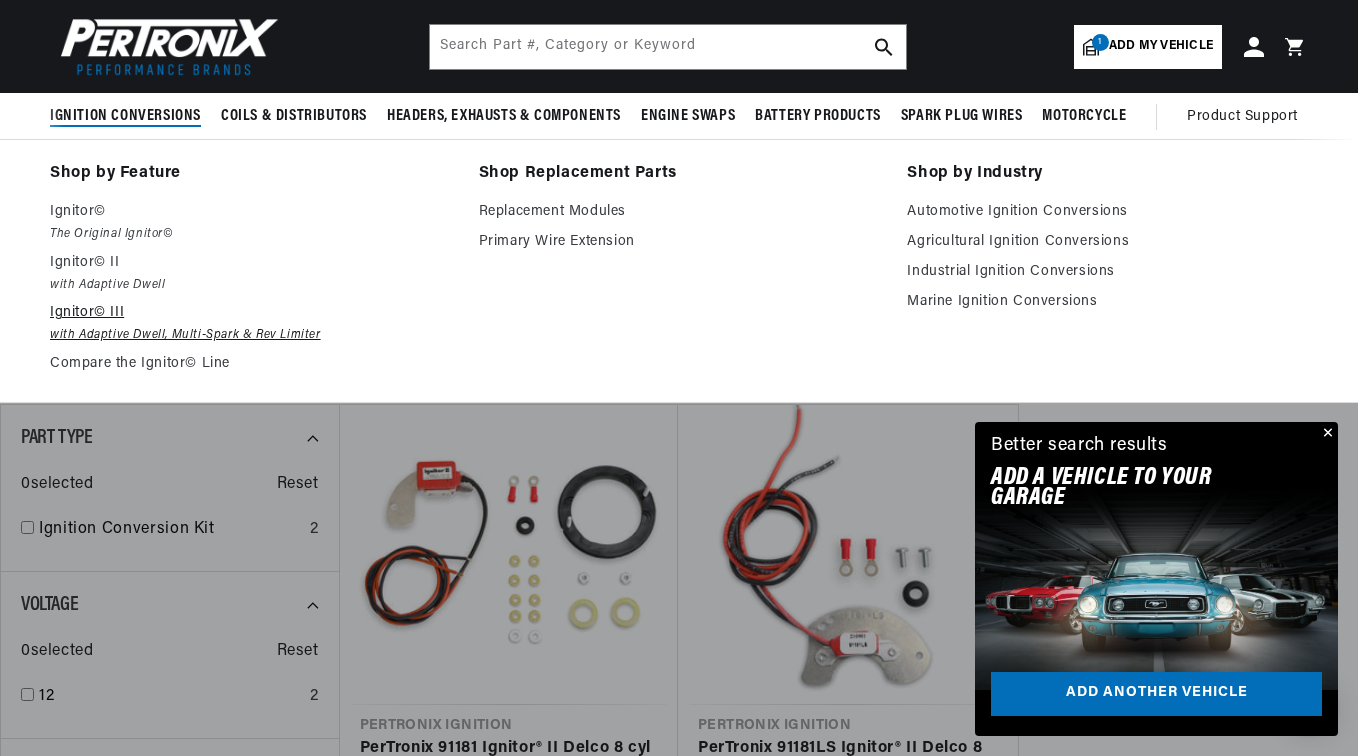 click on "Ignitor© III" at bounding box center [250, 313] 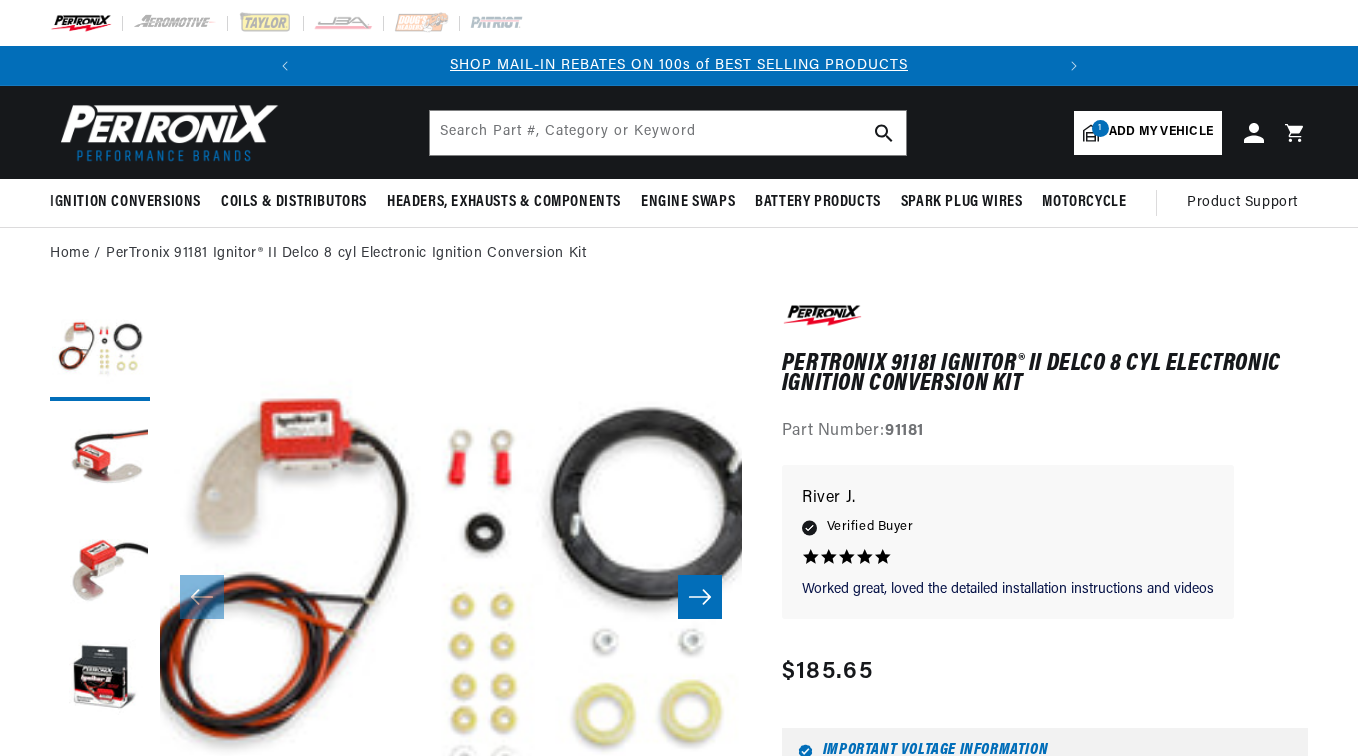 scroll, scrollTop: 0, scrollLeft: 0, axis: both 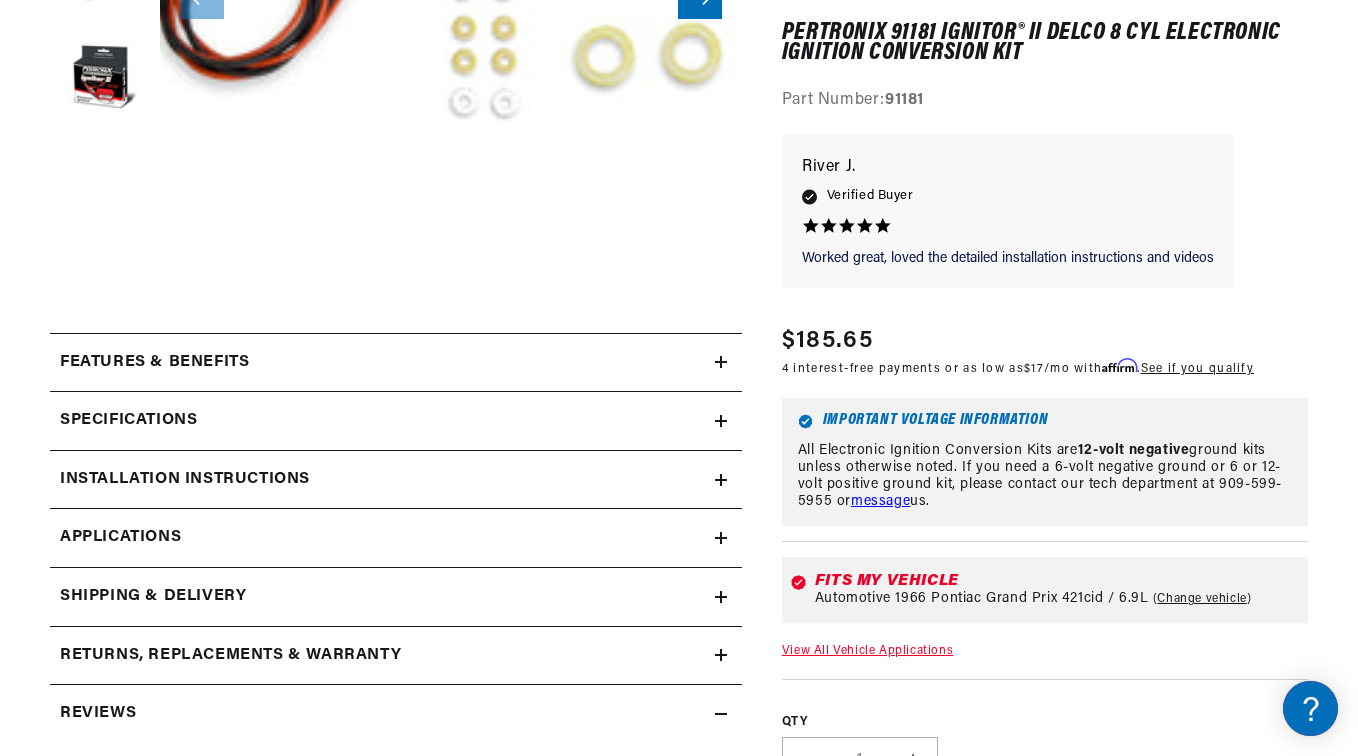 click 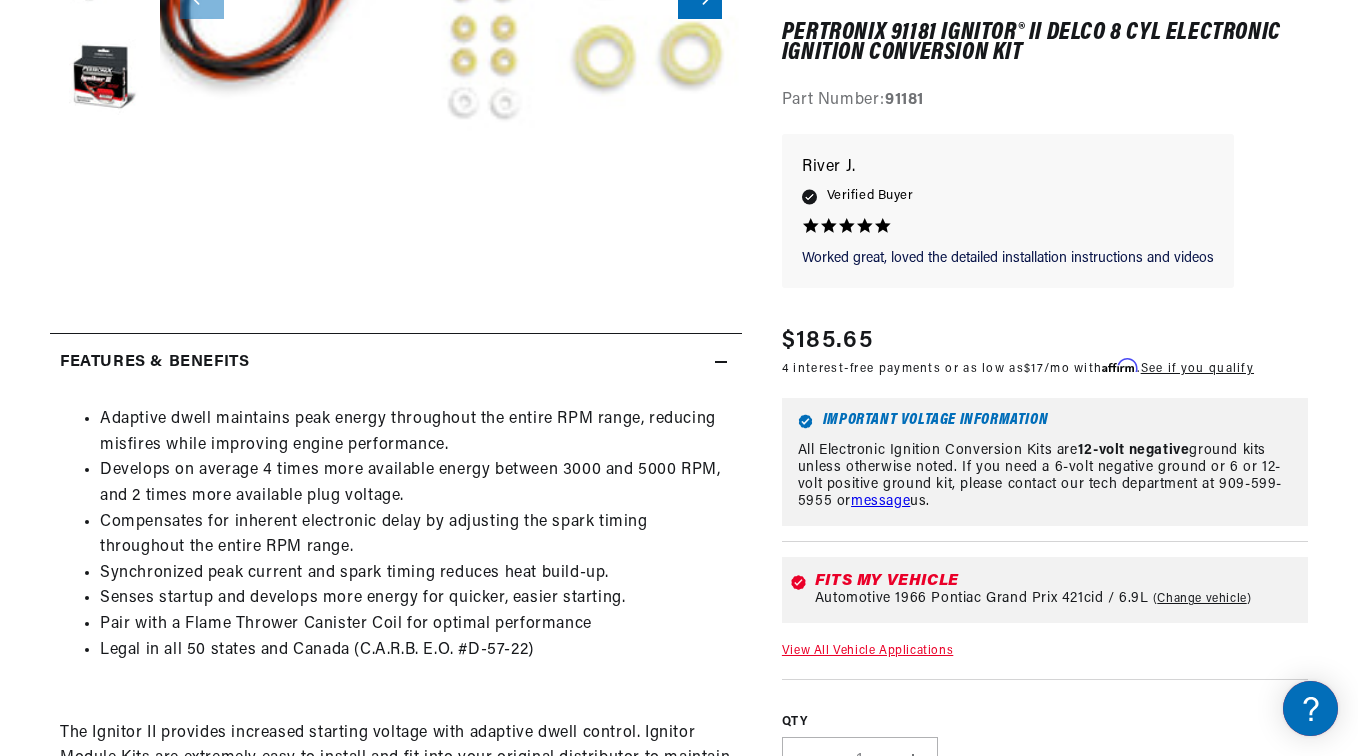 scroll, scrollTop: 0, scrollLeft: 747, axis: horizontal 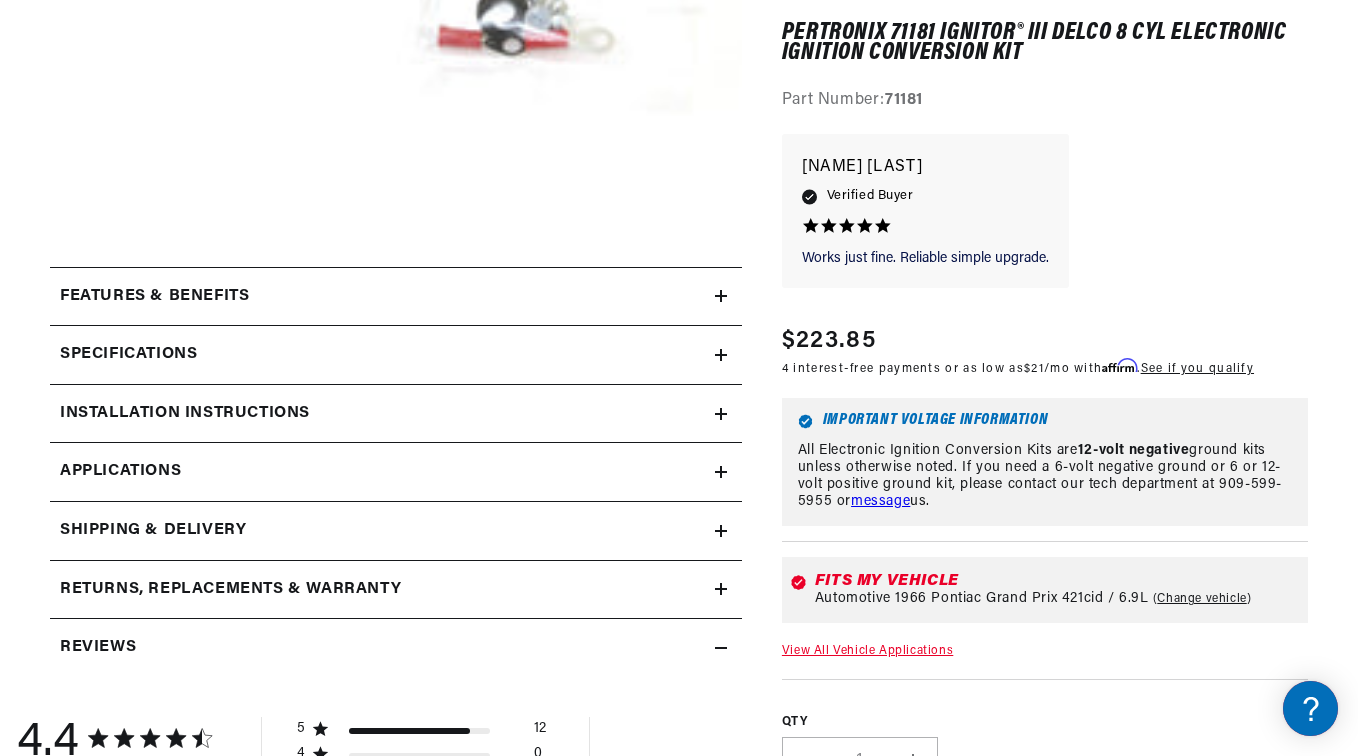 click 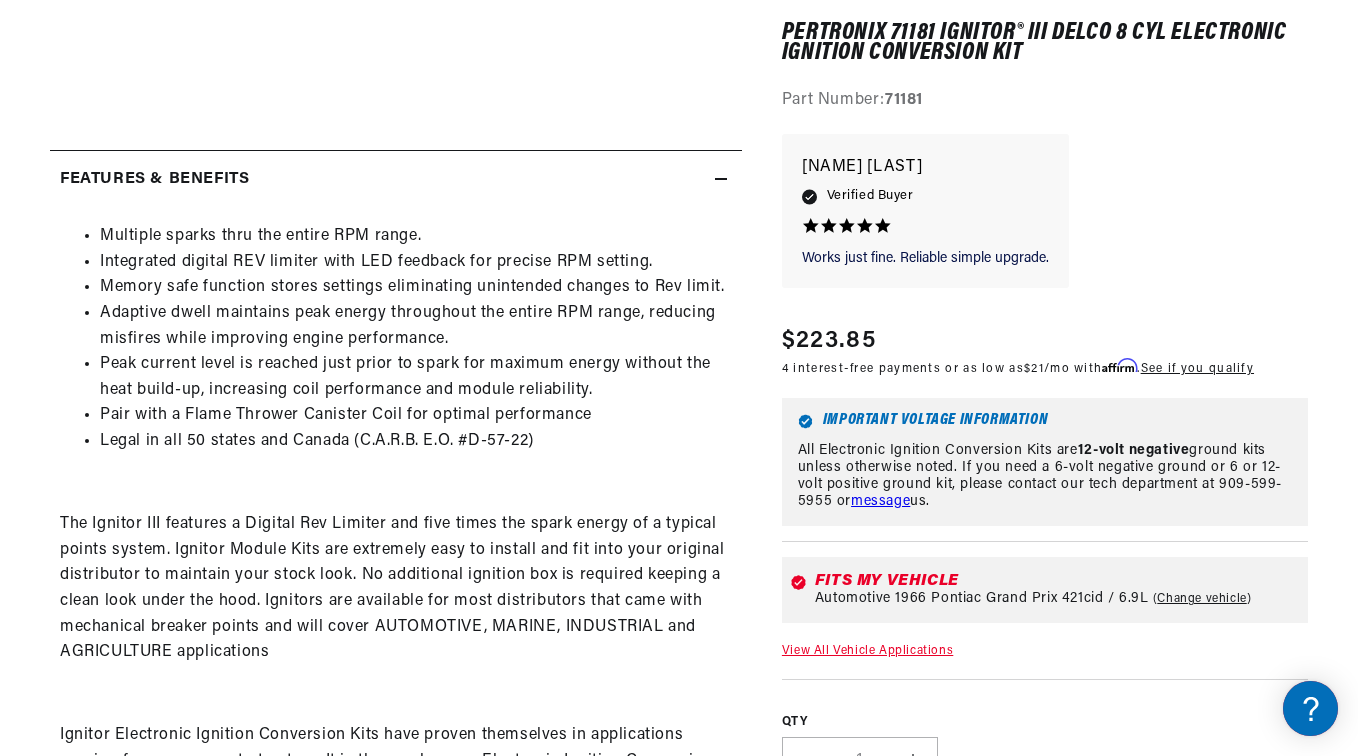 scroll, scrollTop: 800, scrollLeft: 0, axis: vertical 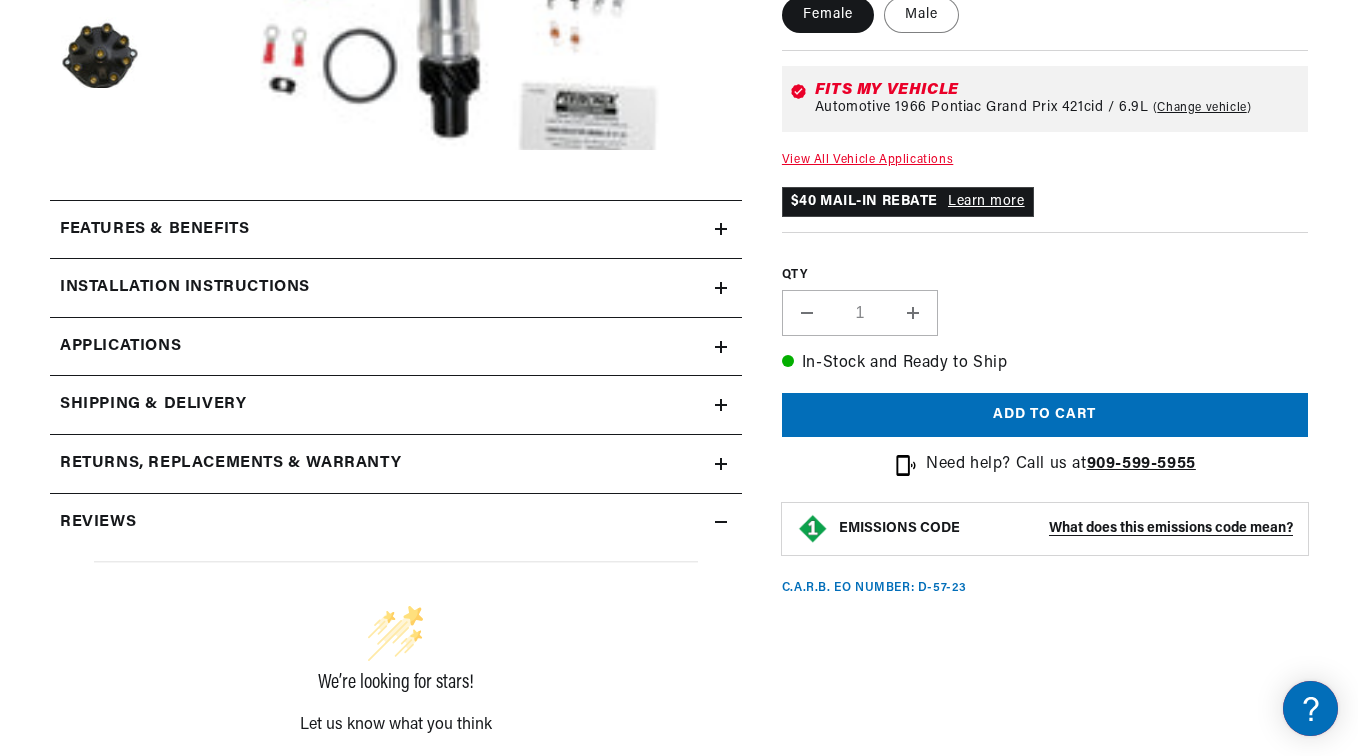 click 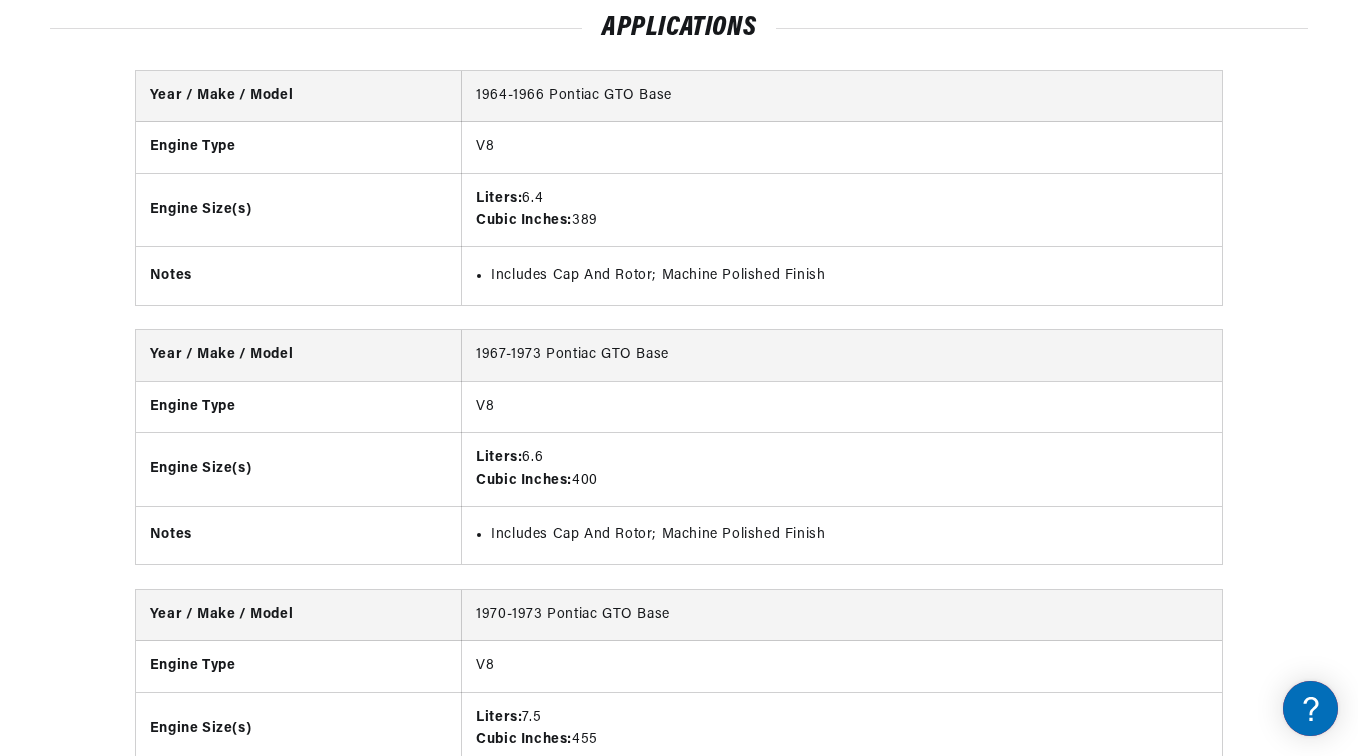 scroll, scrollTop: 2784, scrollLeft: 0, axis: vertical 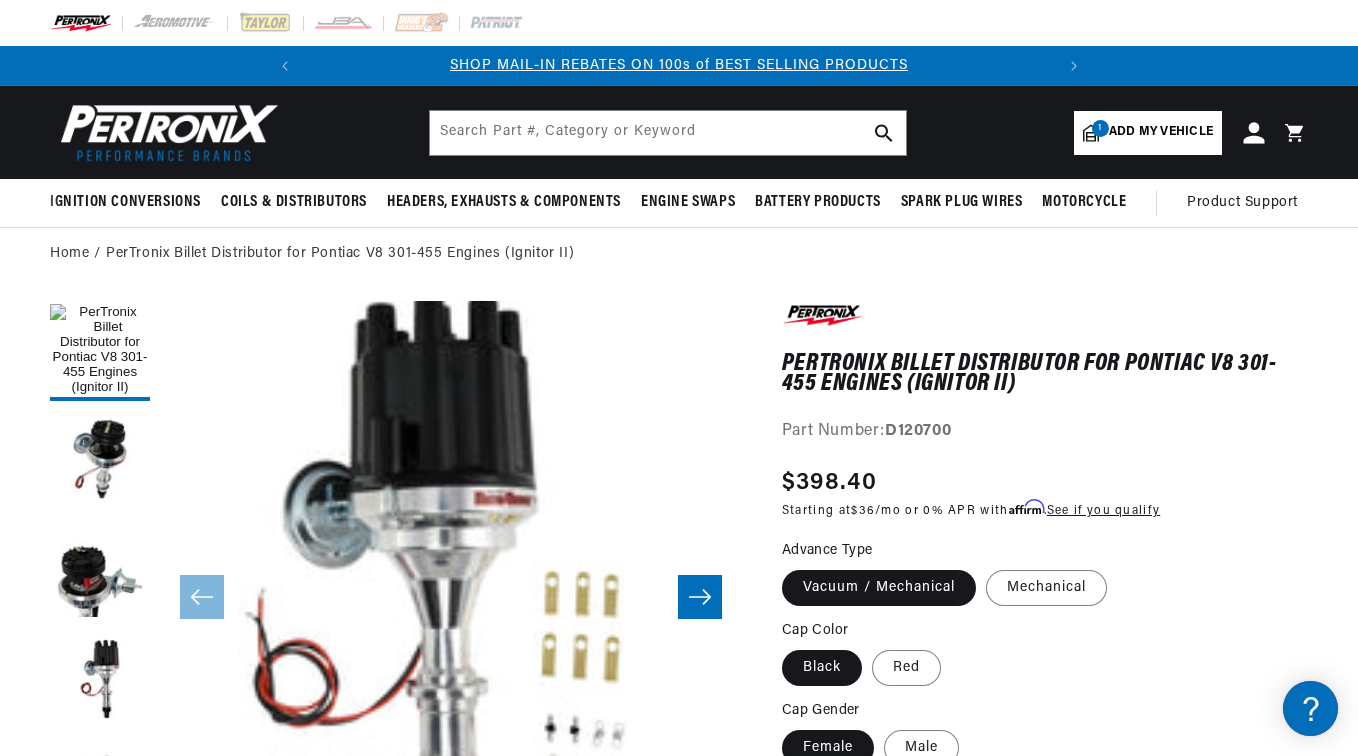 click 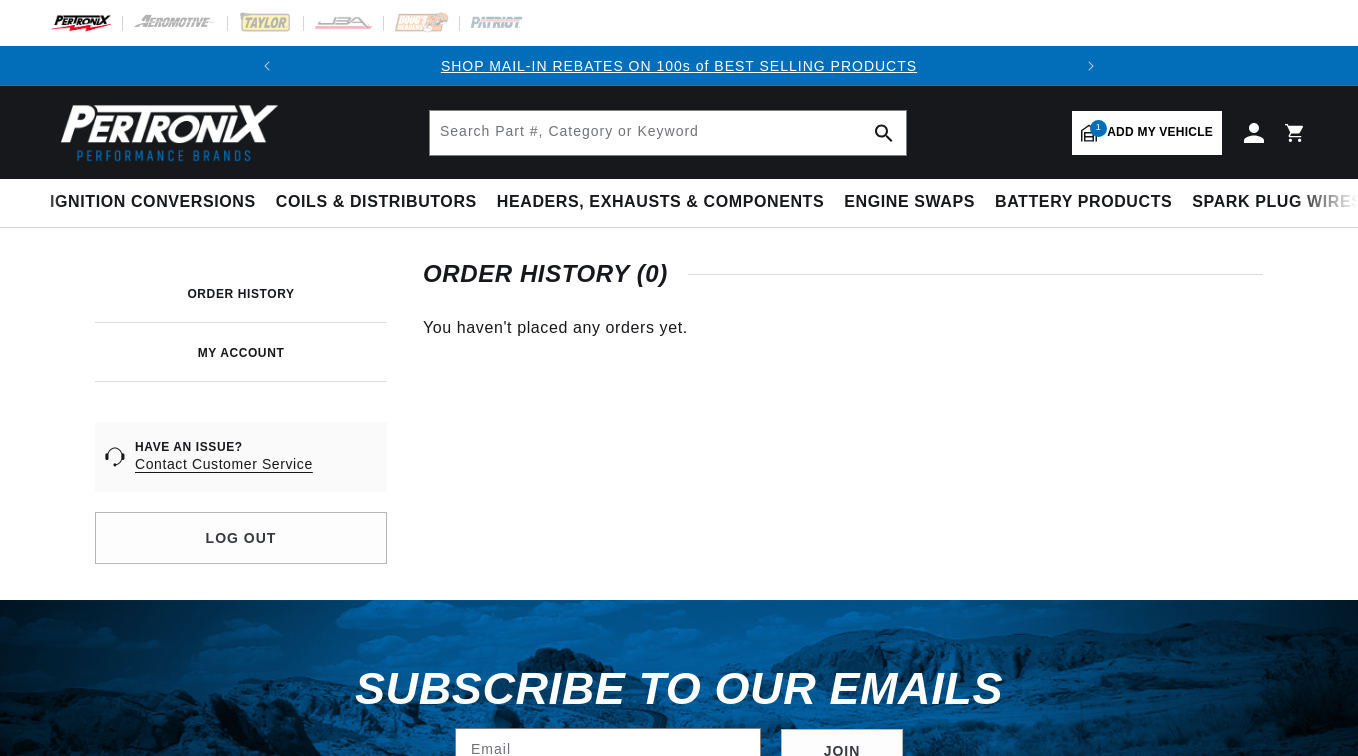 scroll, scrollTop: 0, scrollLeft: 0, axis: both 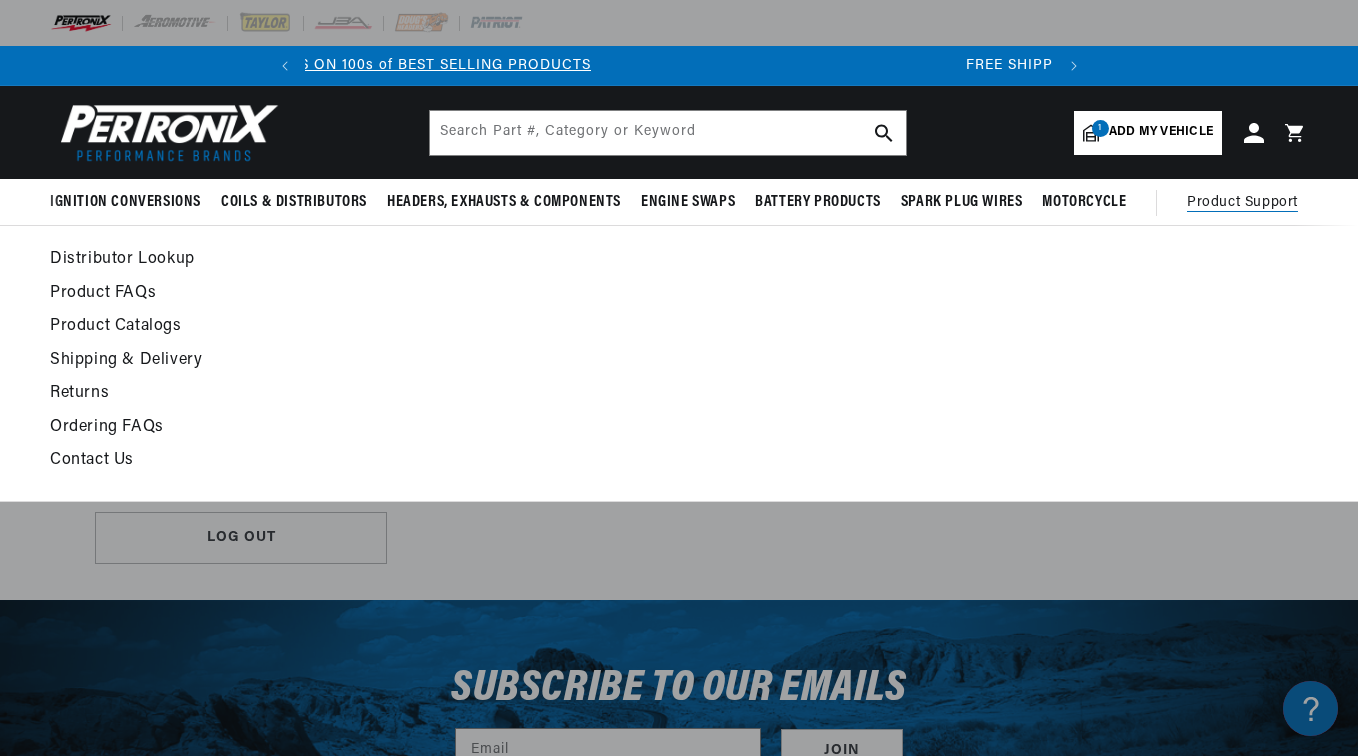 click on "Distributor Lookup" at bounding box center [508, 260] 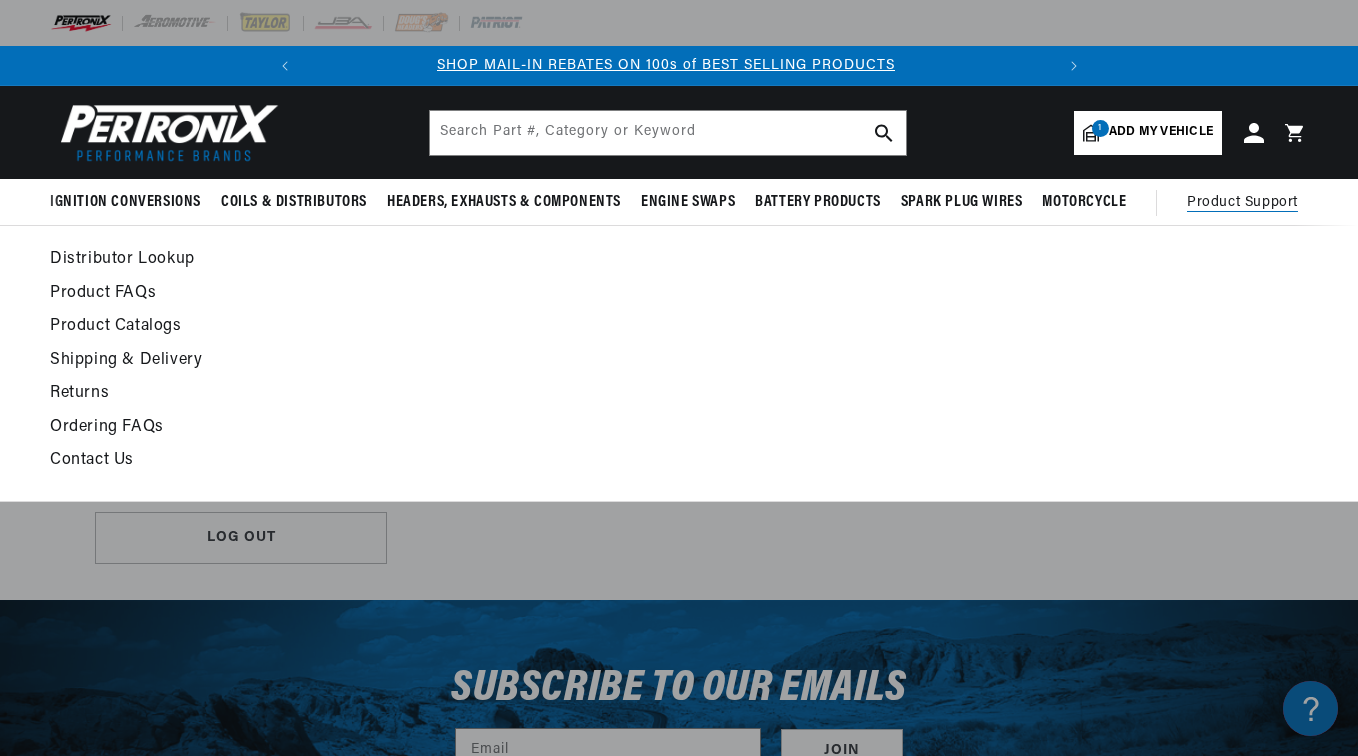 scroll, scrollTop: 0, scrollLeft: 0, axis: both 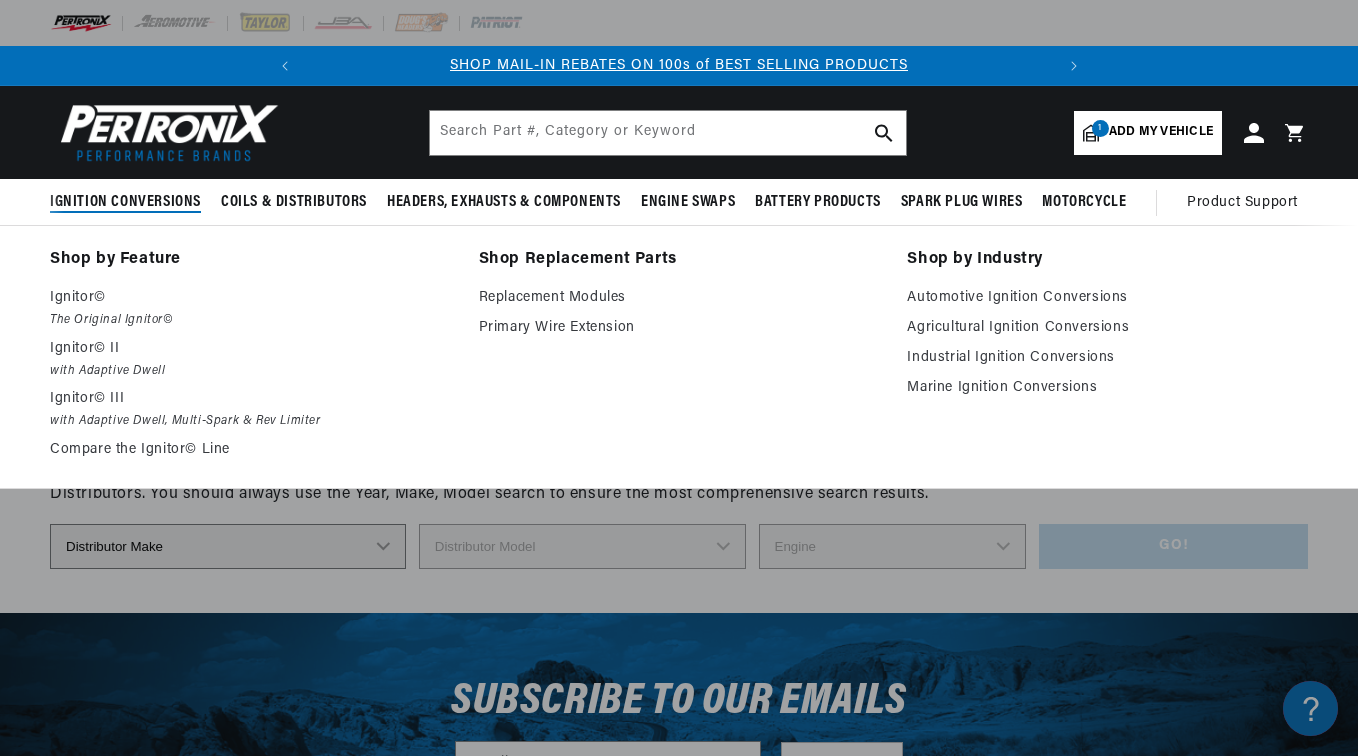 click on "Ignition Conversions" at bounding box center [125, 202] 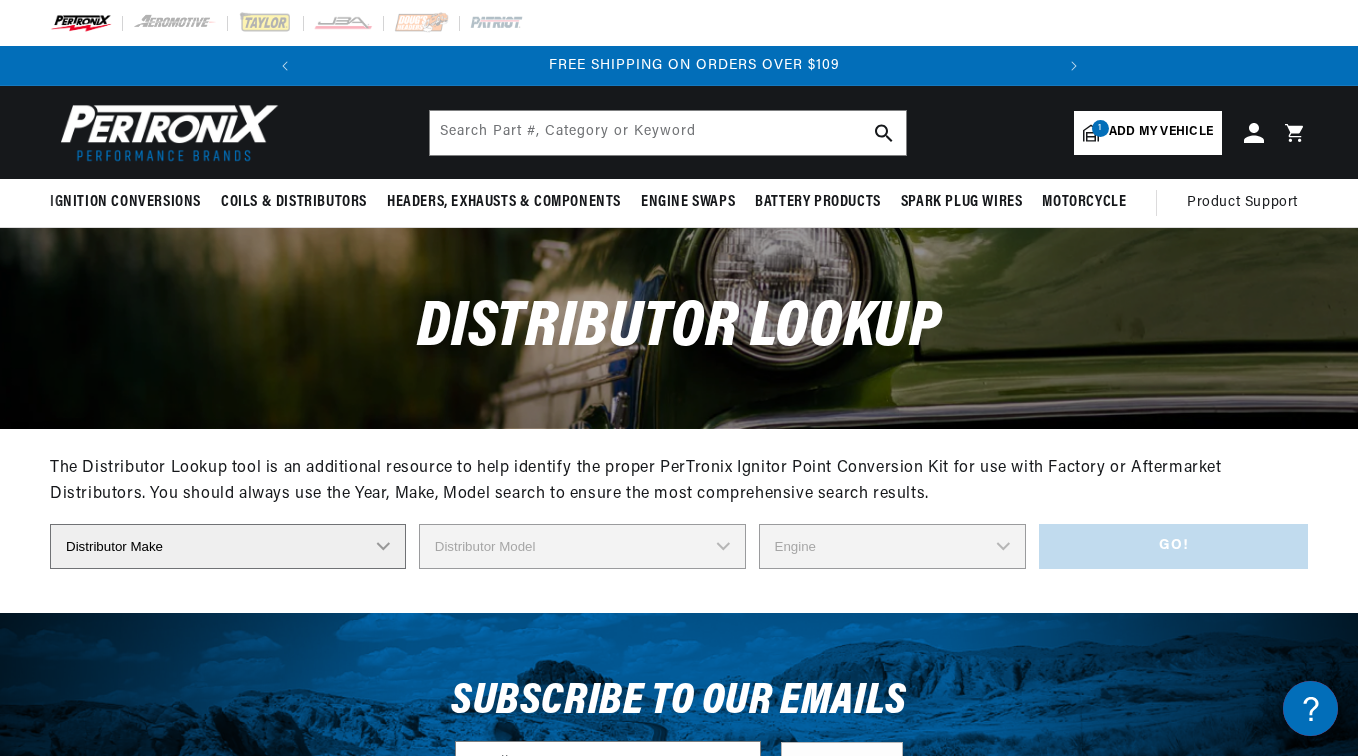scroll, scrollTop: 0, scrollLeft: 747, axis: horizontal 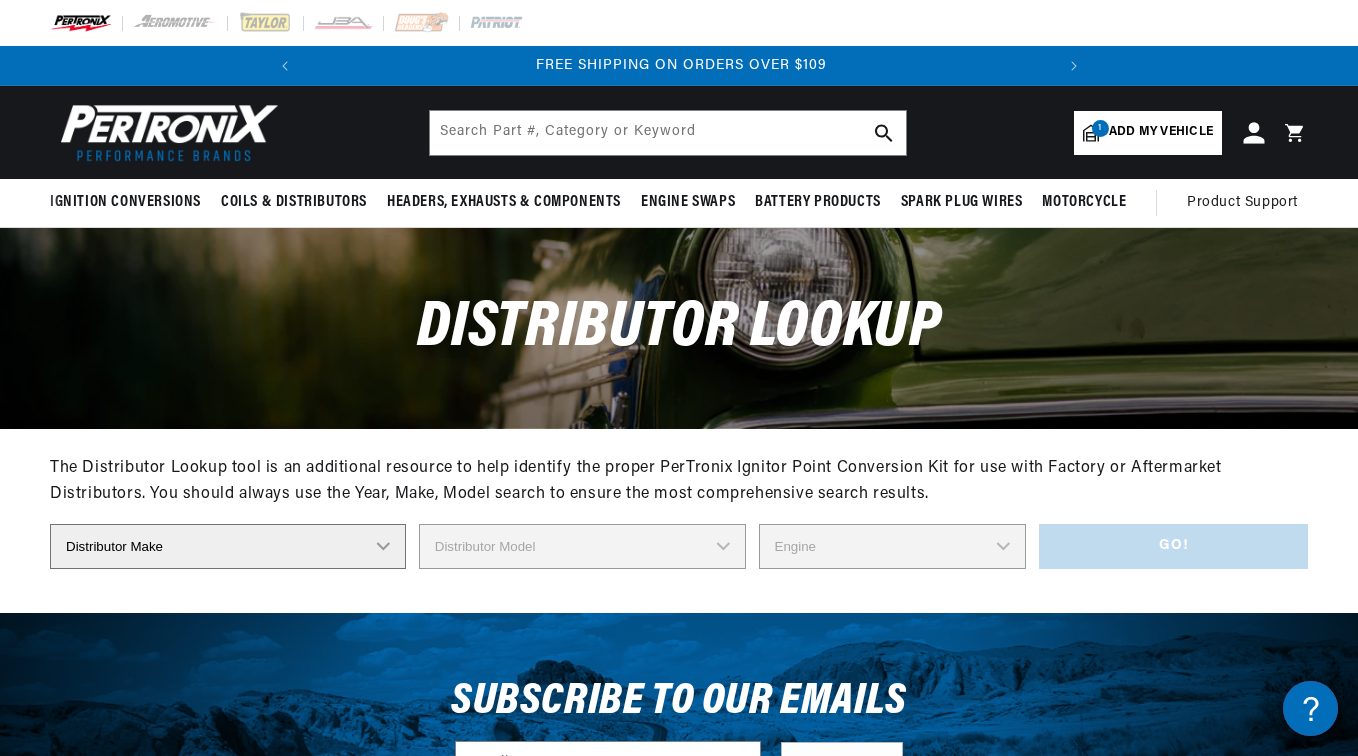 click 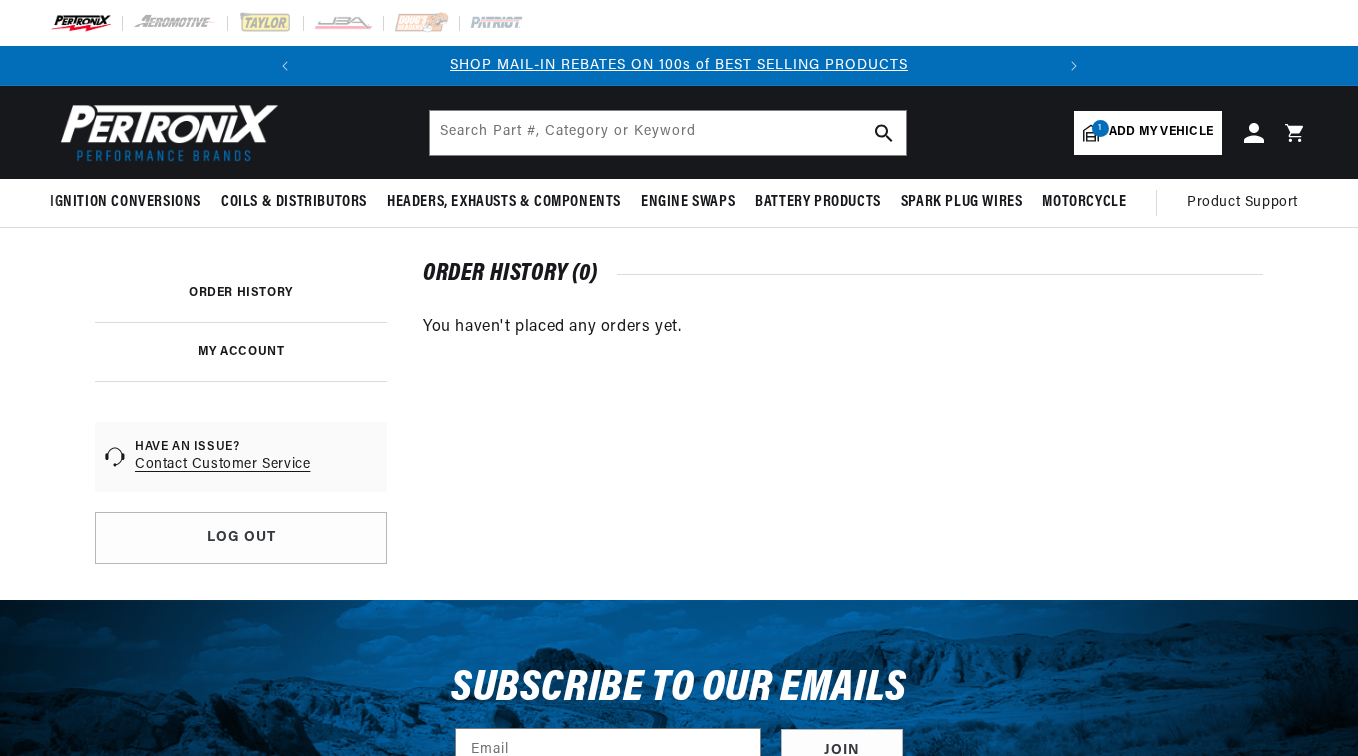 scroll, scrollTop: 0, scrollLeft: 0, axis: both 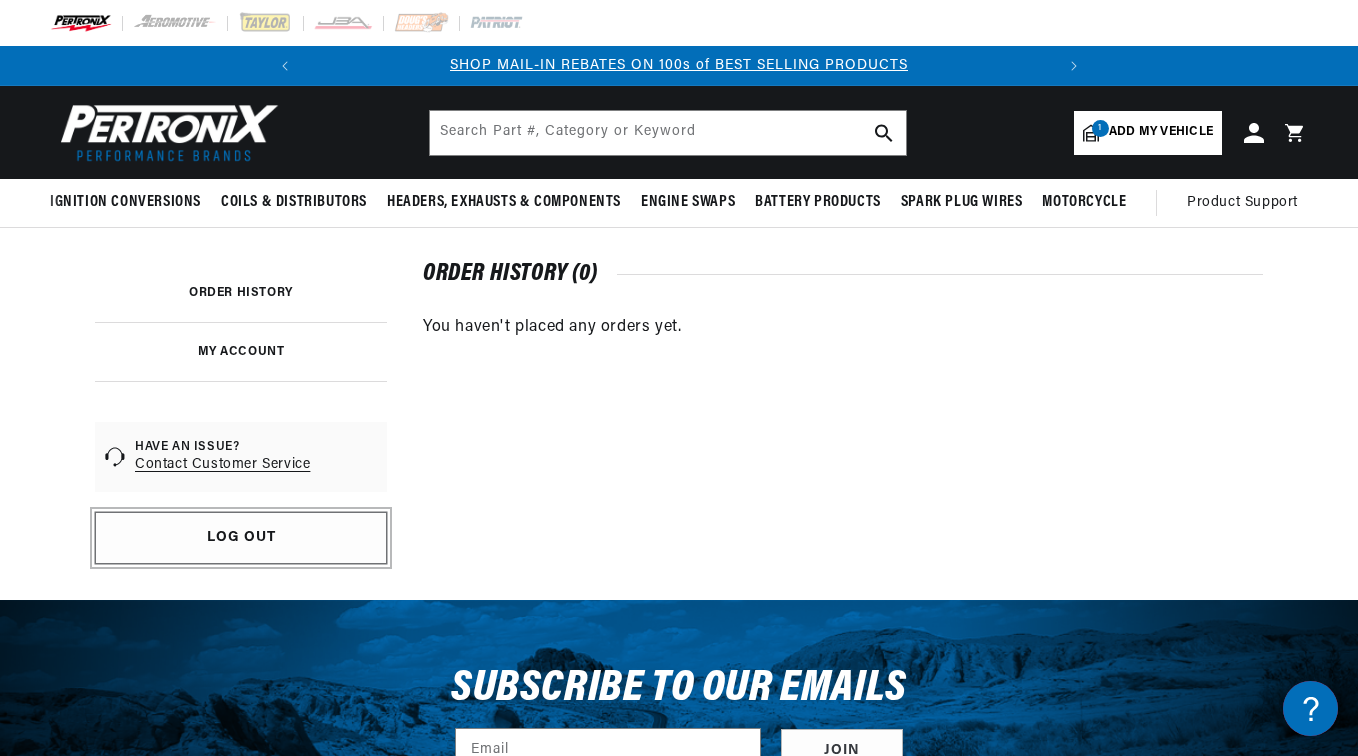 click on "Log out" at bounding box center (241, 538) 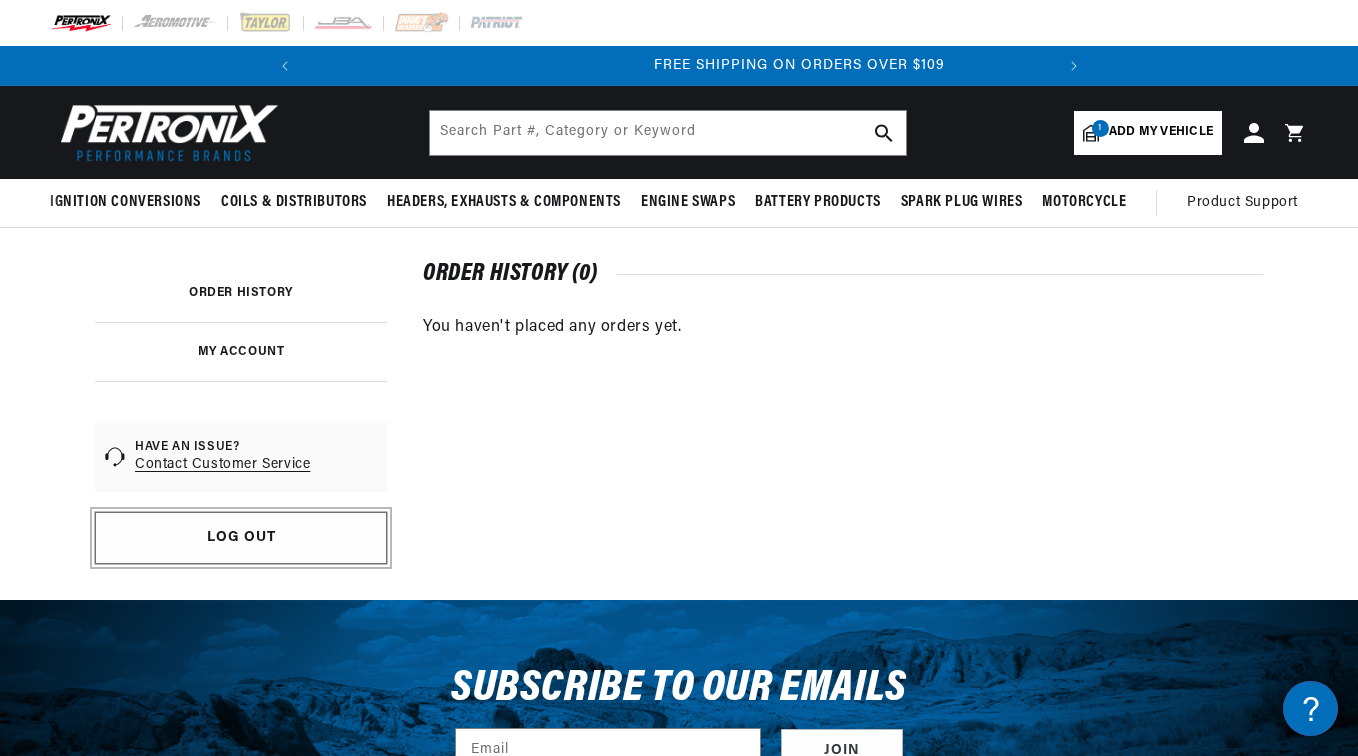 scroll, scrollTop: 0, scrollLeft: 734, axis: horizontal 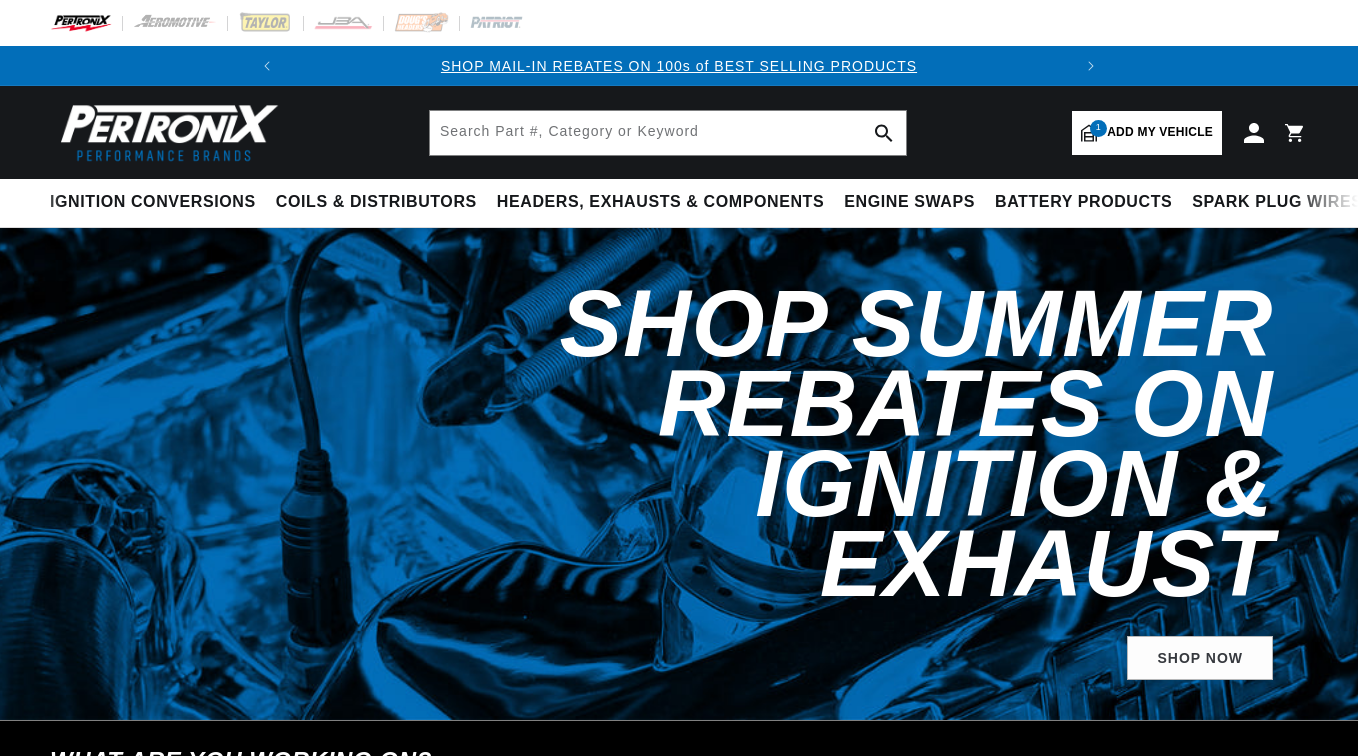 select on "1966" 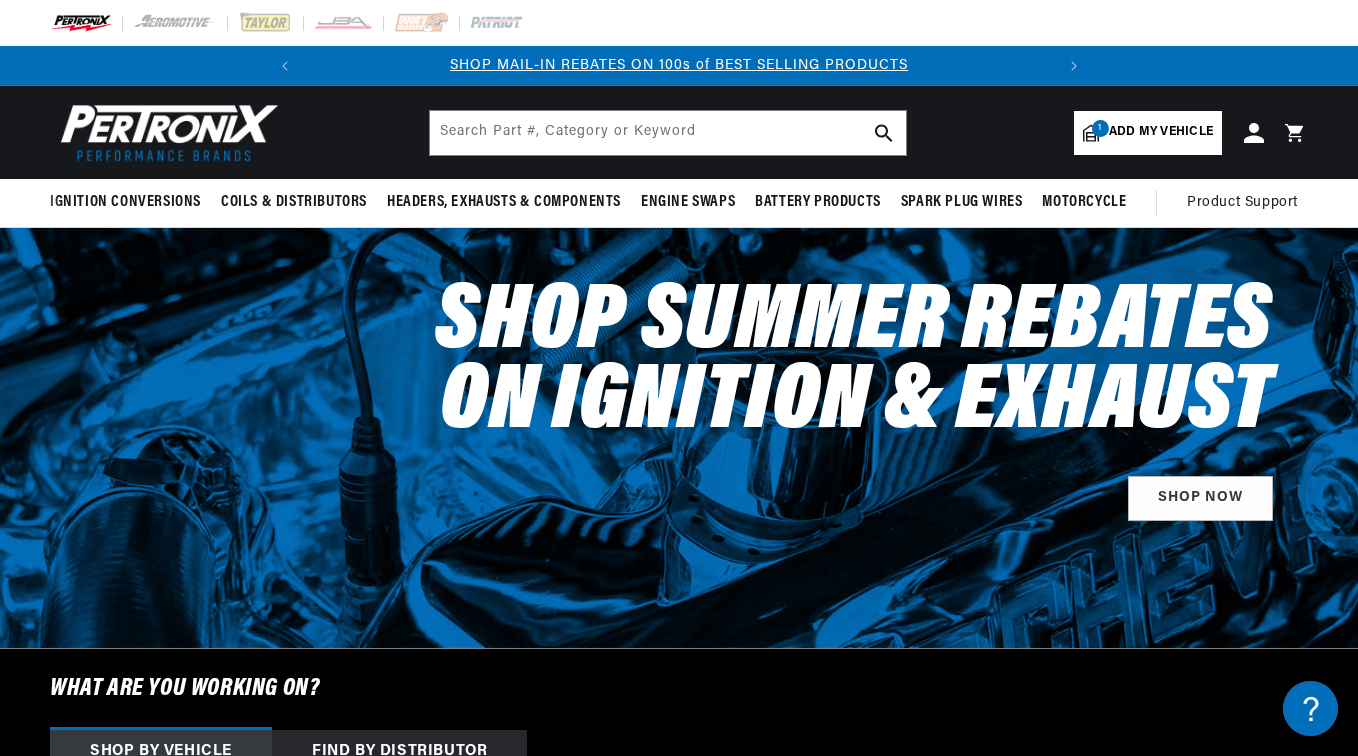 scroll, scrollTop: 0, scrollLeft: 0, axis: both 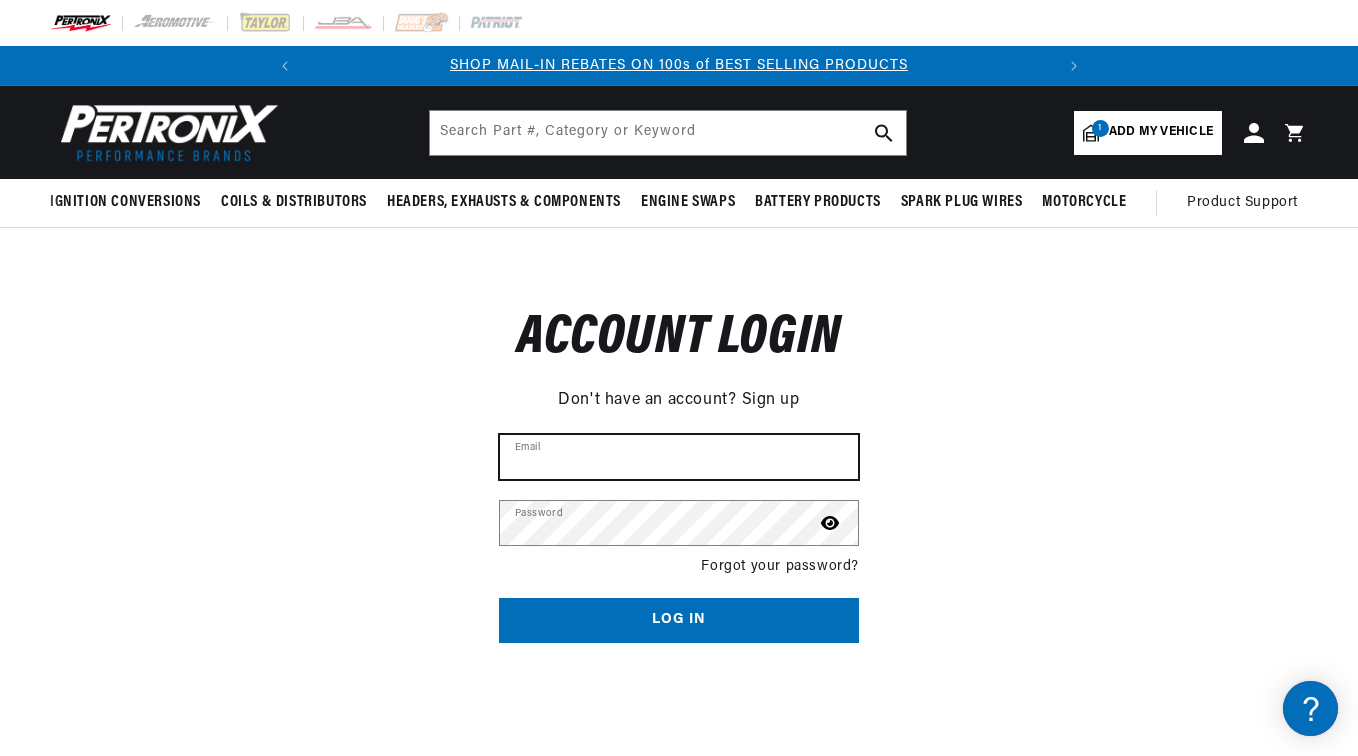 type on "gregg.nole@yahoo.com" 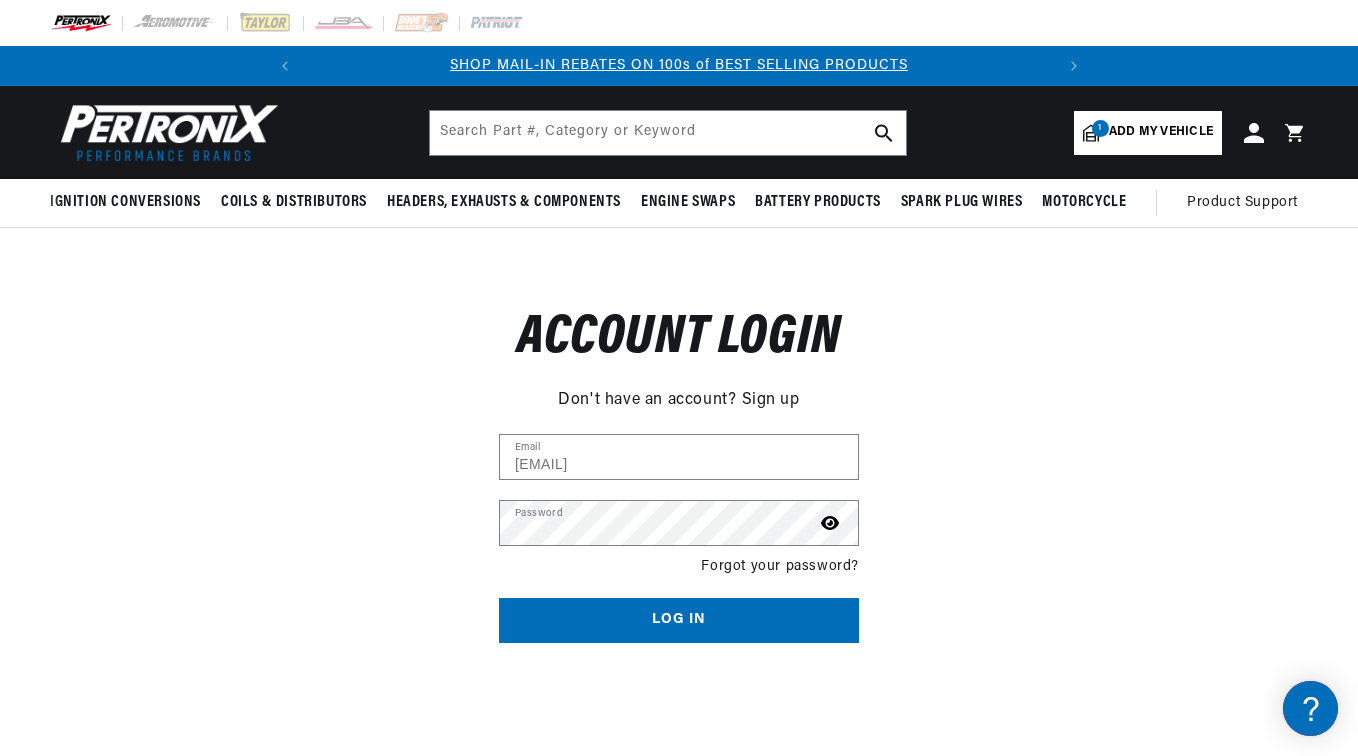 click on "Log in" at bounding box center [679, 620] 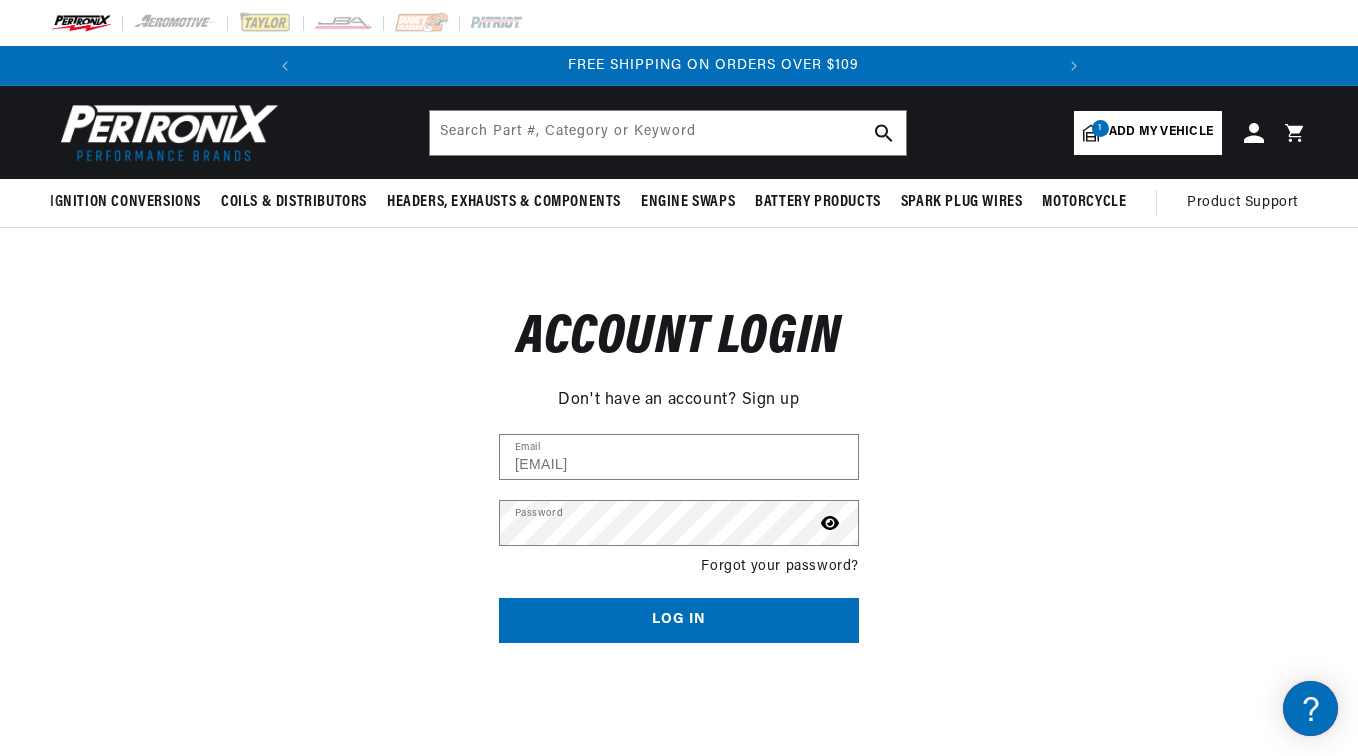 scroll, scrollTop: 0, scrollLeft: 747, axis: horizontal 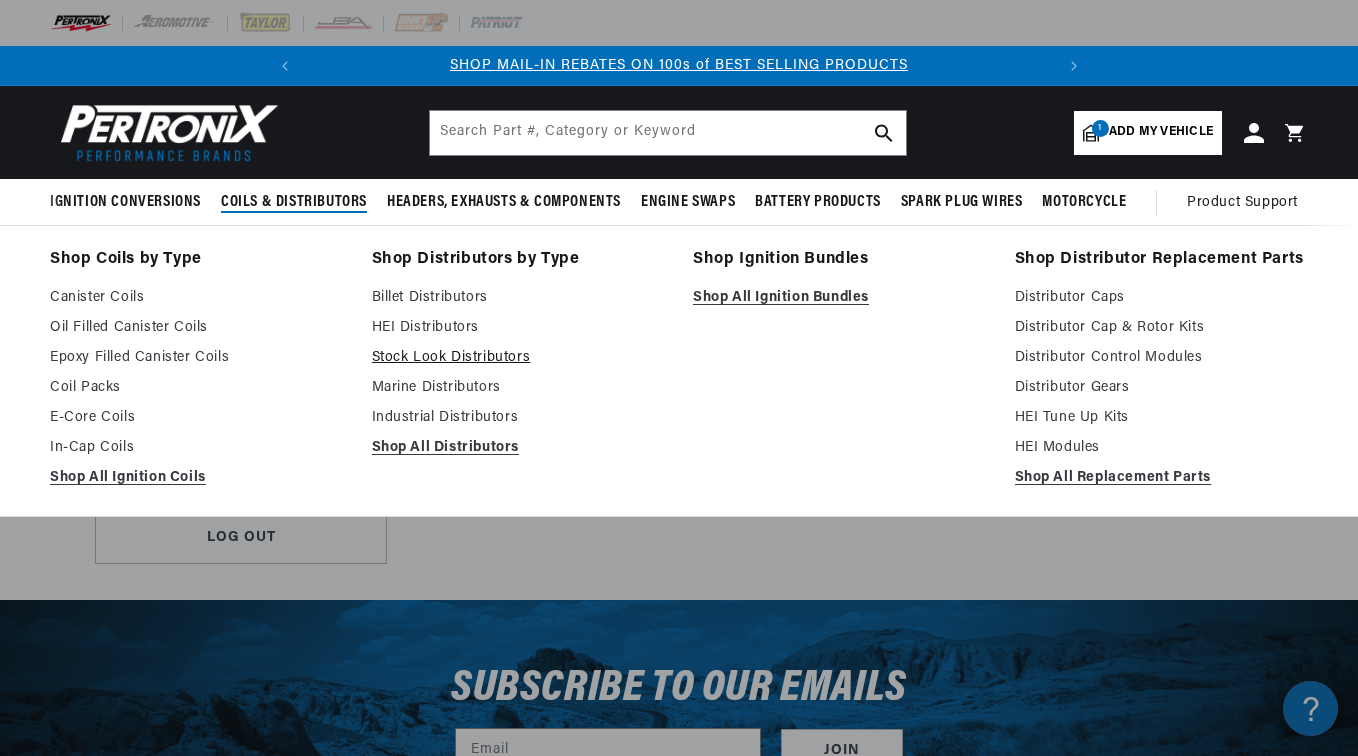 click on "Stock Look Distributors" at bounding box center (519, 358) 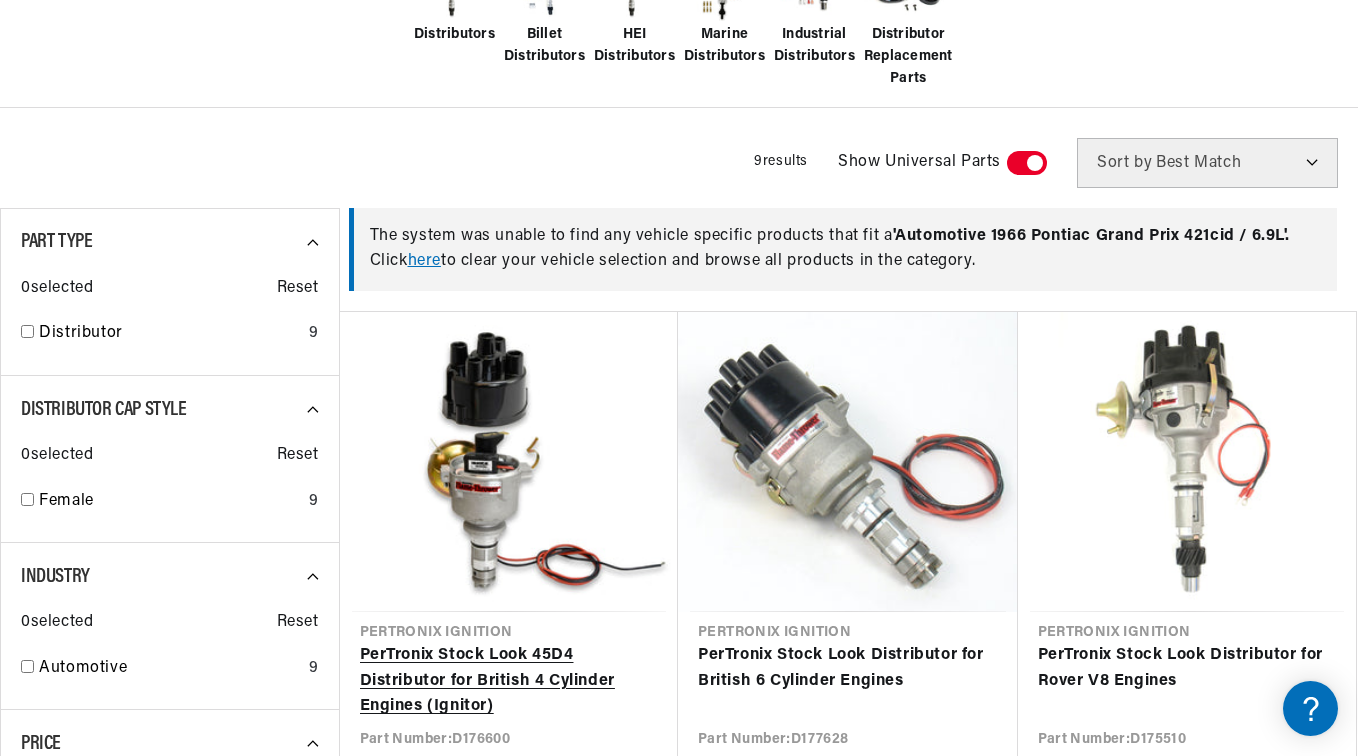 scroll, scrollTop: 666, scrollLeft: 0, axis: vertical 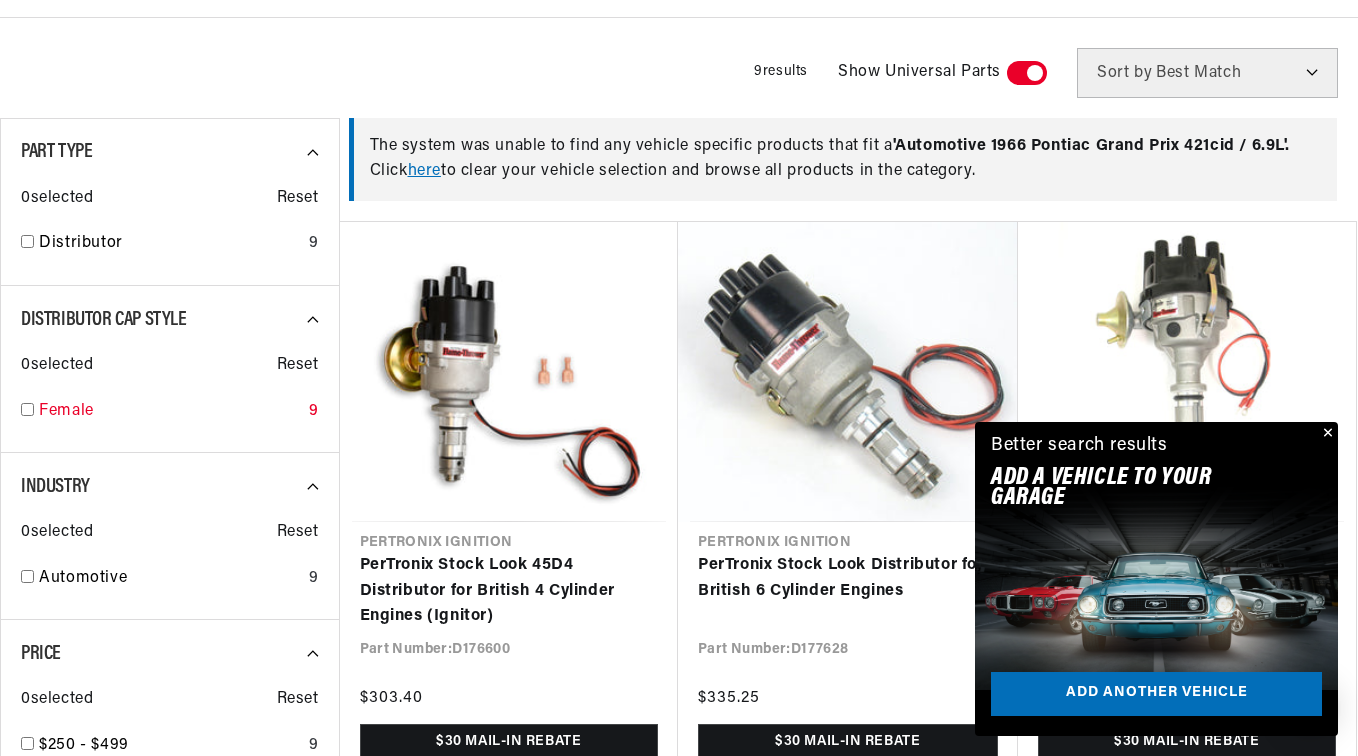 click on "Female 9" at bounding box center [170, 416] 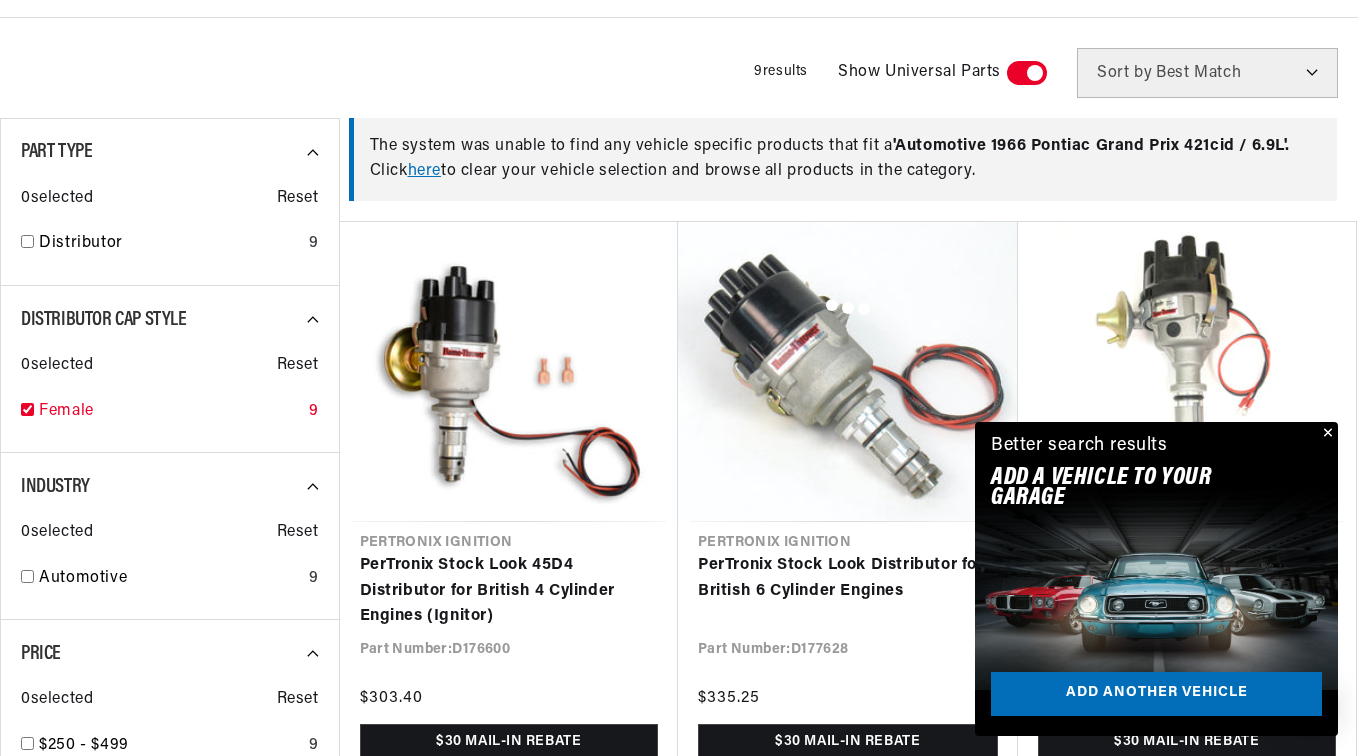 checkbox on "true" 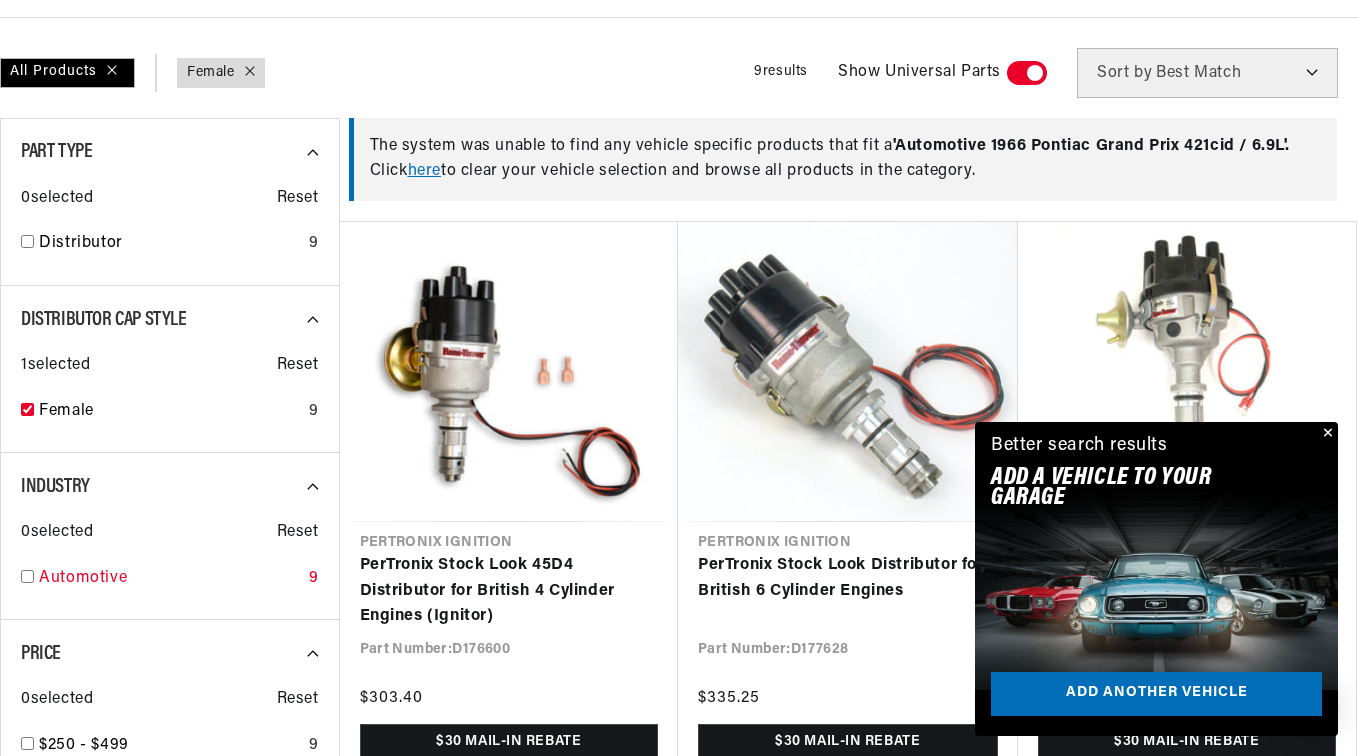 scroll, scrollTop: 0, scrollLeft: 747, axis: horizontal 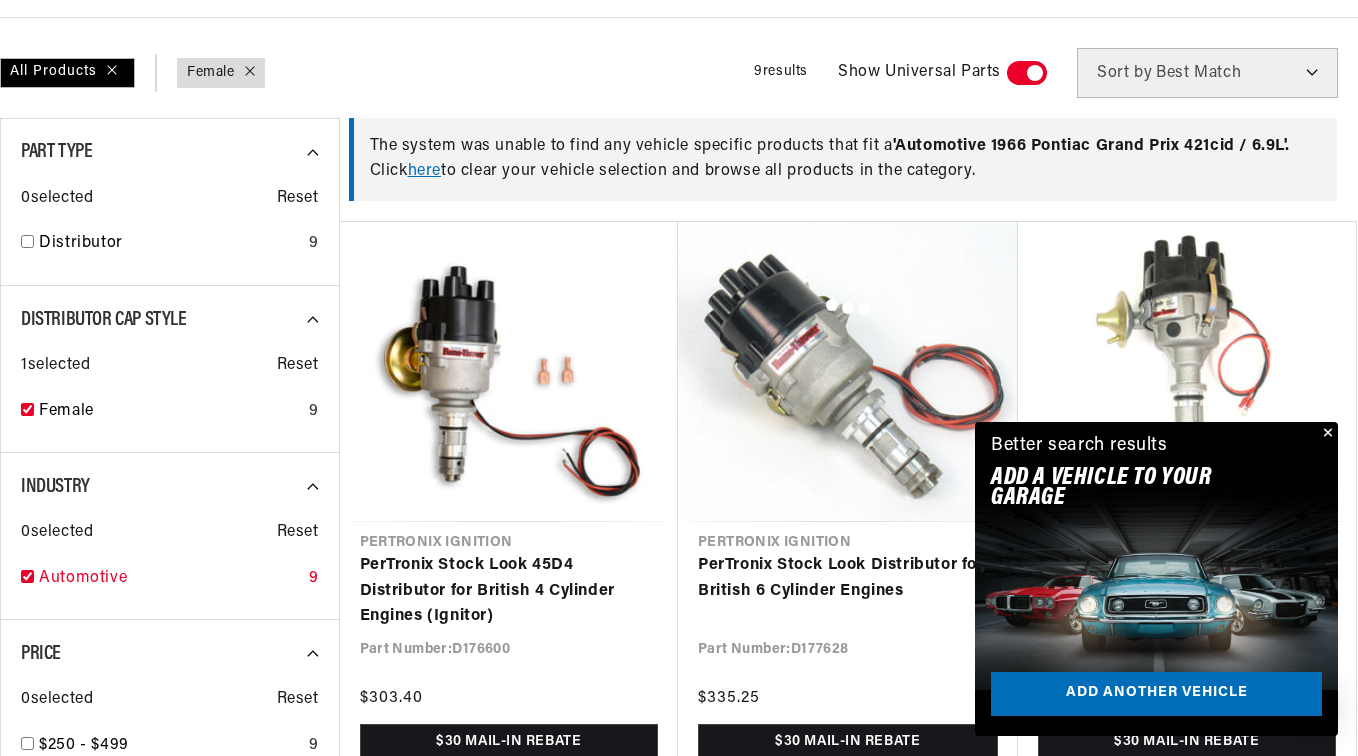 checkbox on "true" 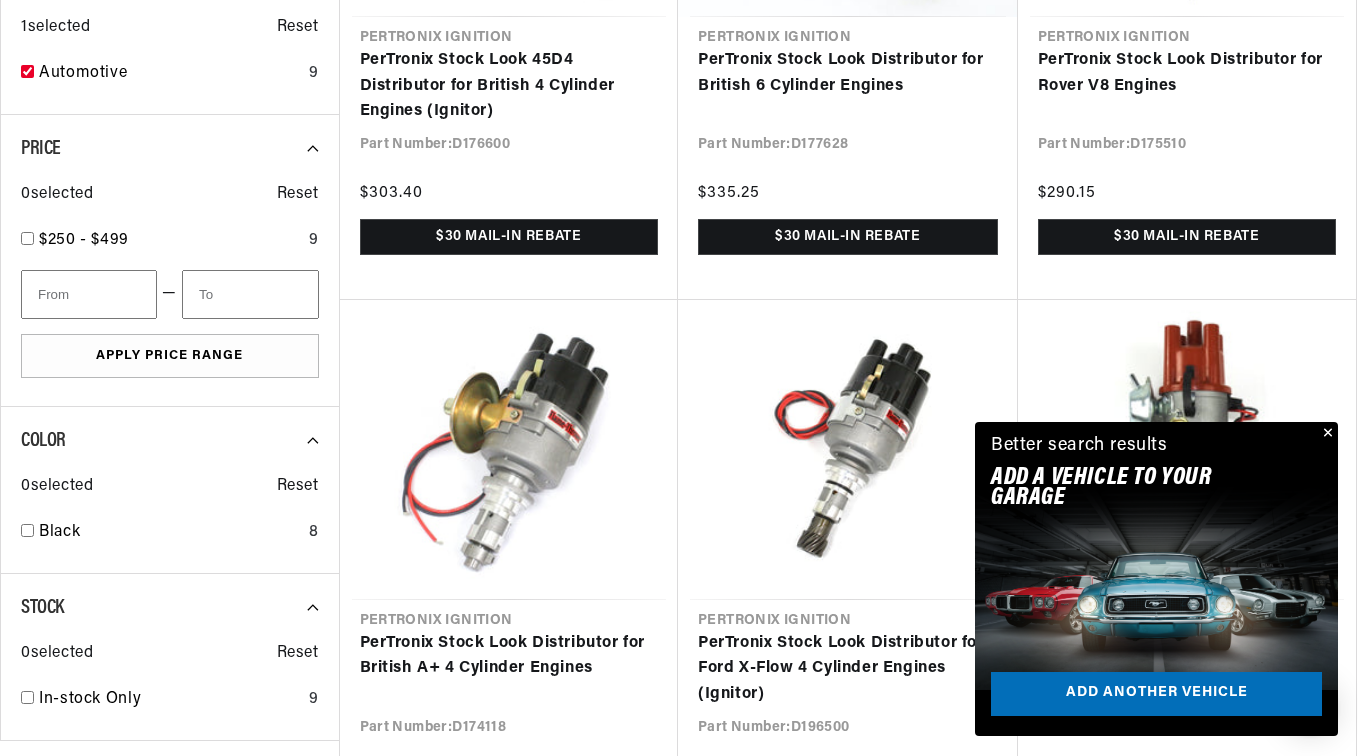 scroll, scrollTop: 1200, scrollLeft: 0, axis: vertical 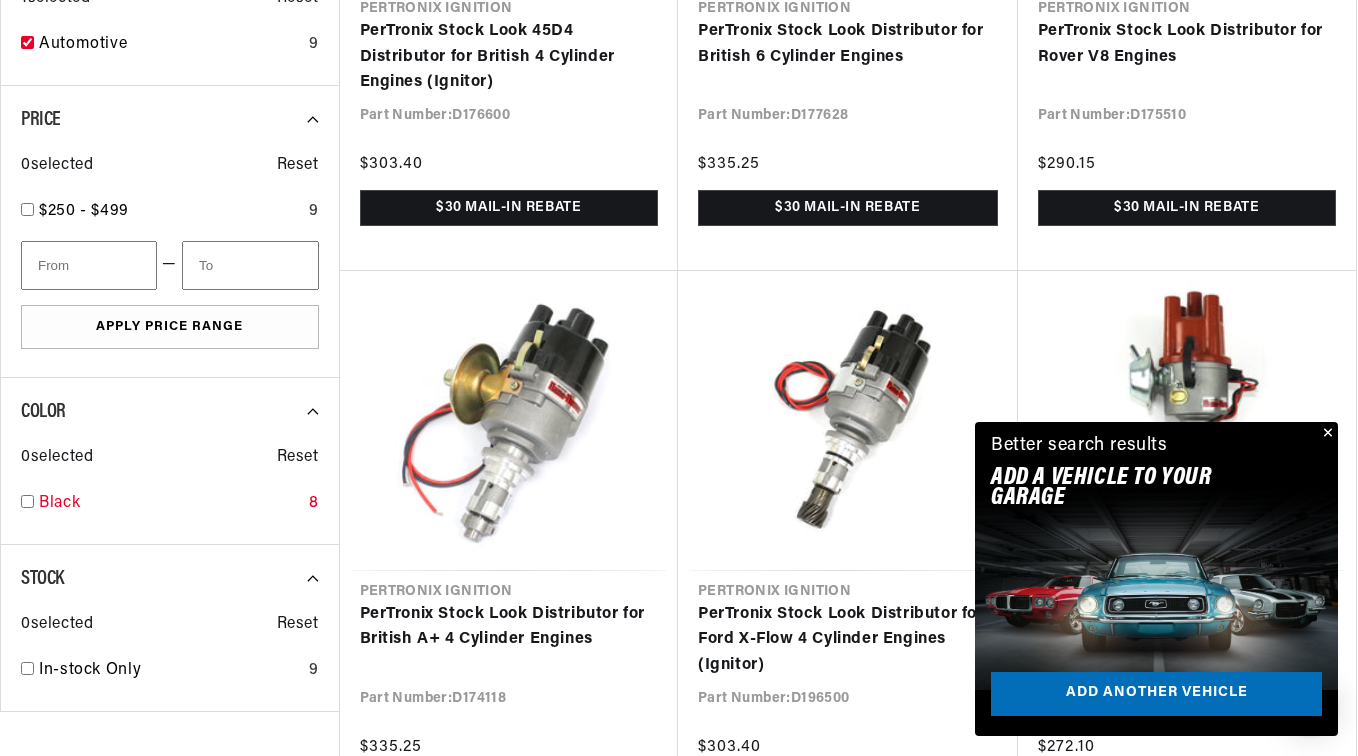 click at bounding box center (27, 501) 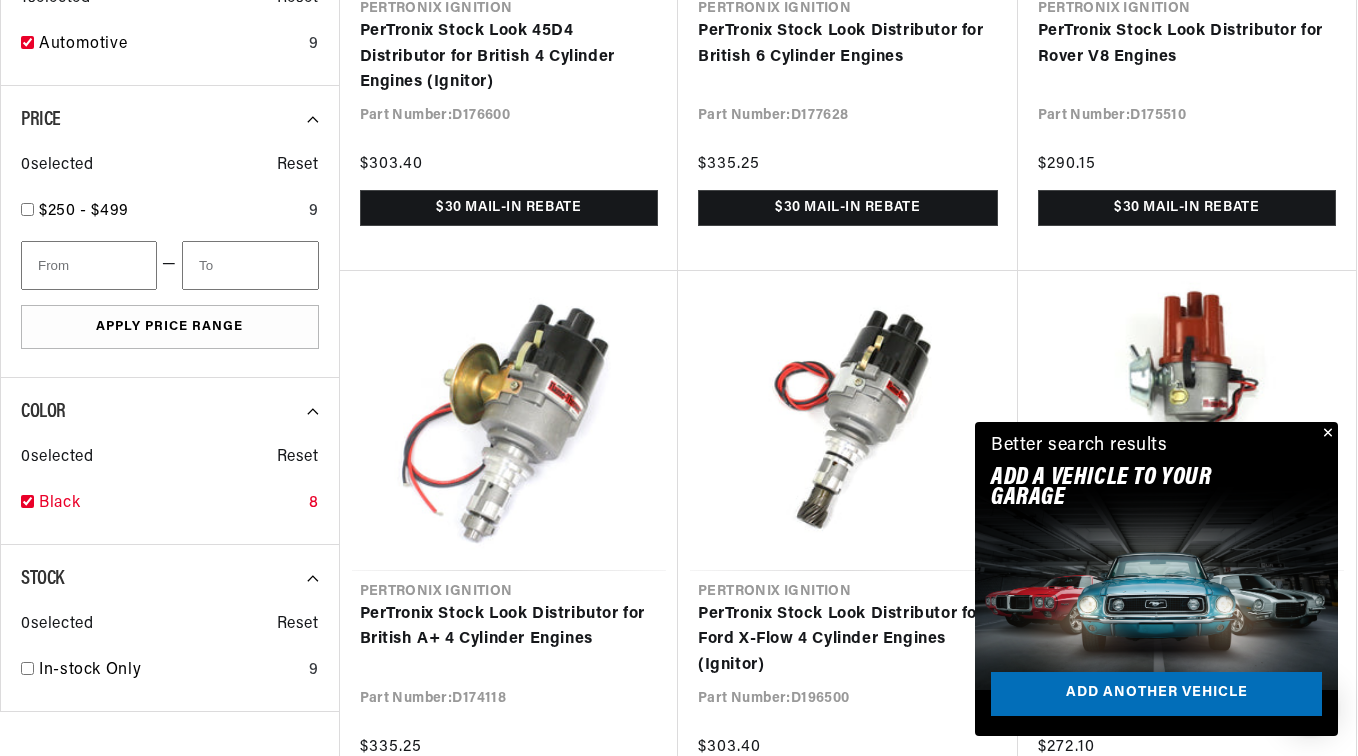 checkbox on "true" 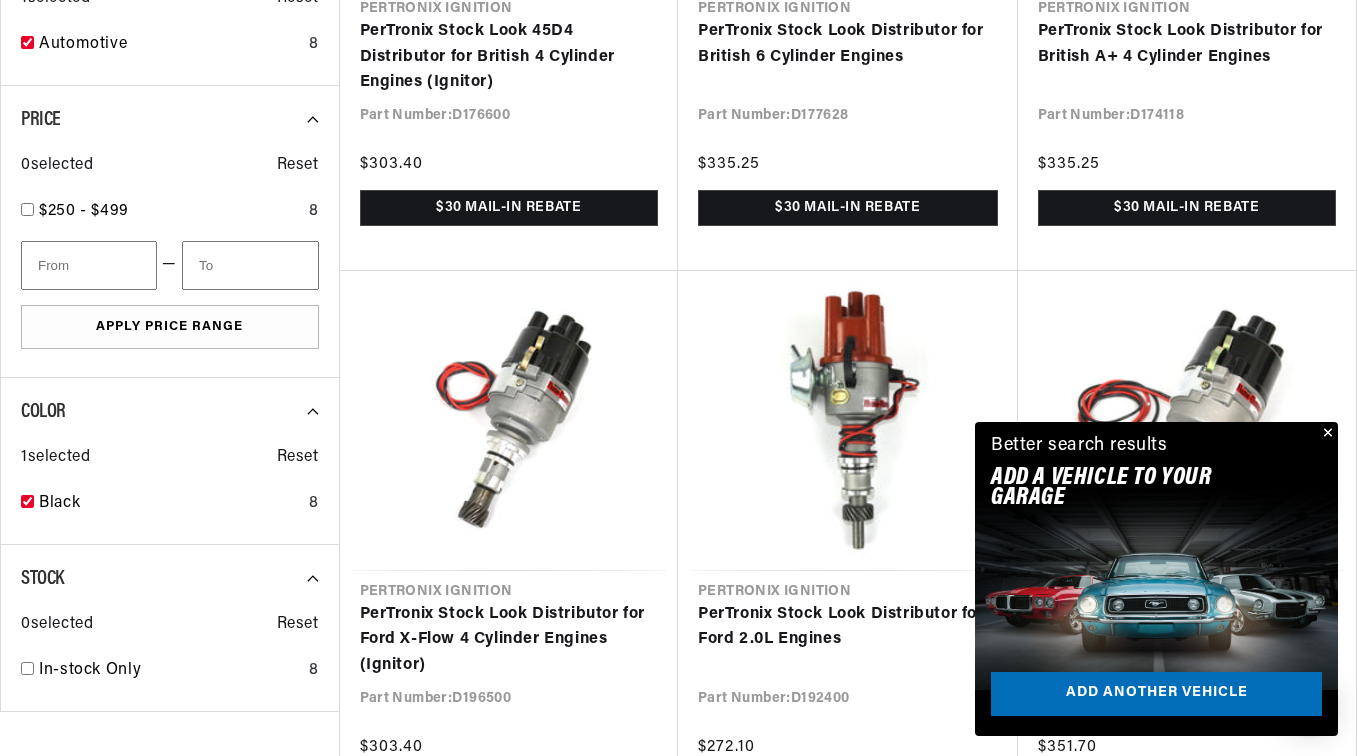 scroll, scrollTop: 0, scrollLeft: 0, axis: both 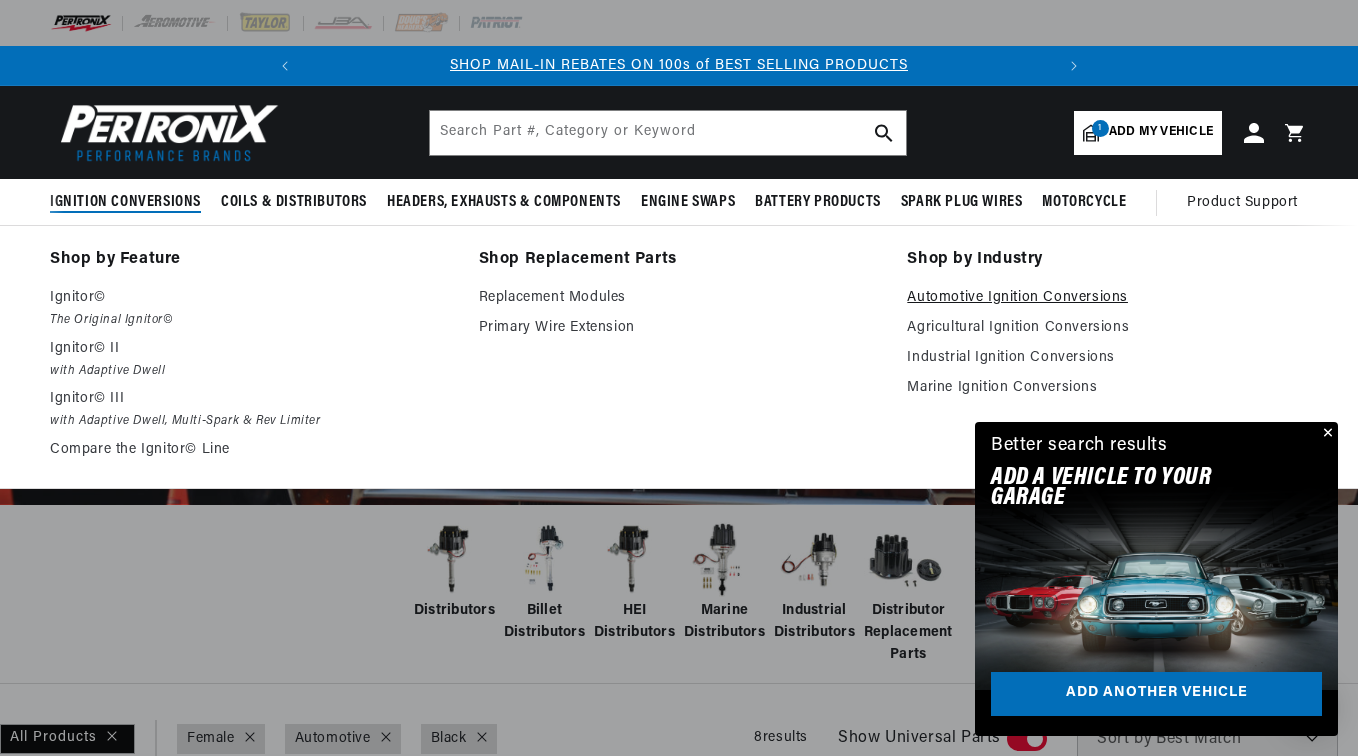 click on "Automotive Ignition Conversions" at bounding box center (1107, 298) 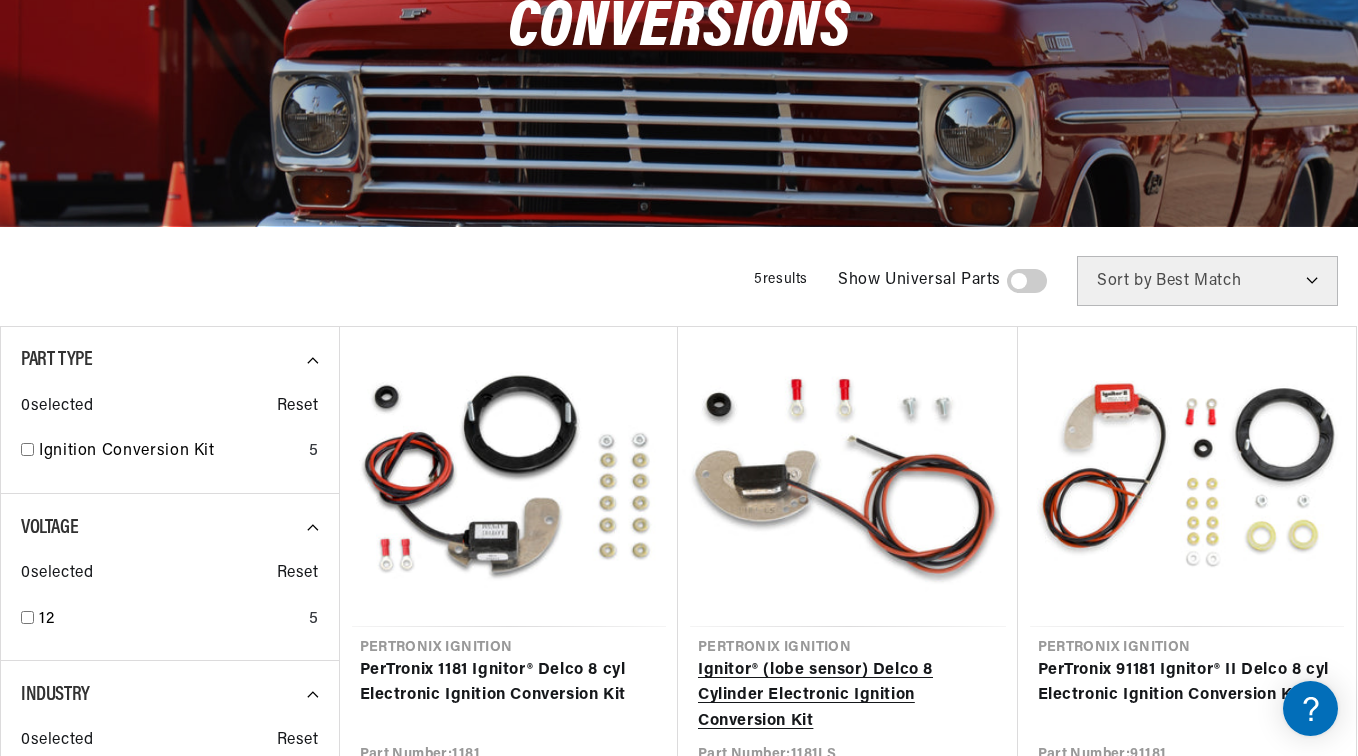 scroll, scrollTop: 520, scrollLeft: 0, axis: vertical 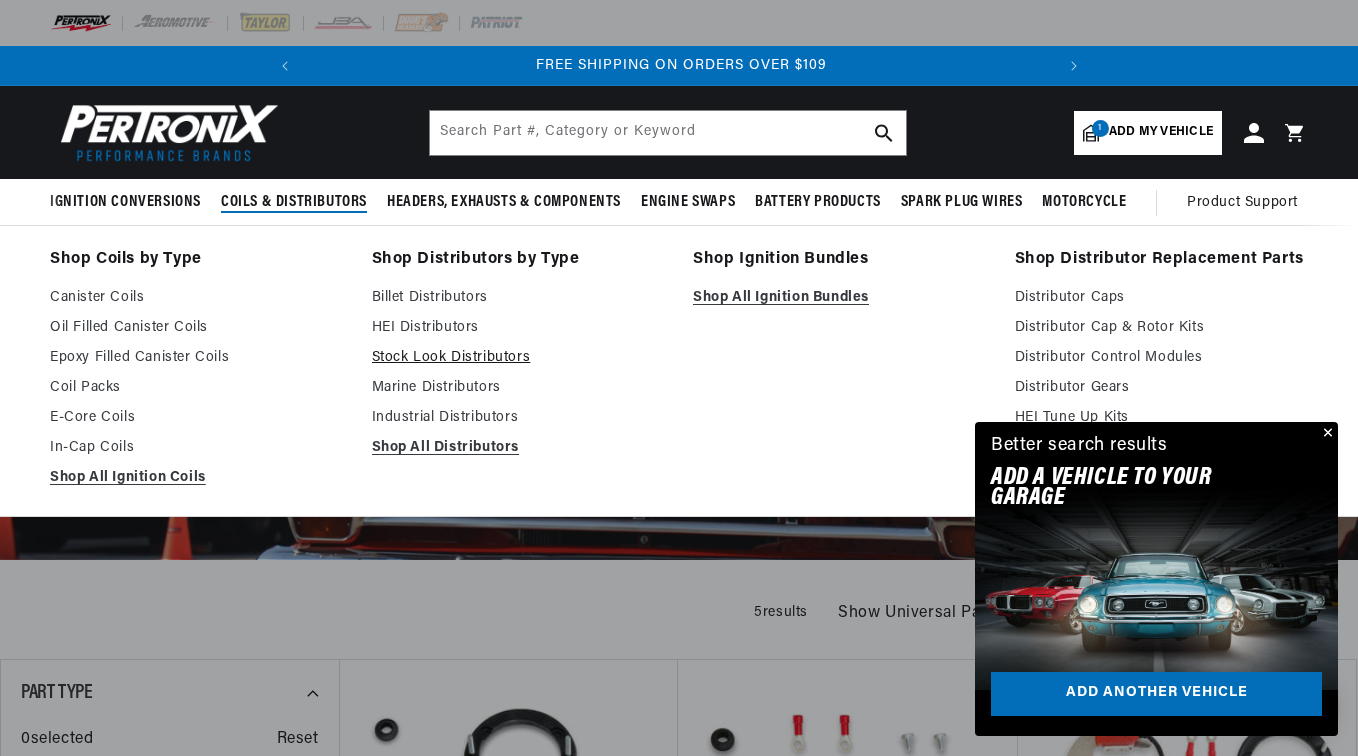 click on "Stock Look Distributors" at bounding box center (519, 358) 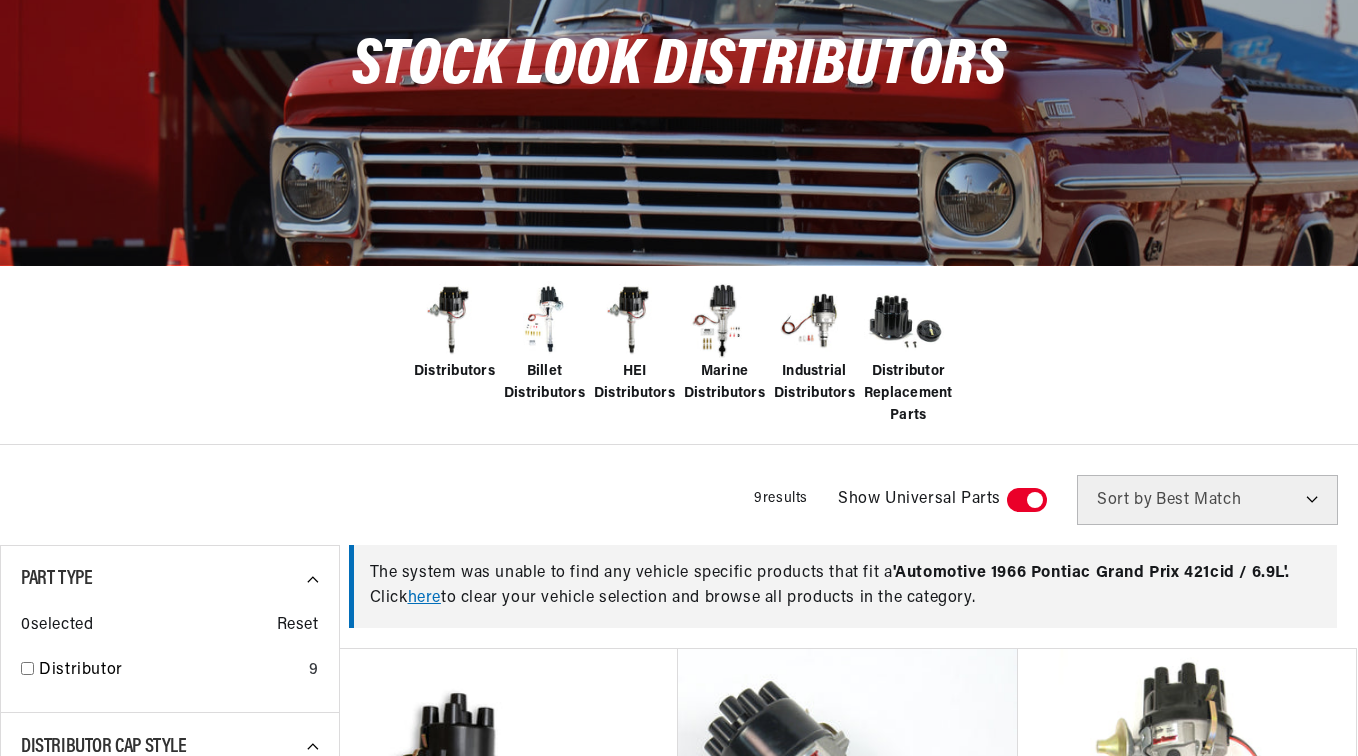 scroll, scrollTop: 266, scrollLeft: 0, axis: vertical 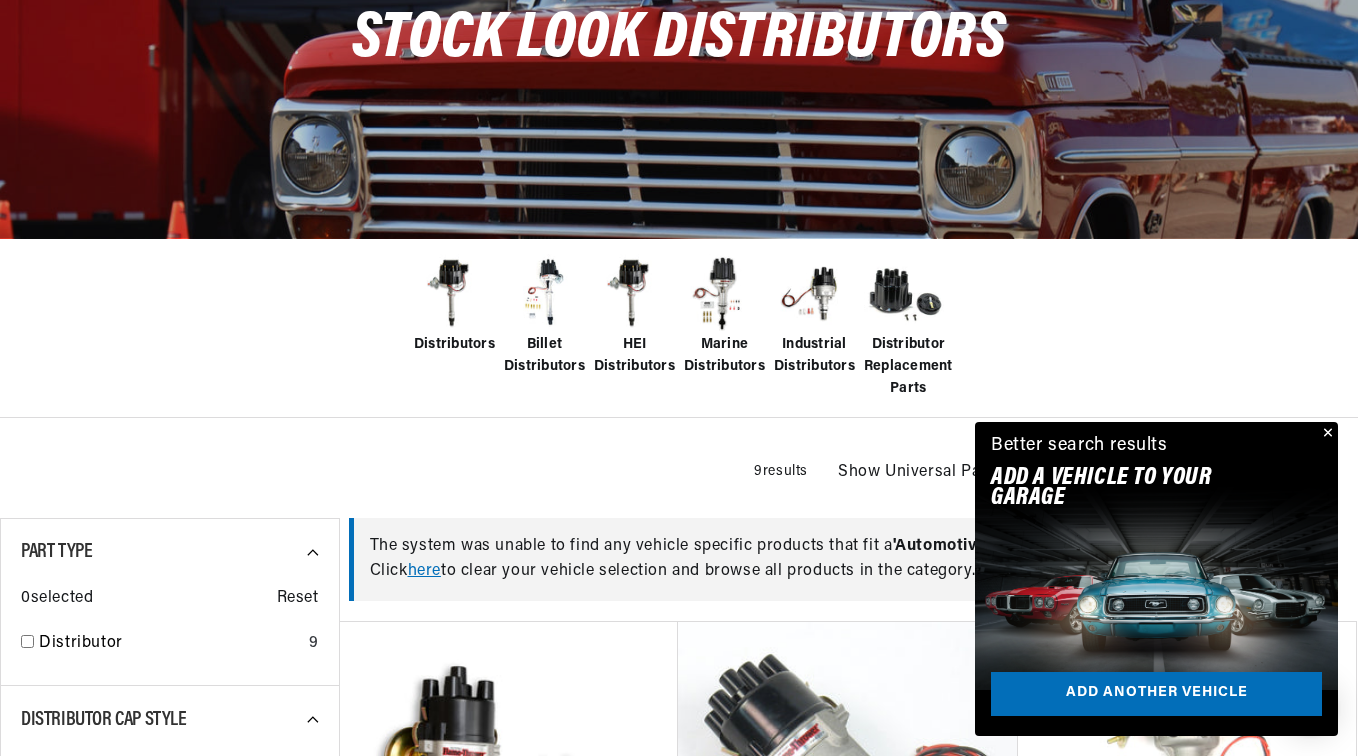 click at bounding box center (454, 294) 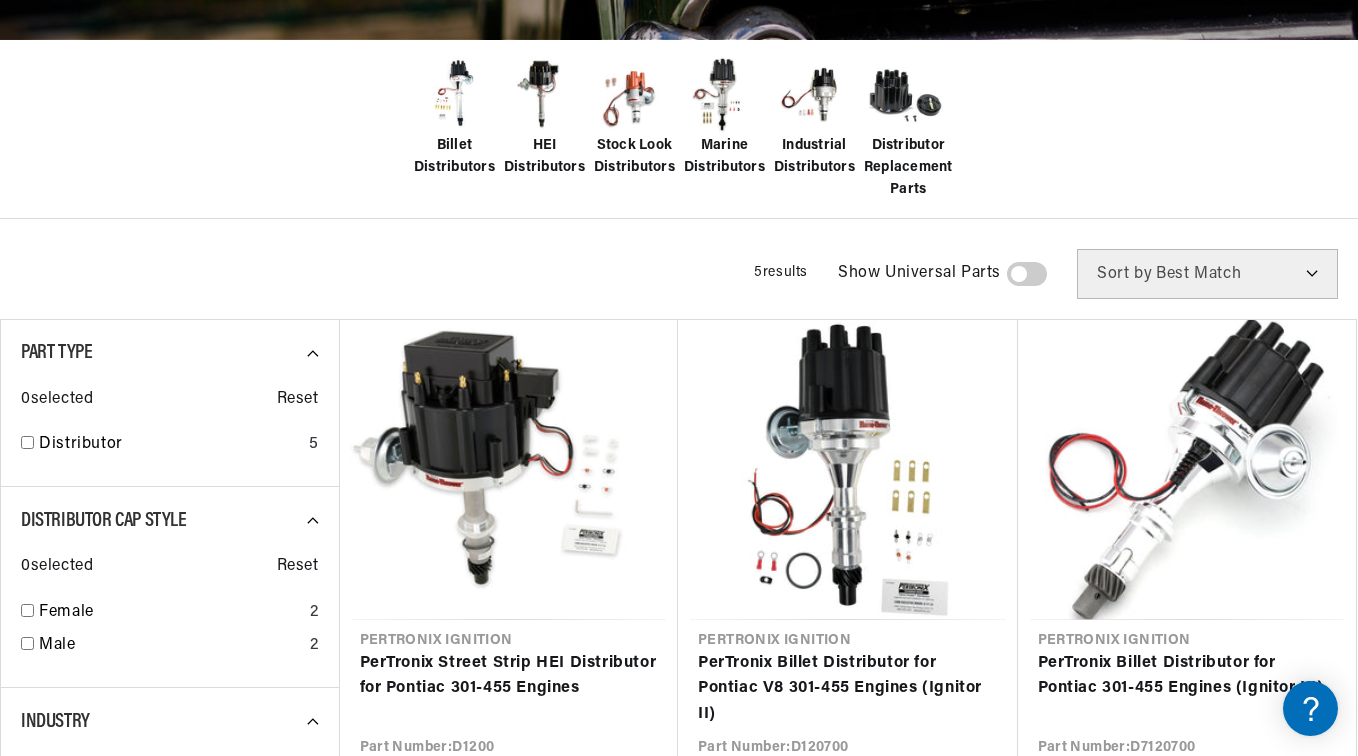 scroll, scrollTop: 466, scrollLeft: 0, axis: vertical 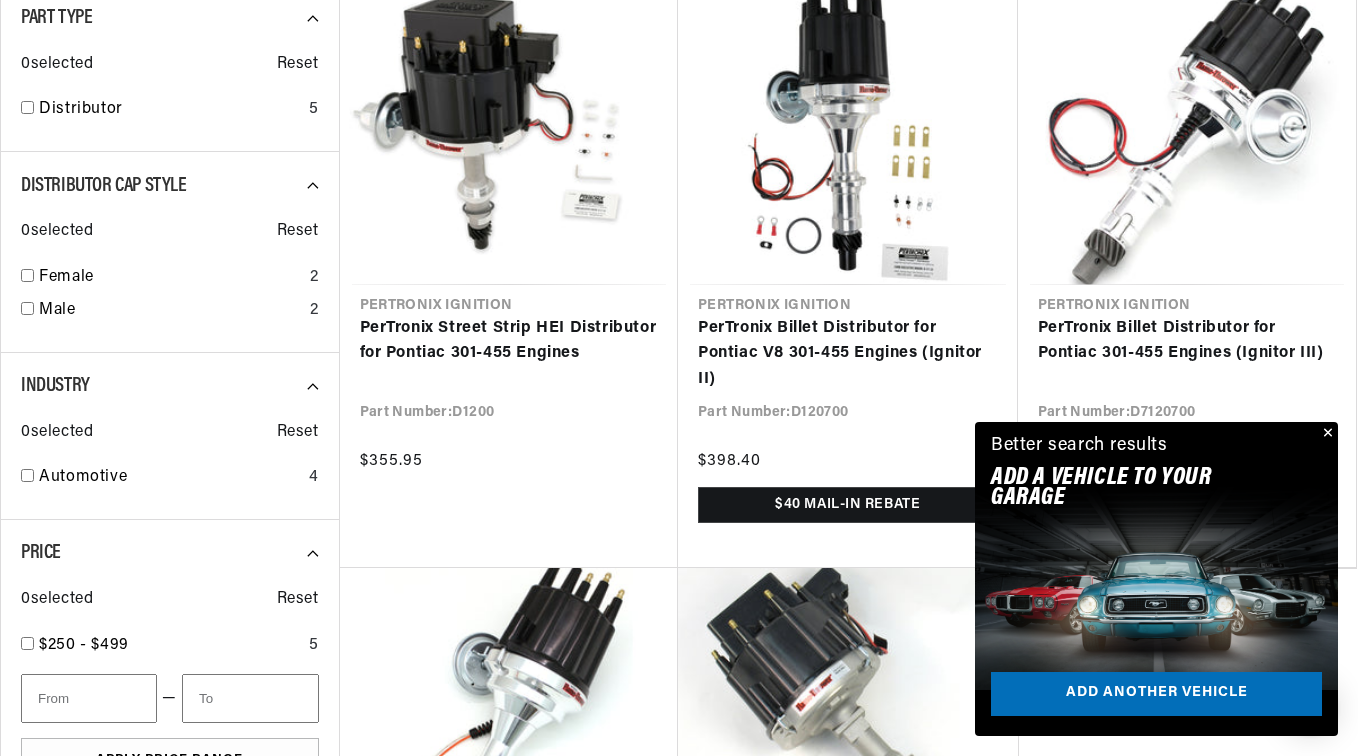 click at bounding box center [1326, 434] 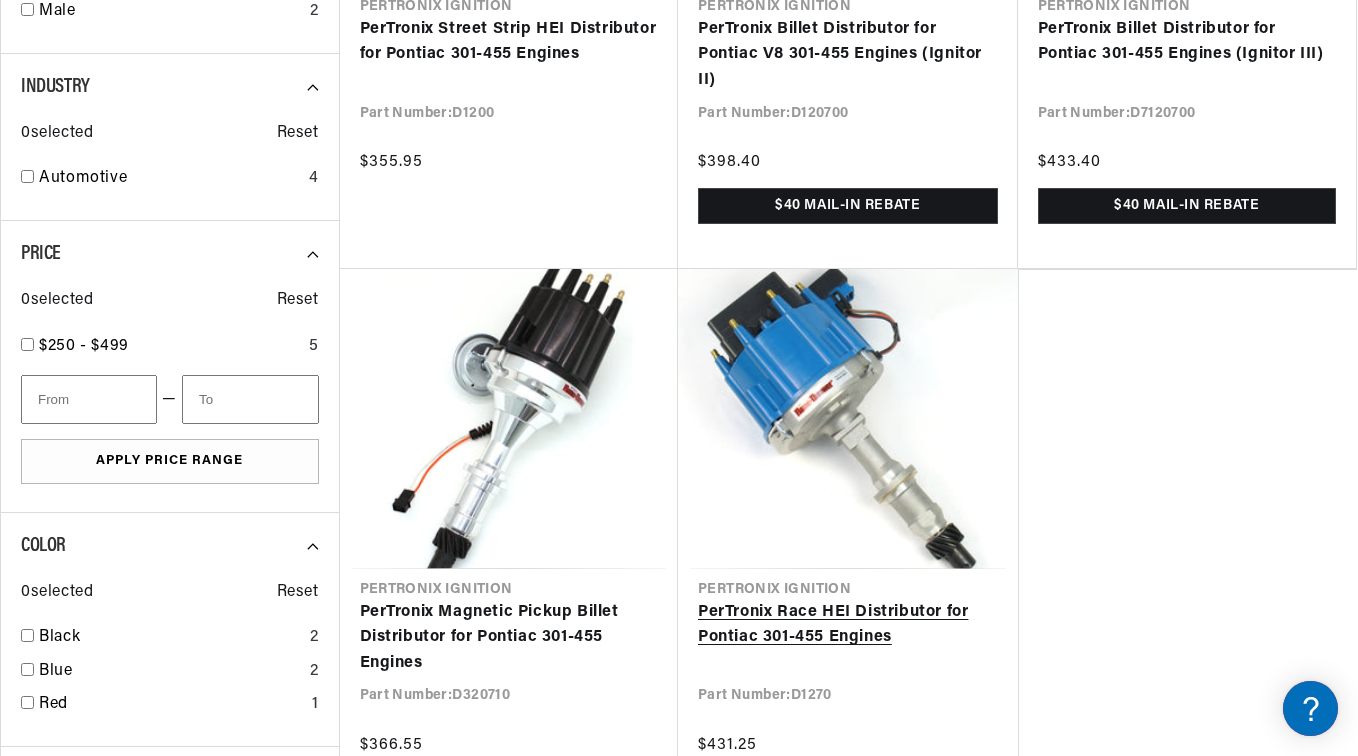 scroll, scrollTop: 1200, scrollLeft: 0, axis: vertical 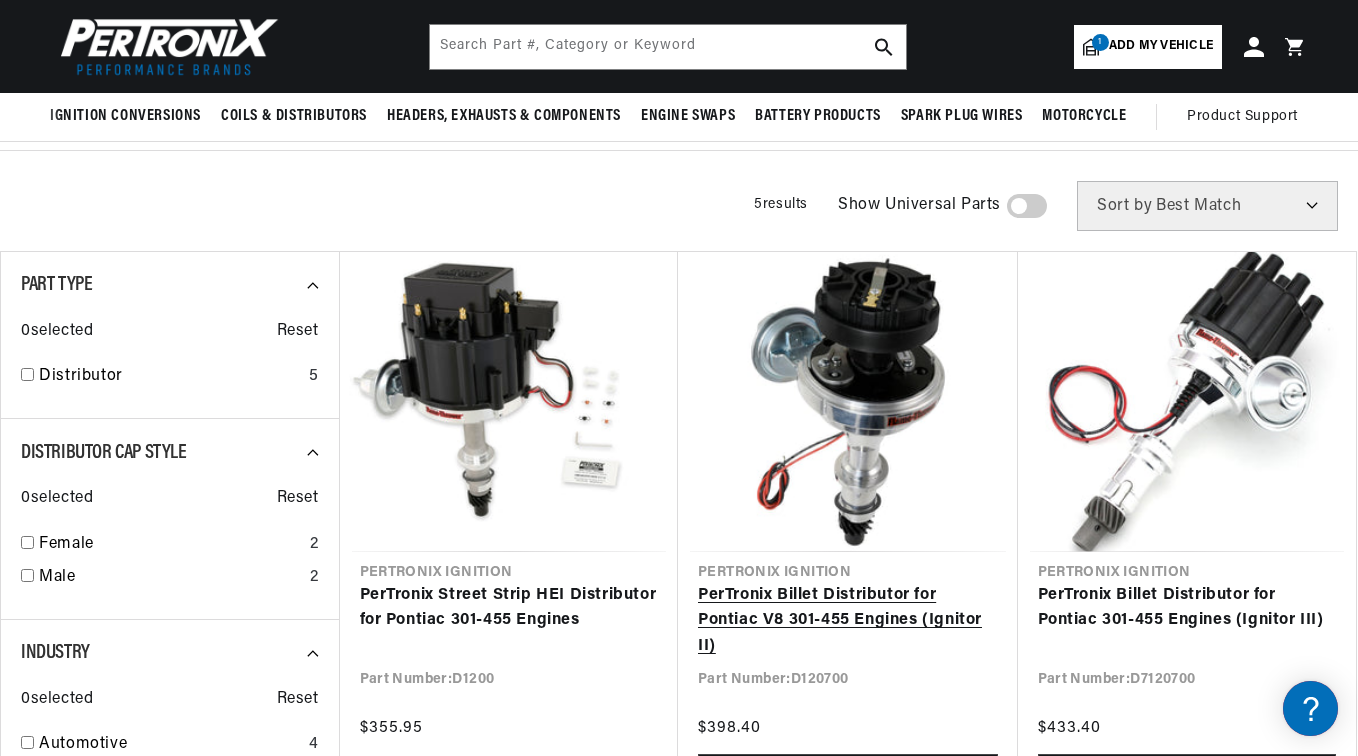 click on "PerTronix Billet Distributor for Pontiac V8 301-455 Engines (Ignitor II)" at bounding box center [848, 621] 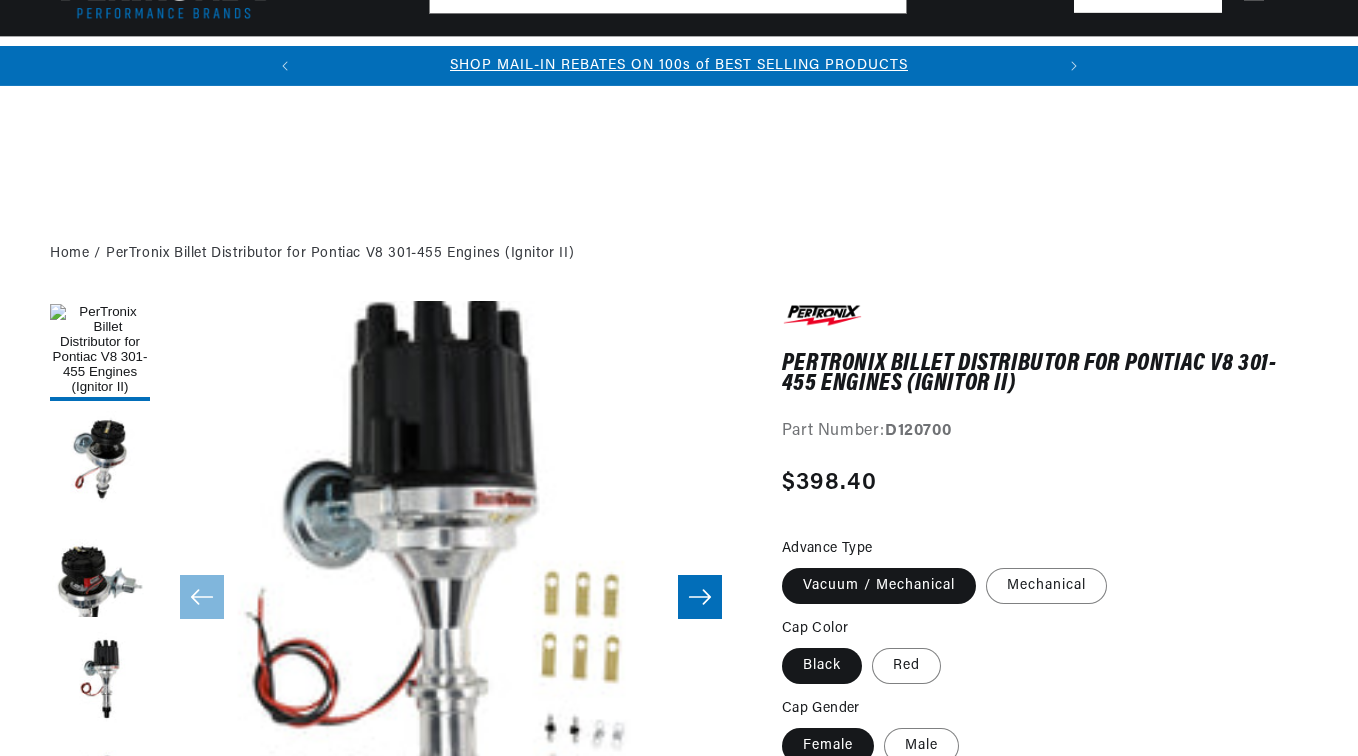 scroll, scrollTop: 800, scrollLeft: 0, axis: vertical 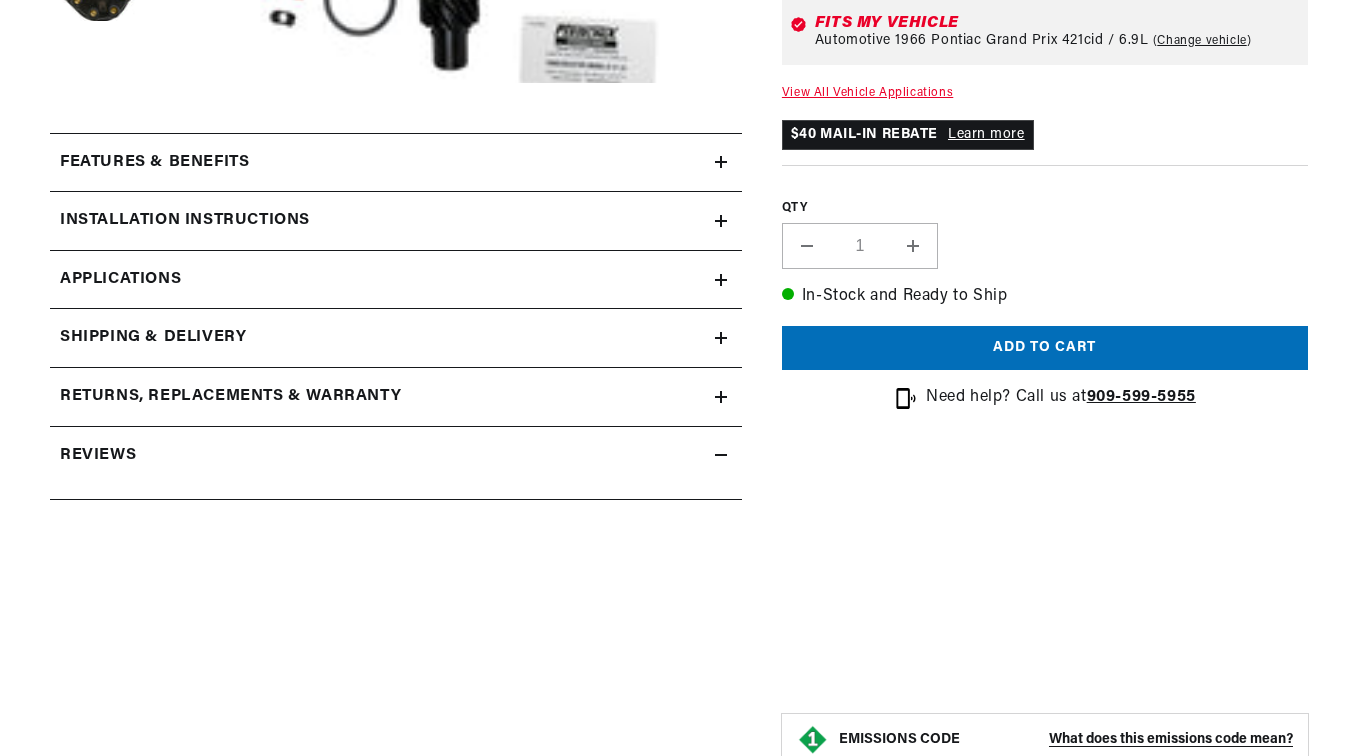 click 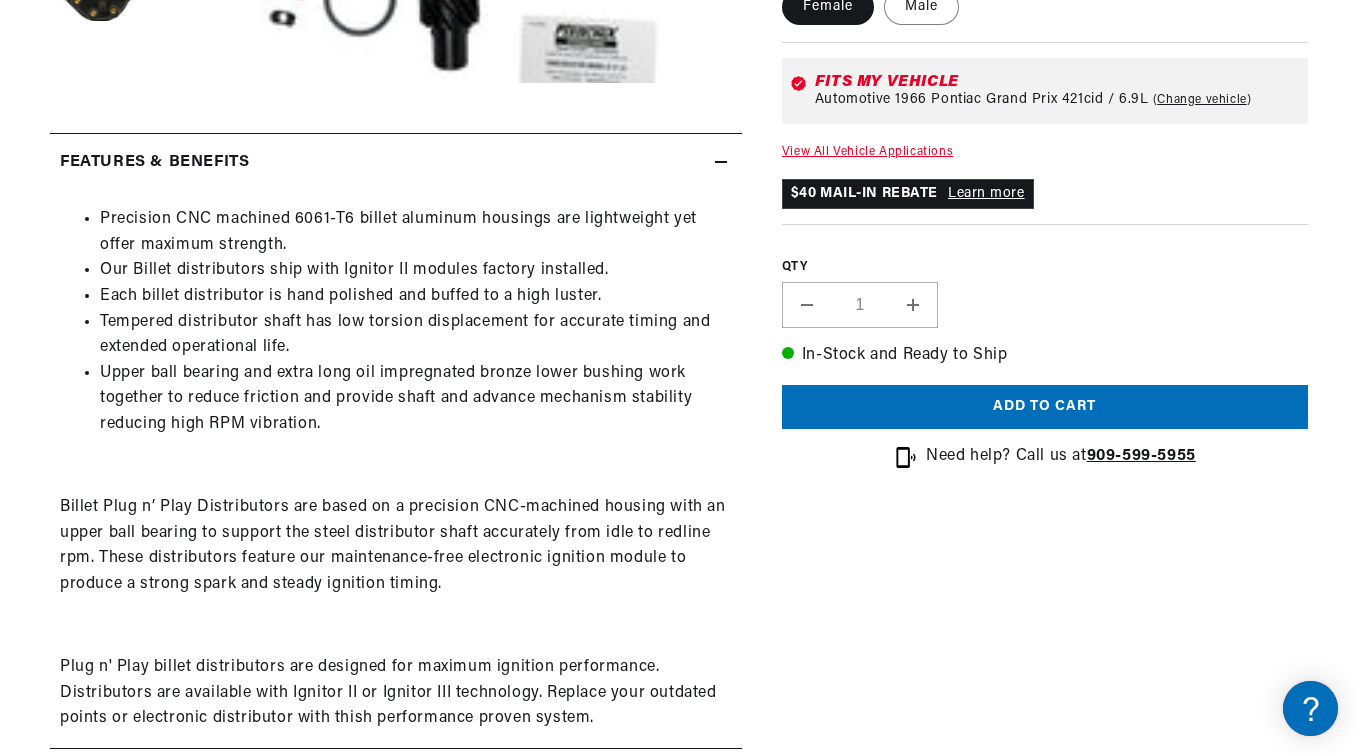 scroll, scrollTop: 0, scrollLeft: 462, axis: horizontal 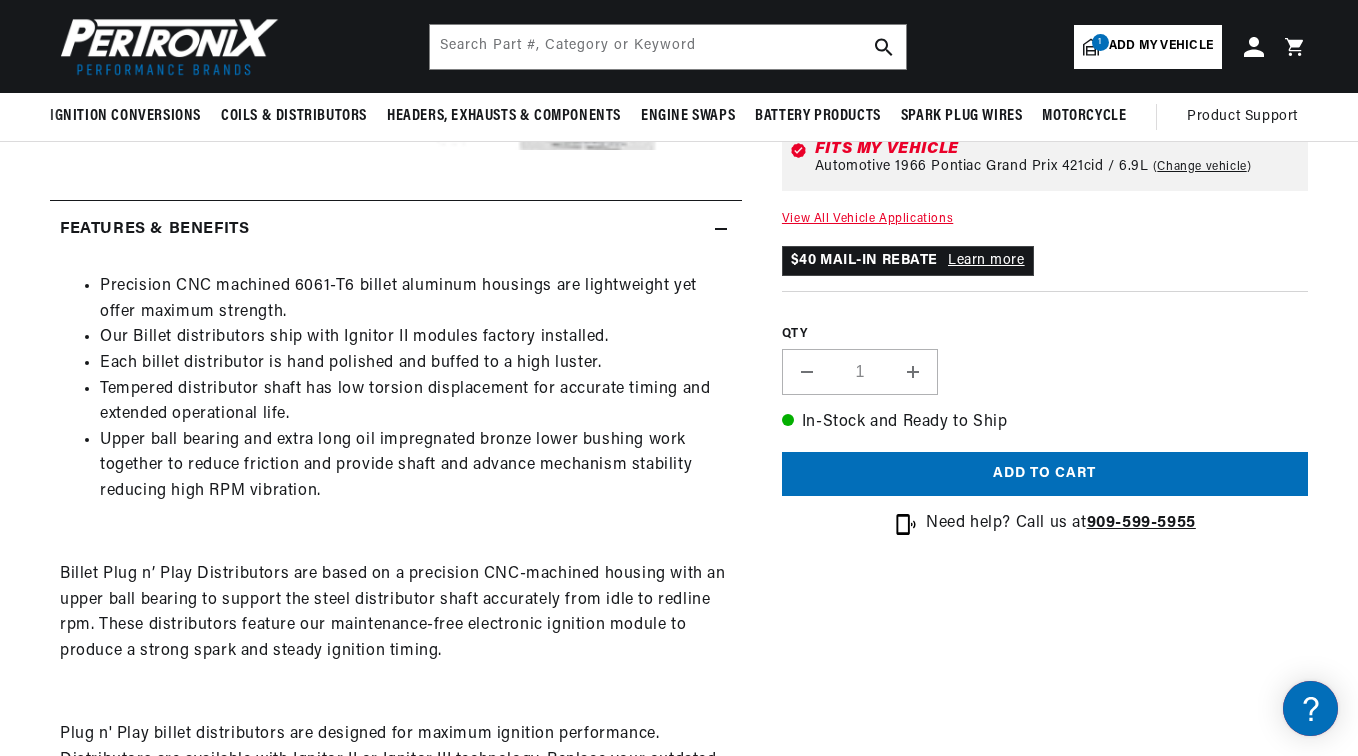 click on "Features & Benefits" at bounding box center (396, 230) 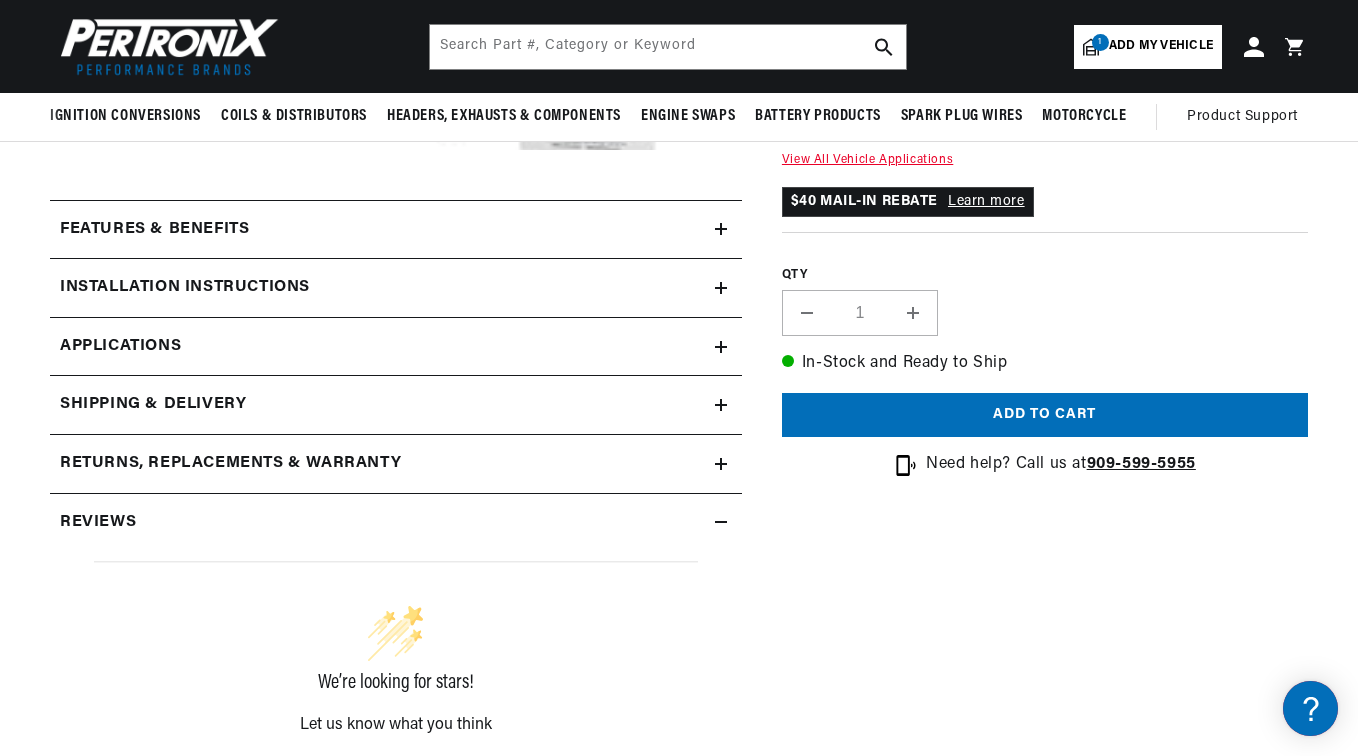 click 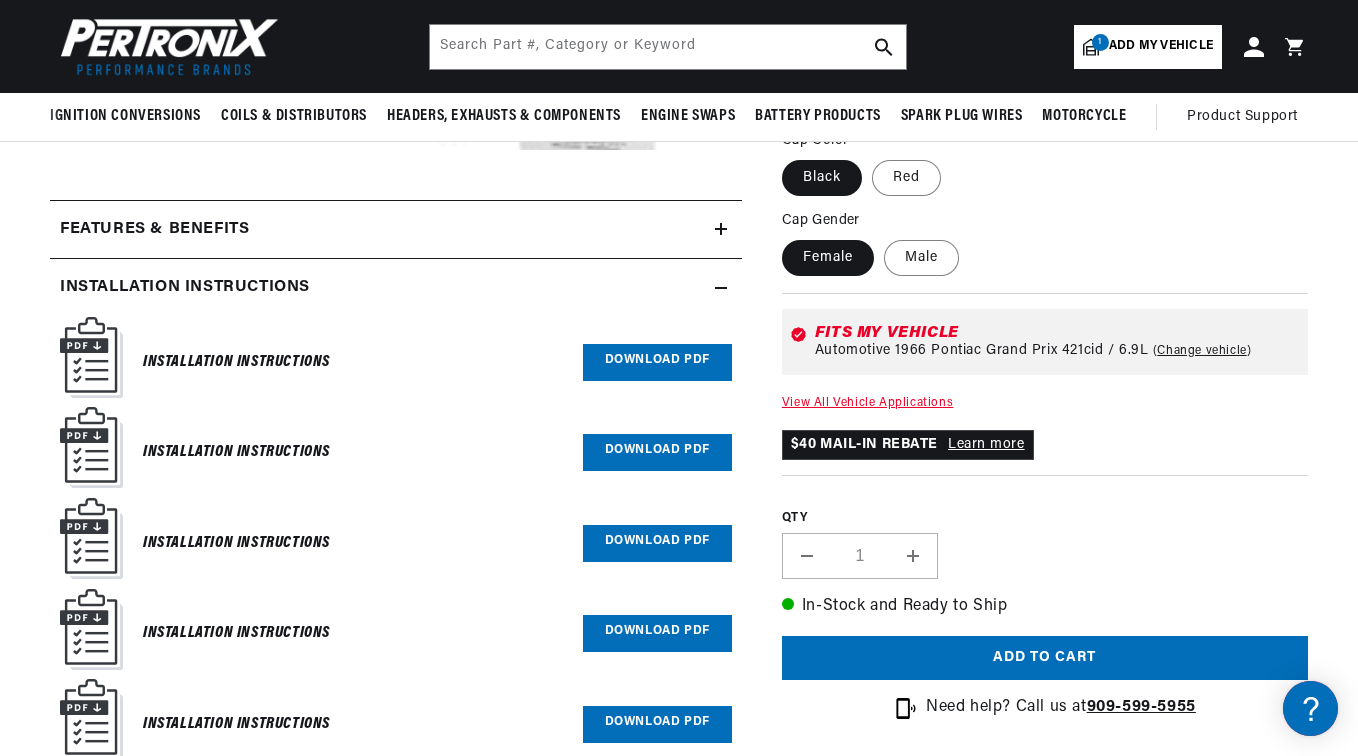 scroll, scrollTop: 0, scrollLeft: 747, axis: horizontal 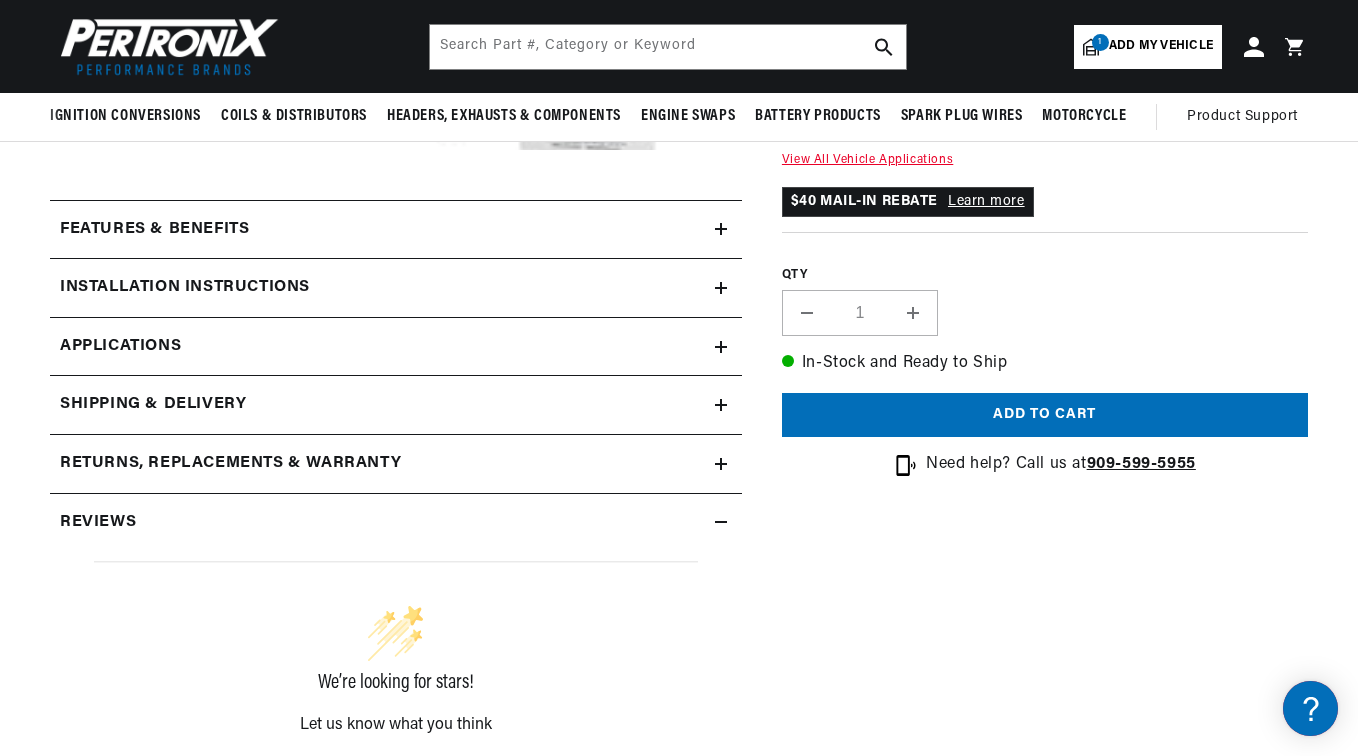 click 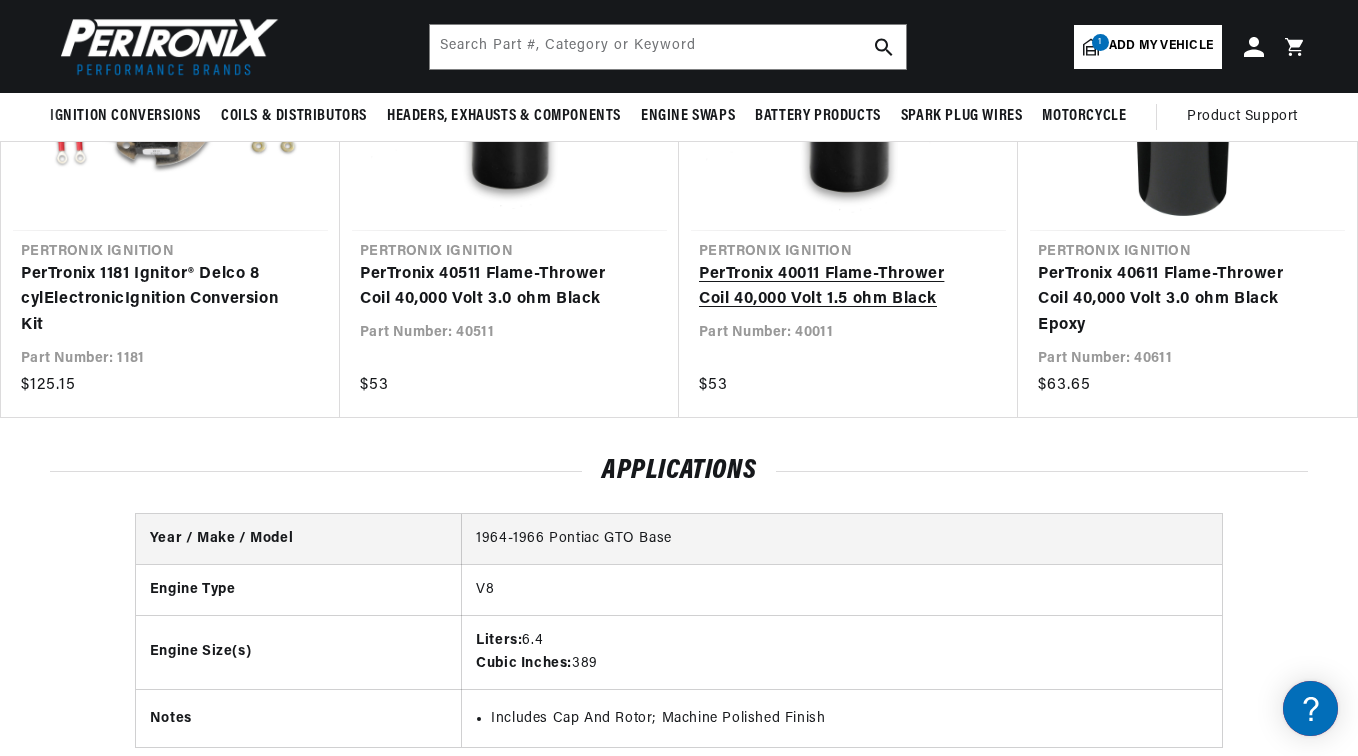 scroll, scrollTop: 1995, scrollLeft: 0, axis: vertical 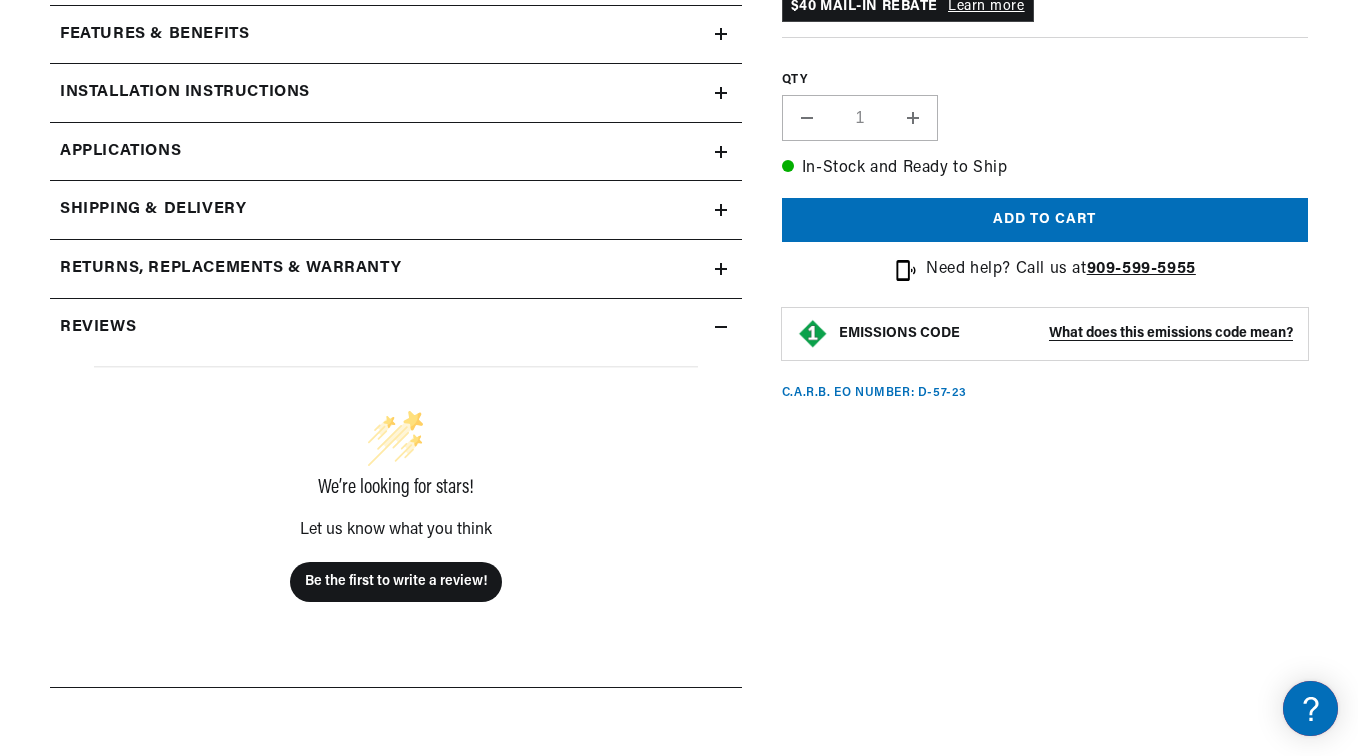 click 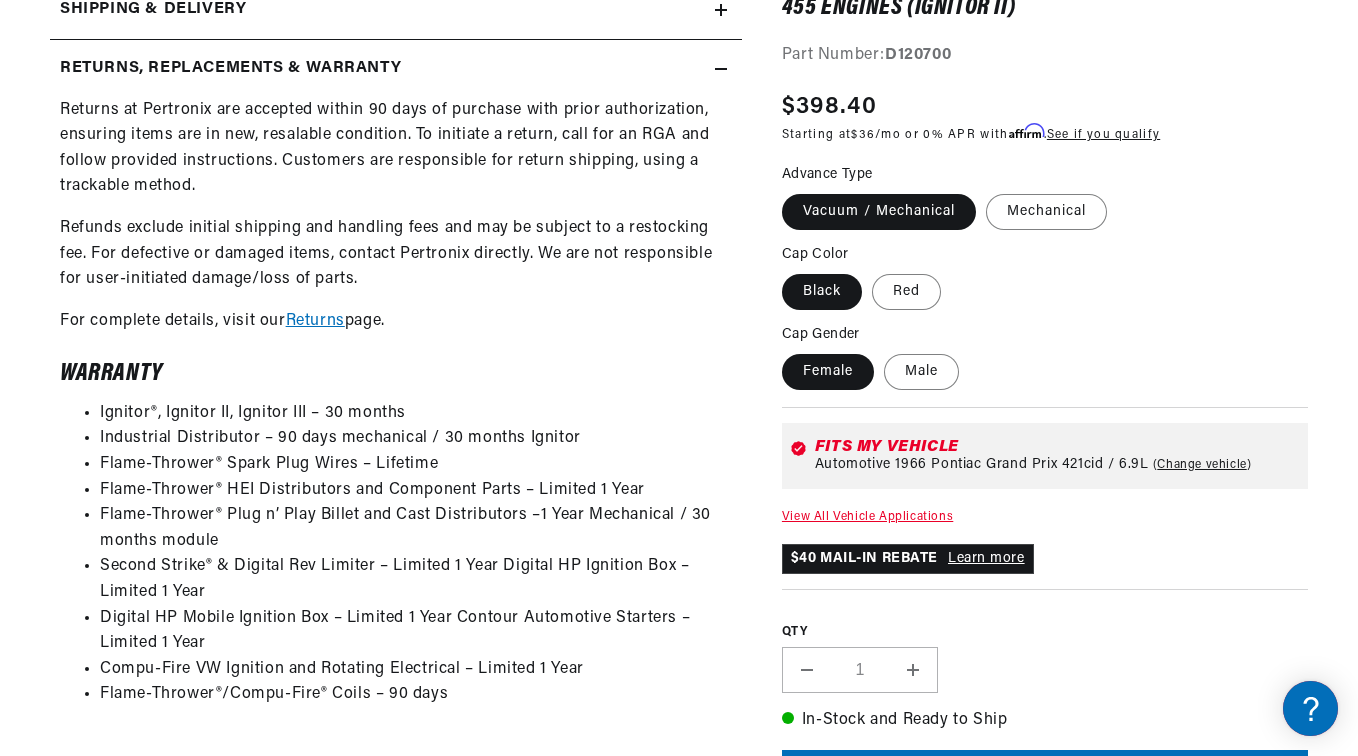scroll, scrollTop: 1195, scrollLeft: 0, axis: vertical 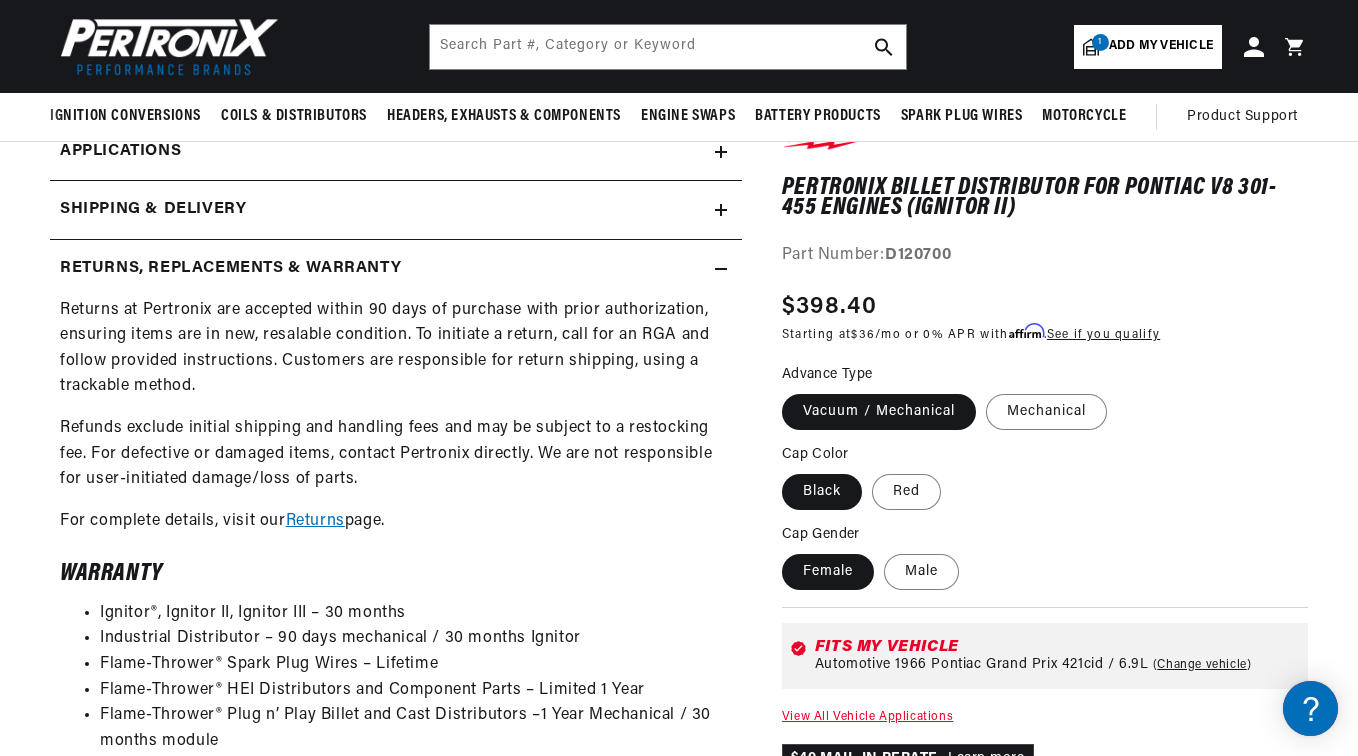 click 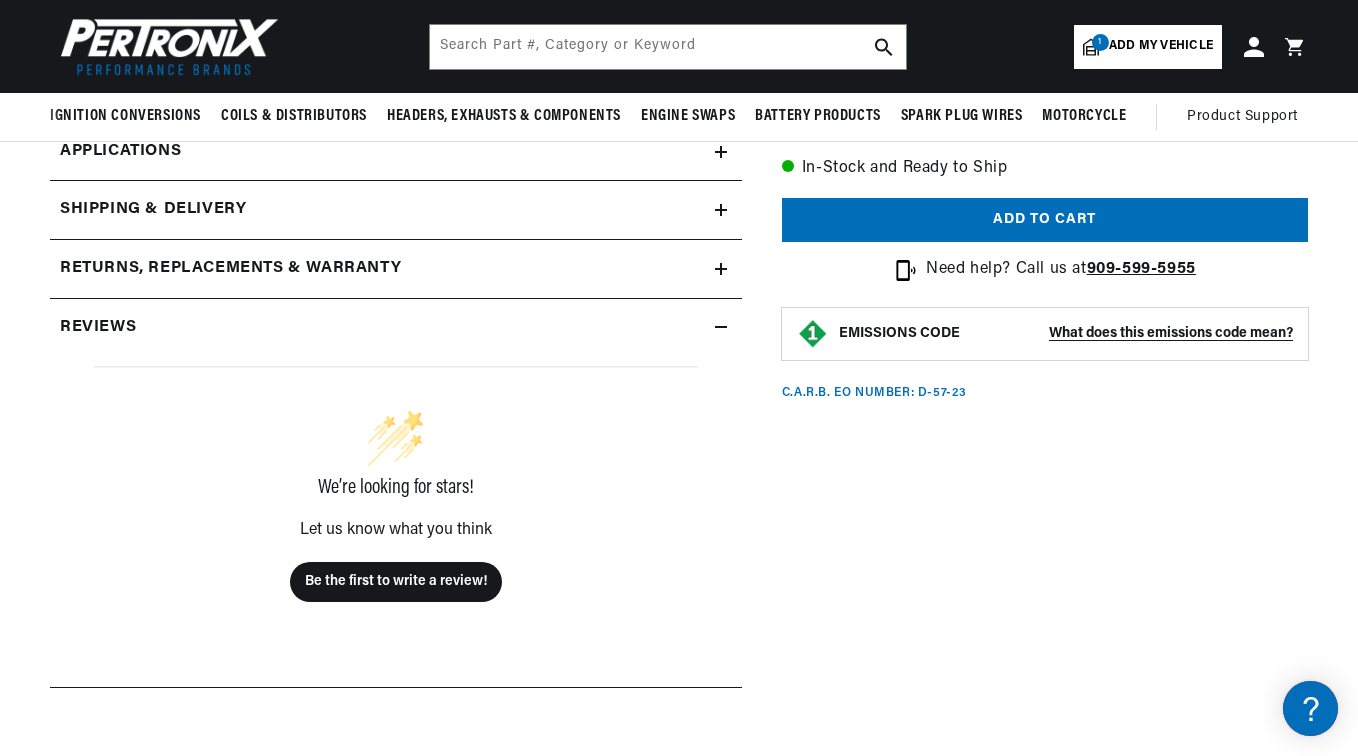 scroll, scrollTop: 0, scrollLeft: 747, axis: horizontal 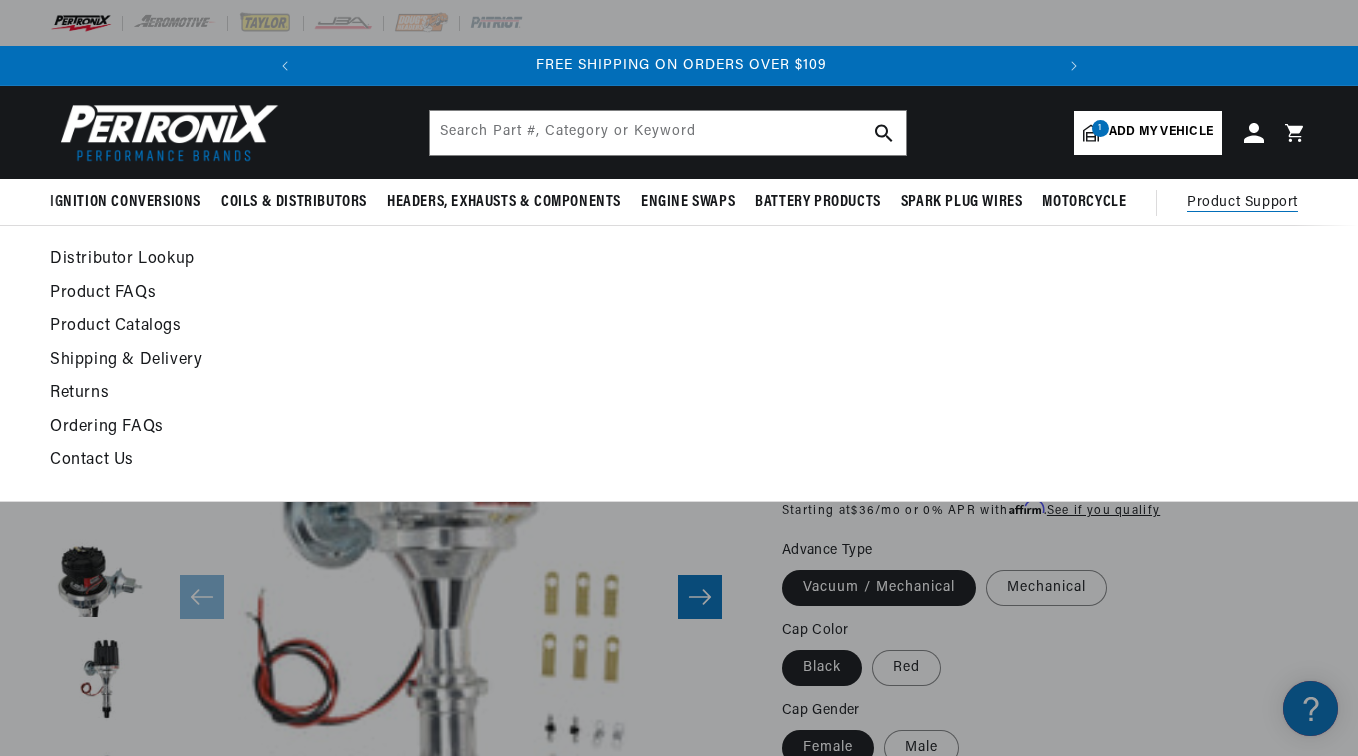 click on "Product FAQs" at bounding box center (508, 294) 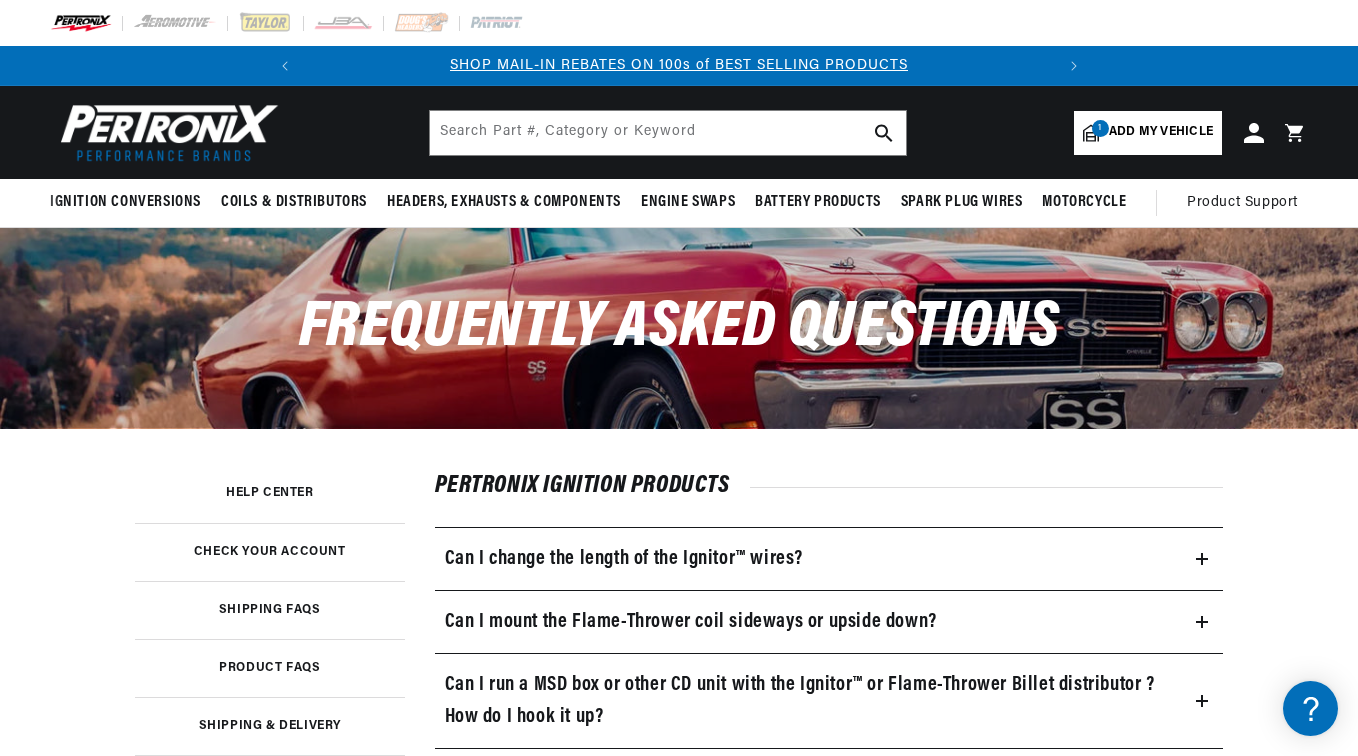 scroll, scrollTop: 0, scrollLeft: 0, axis: both 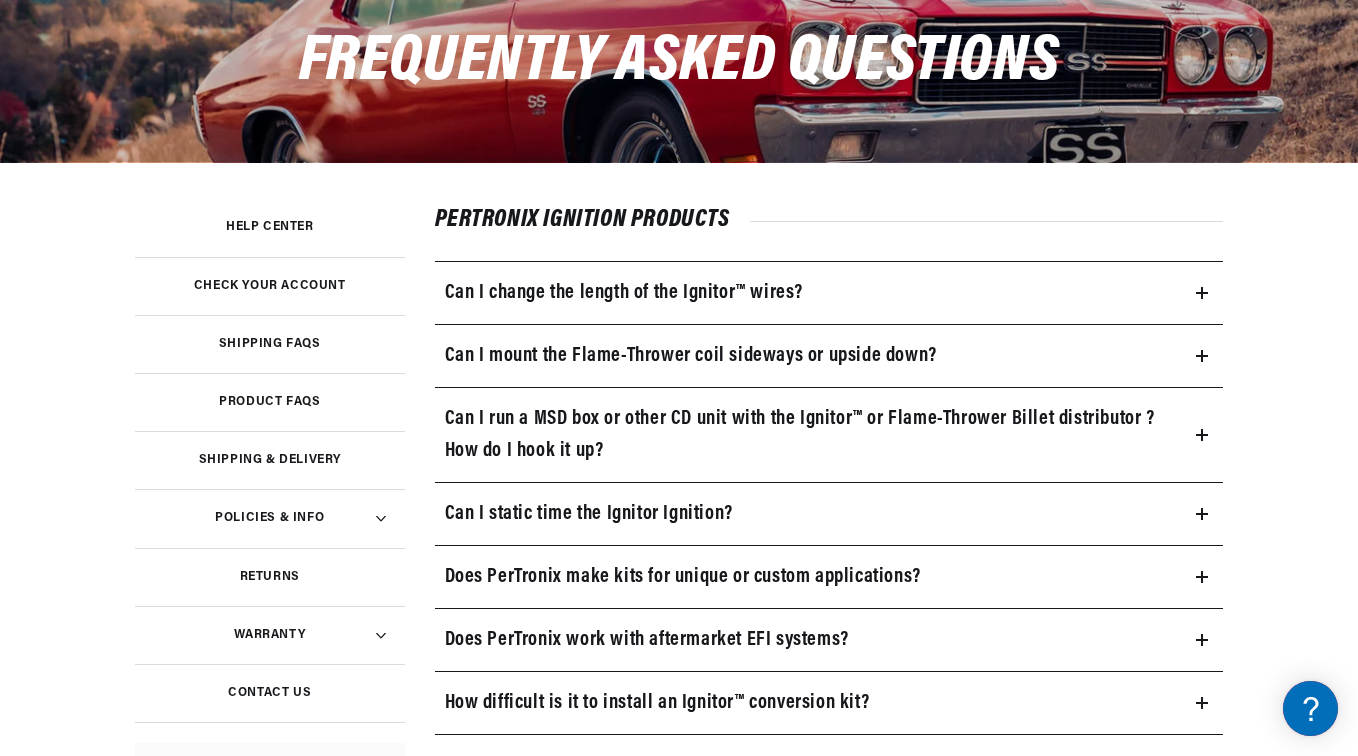 click 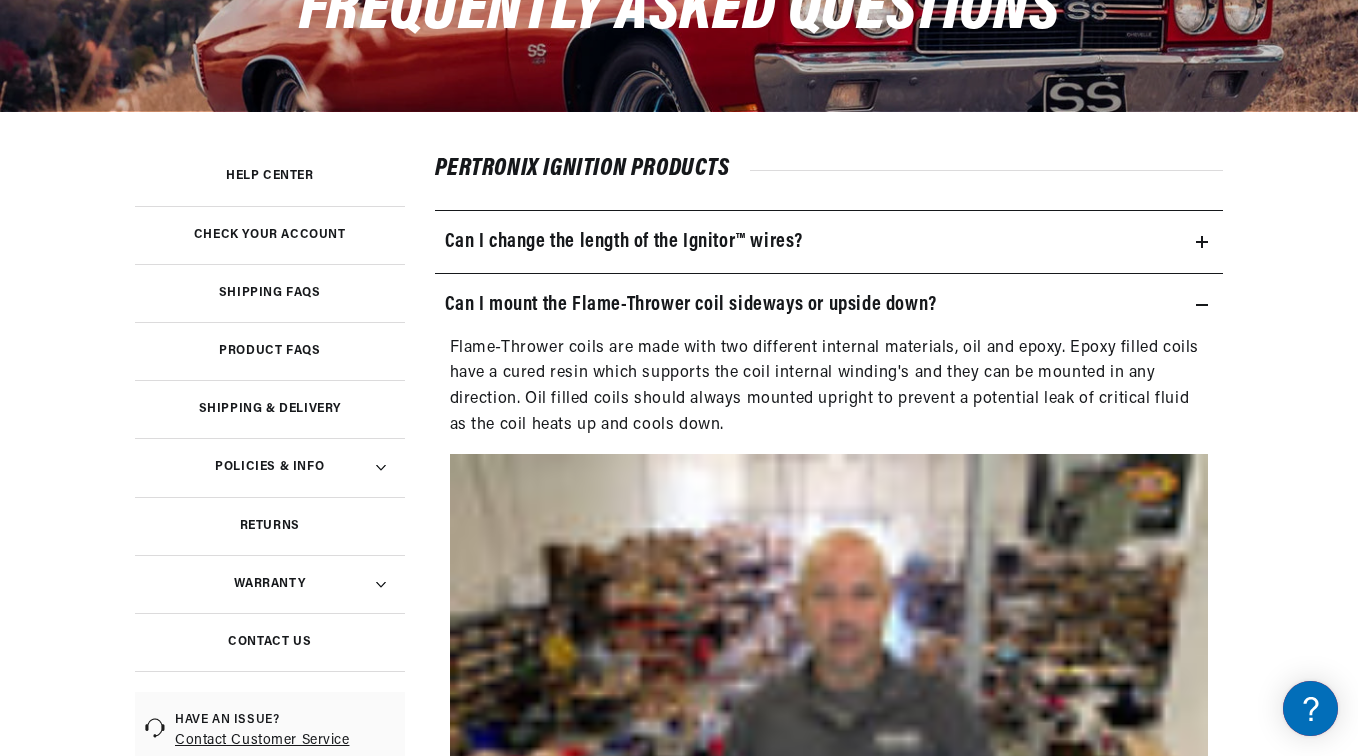 scroll, scrollTop: 466, scrollLeft: 0, axis: vertical 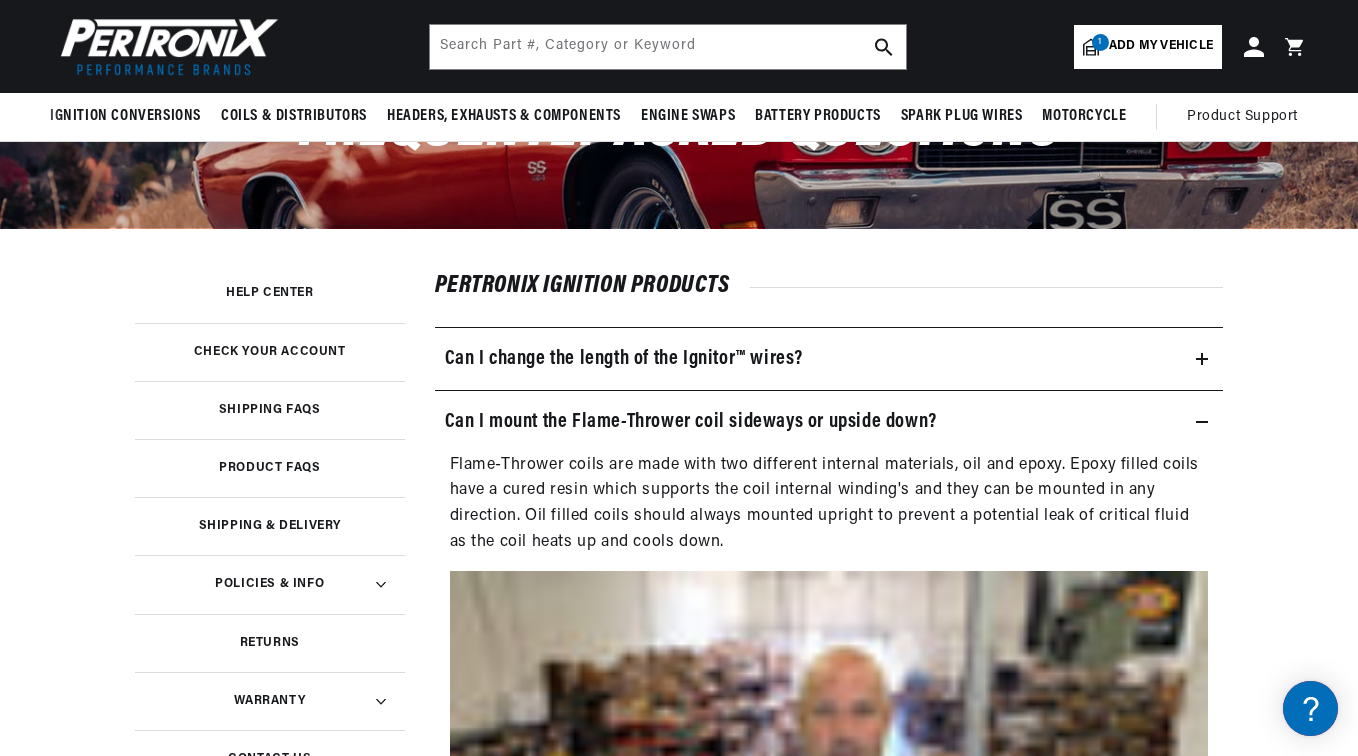 click on "Can I mount the Flame-Thrower coil sideways or upside down?" at bounding box center [829, 422] 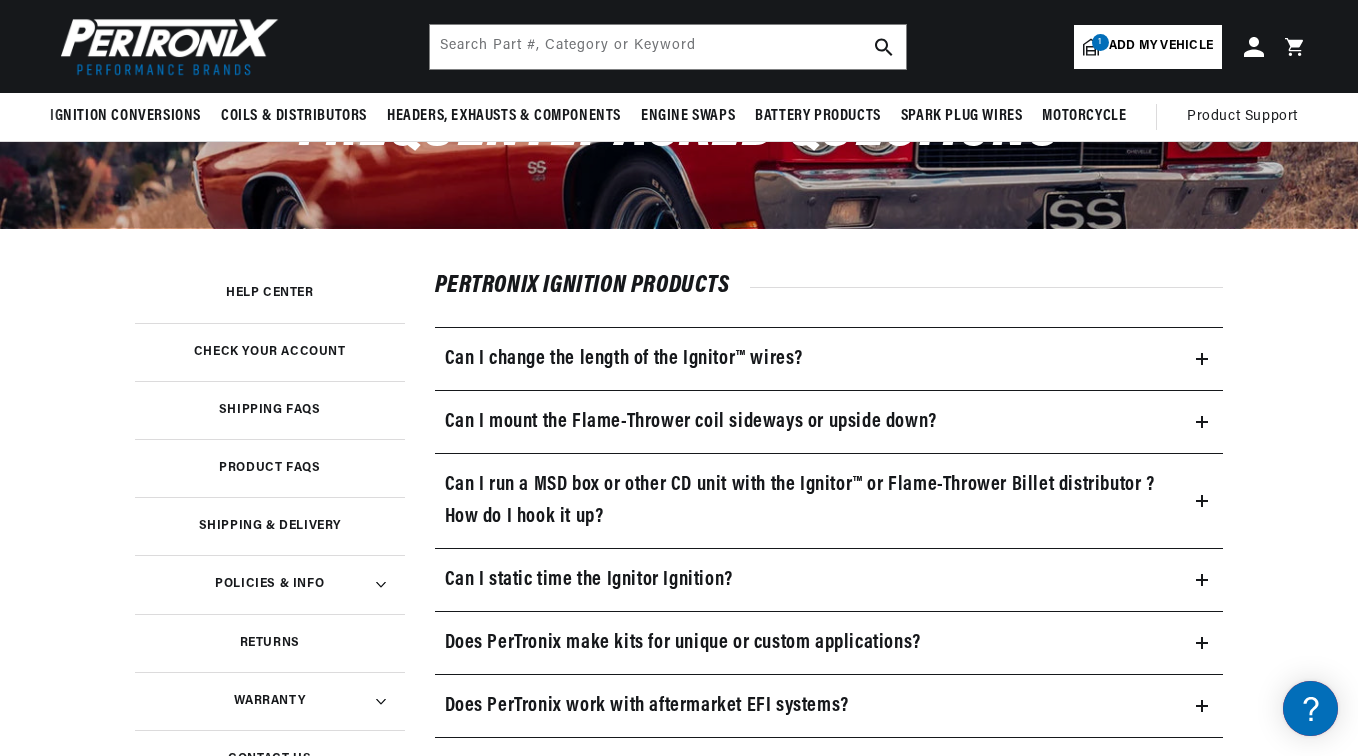 click 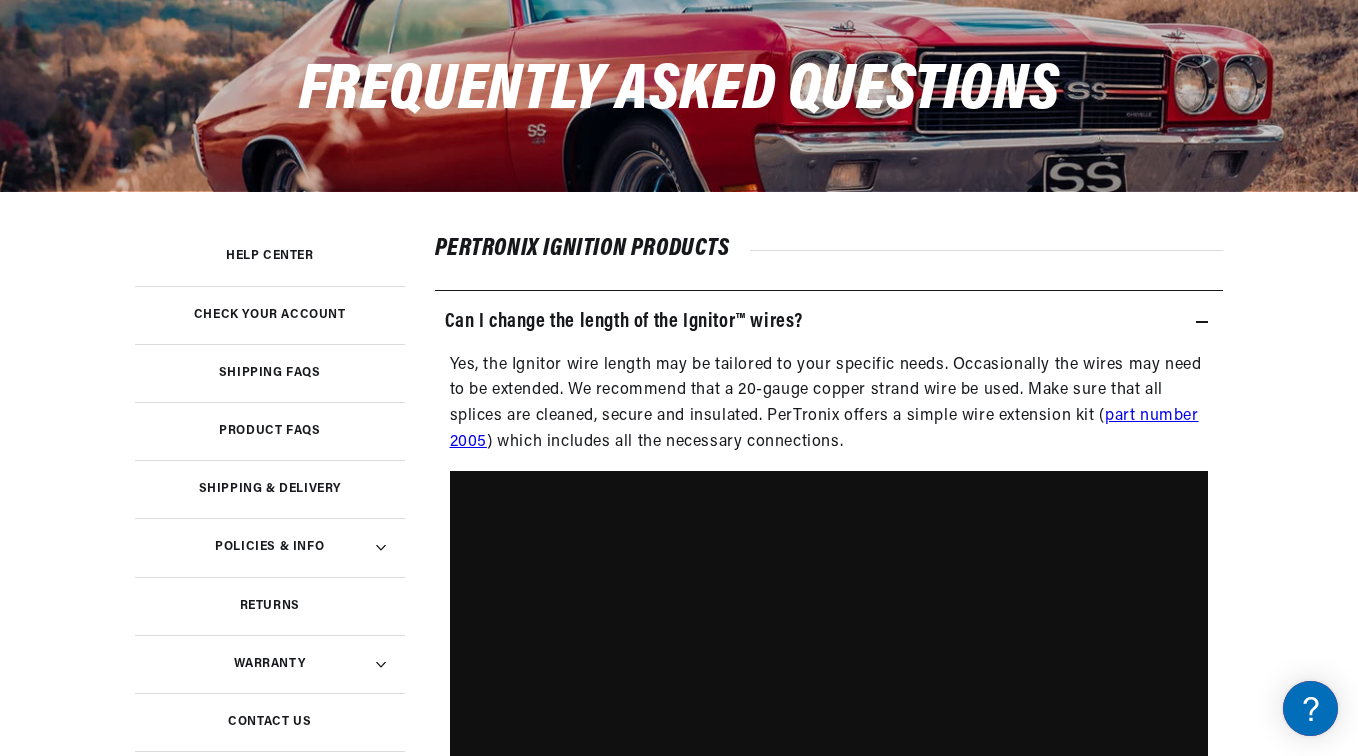 scroll, scrollTop: 333, scrollLeft: 0, axis: vertical 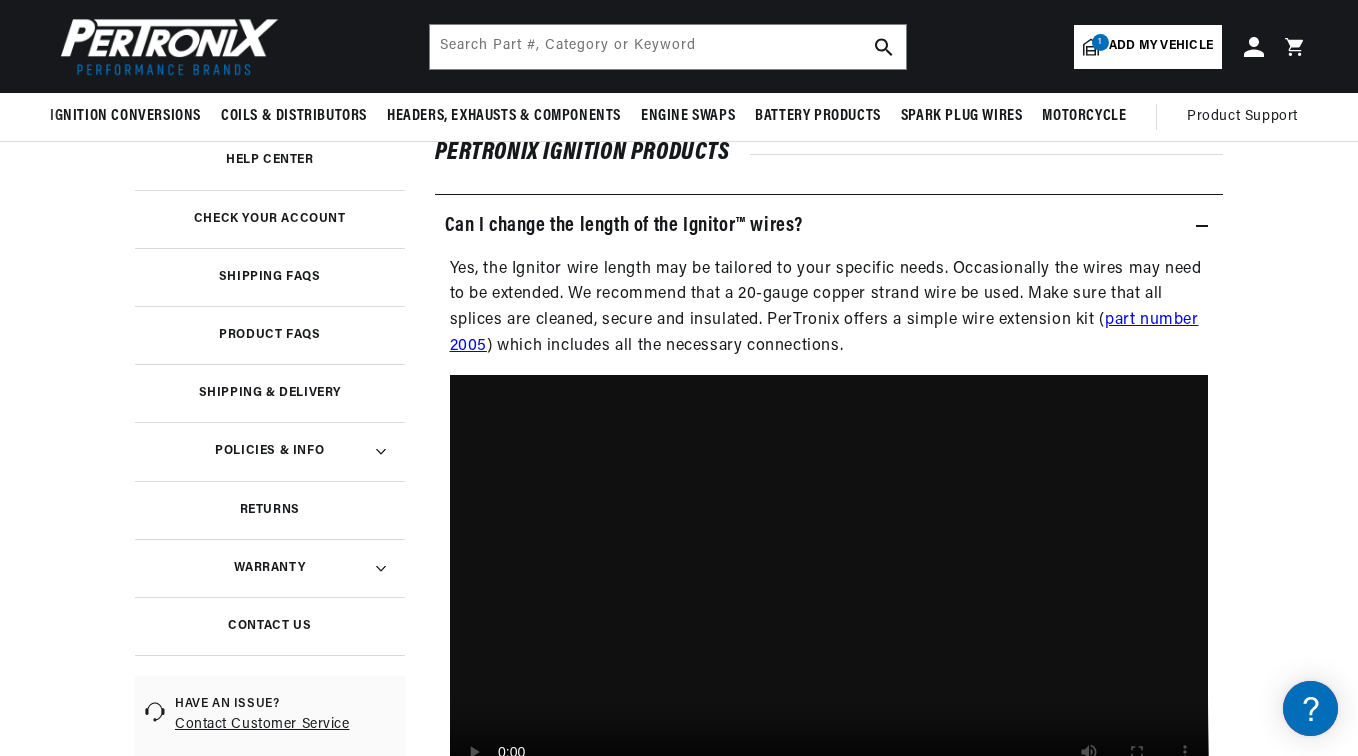 click 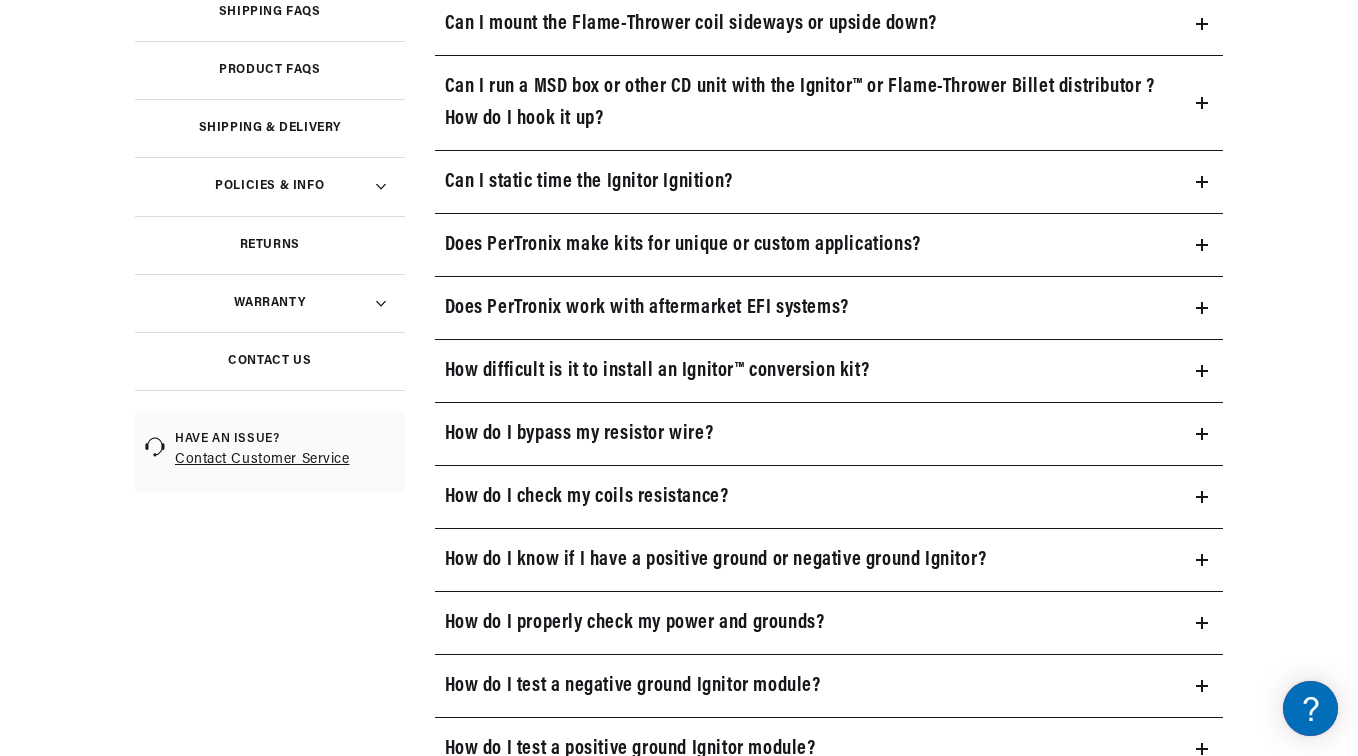 scroll, scrollTop: 600, scrollLeft: 0, axis: vertical 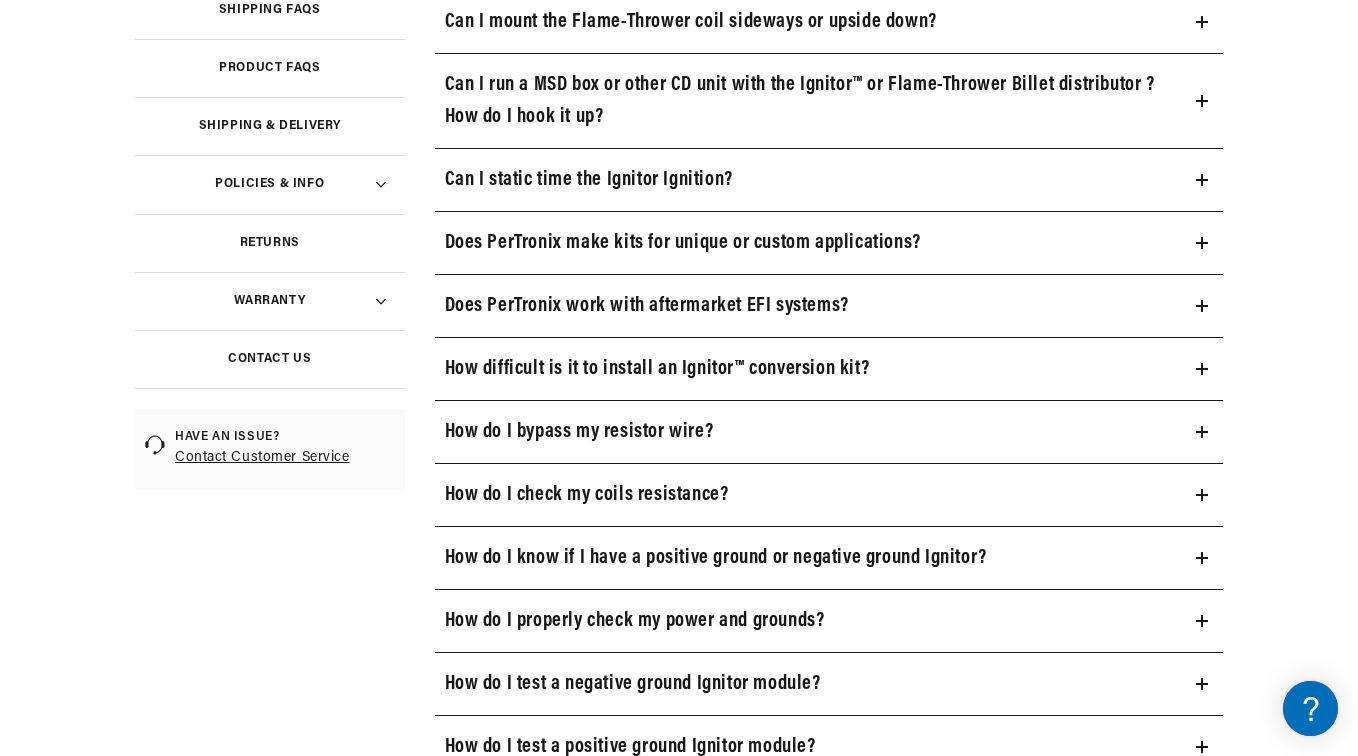 click 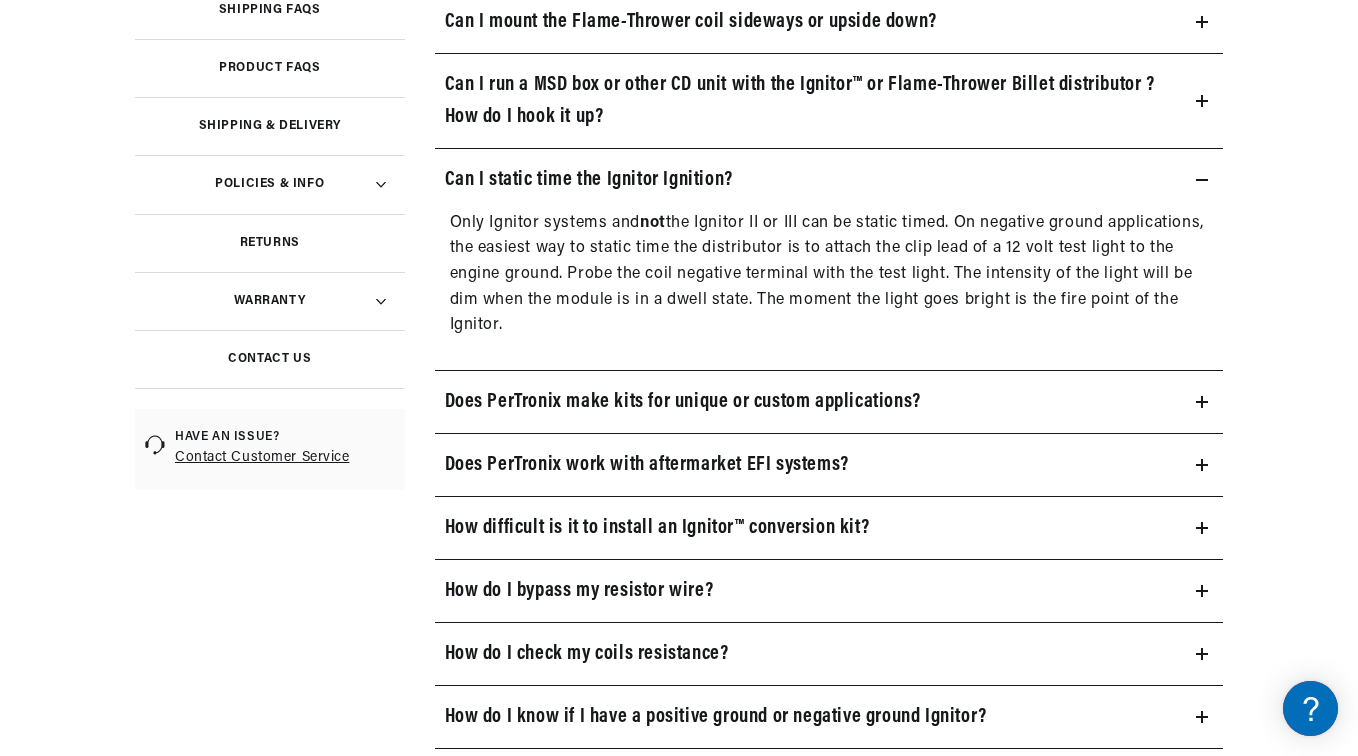 scroll, scrollTop: 0, scrollLeft: 747, axis: horizontal 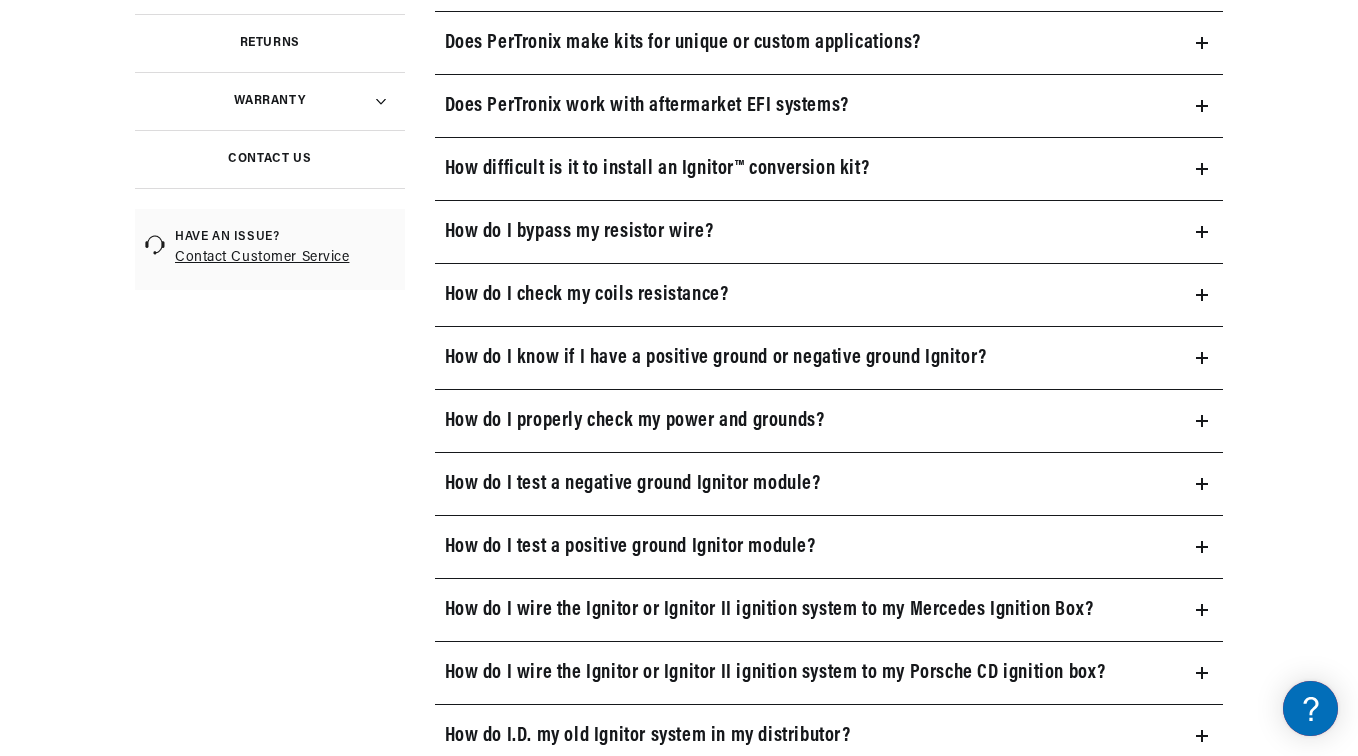 click 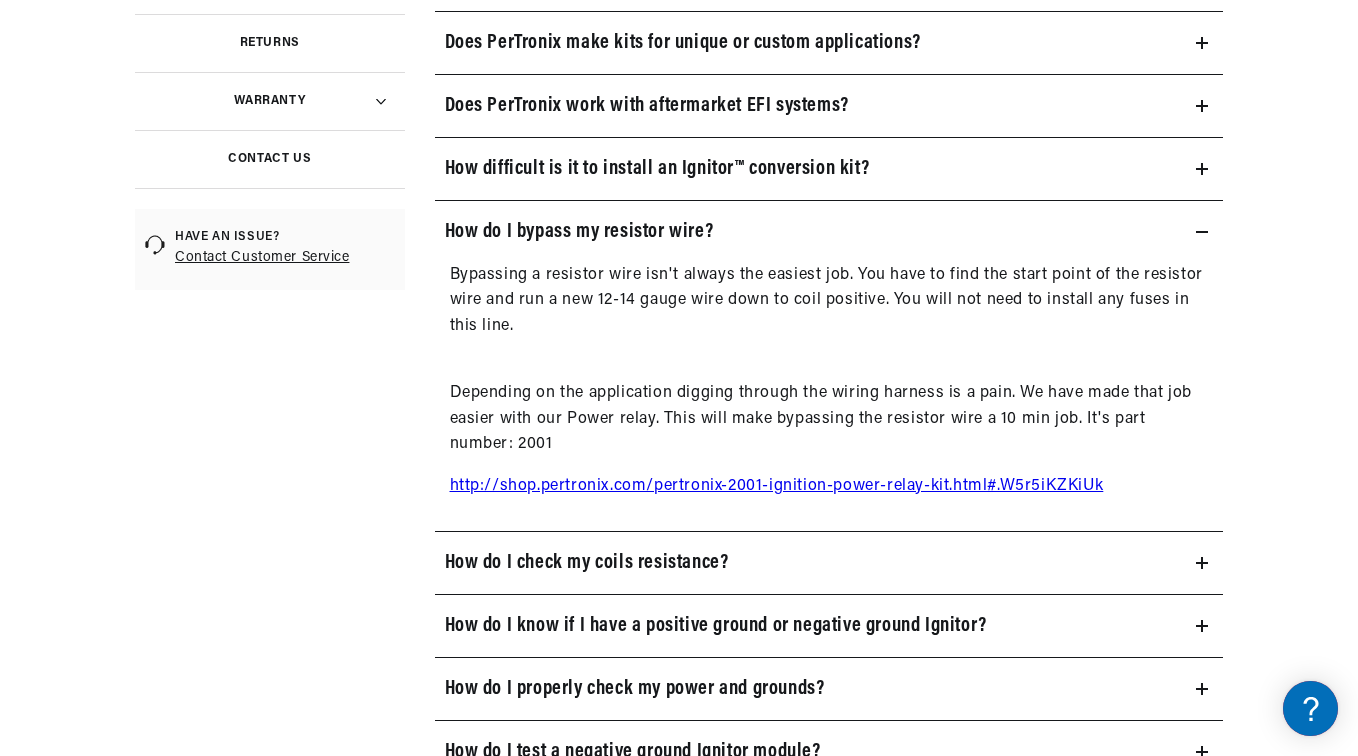 scroll, scrollTop: 0, scrollLeft: 747, axis: horizontal 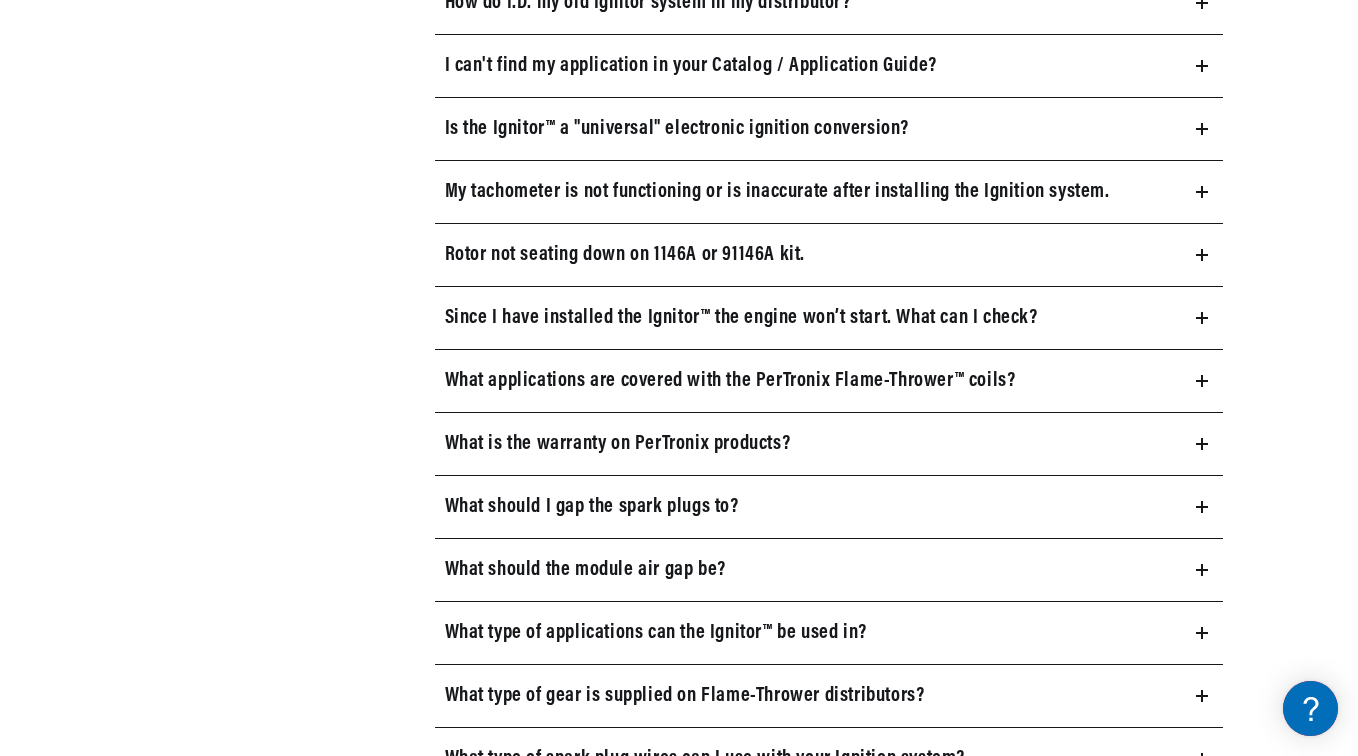 click 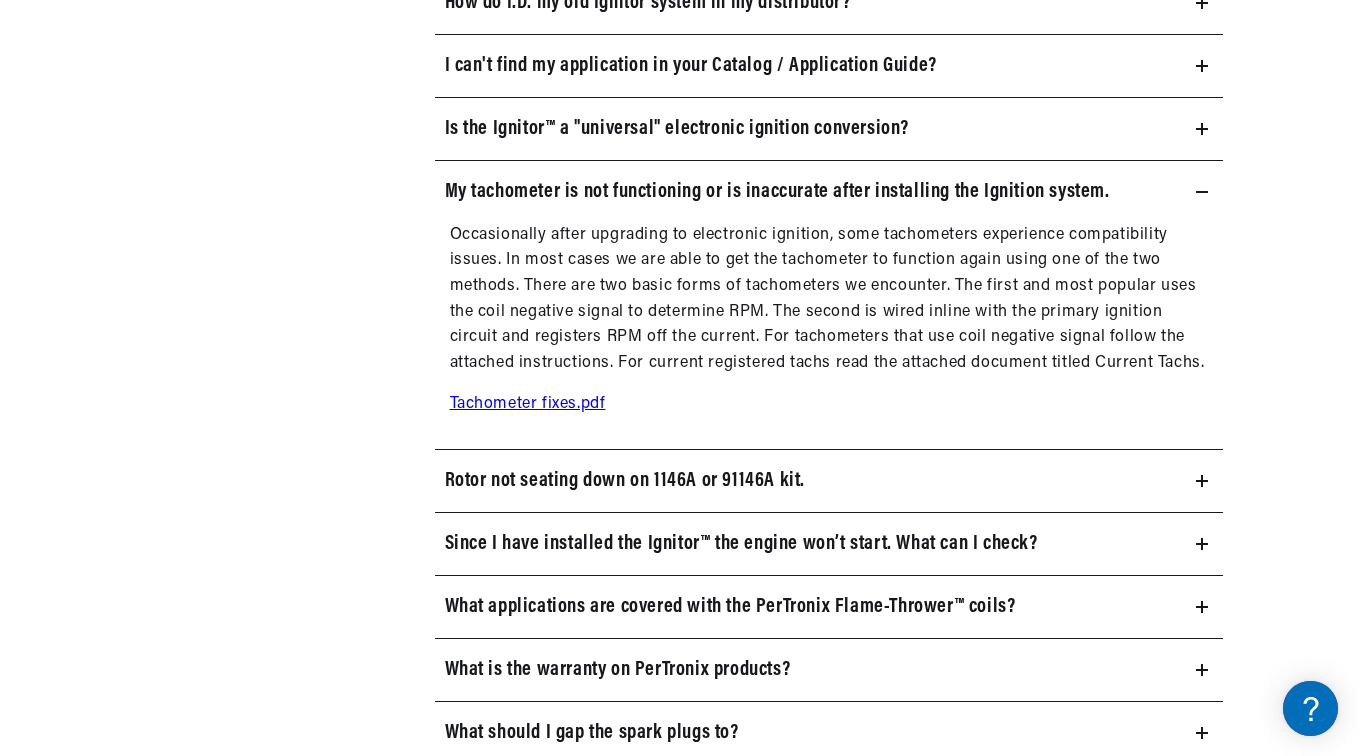 scroll, scrollTop: 0, scrollLeft: 747, axis: horizontal 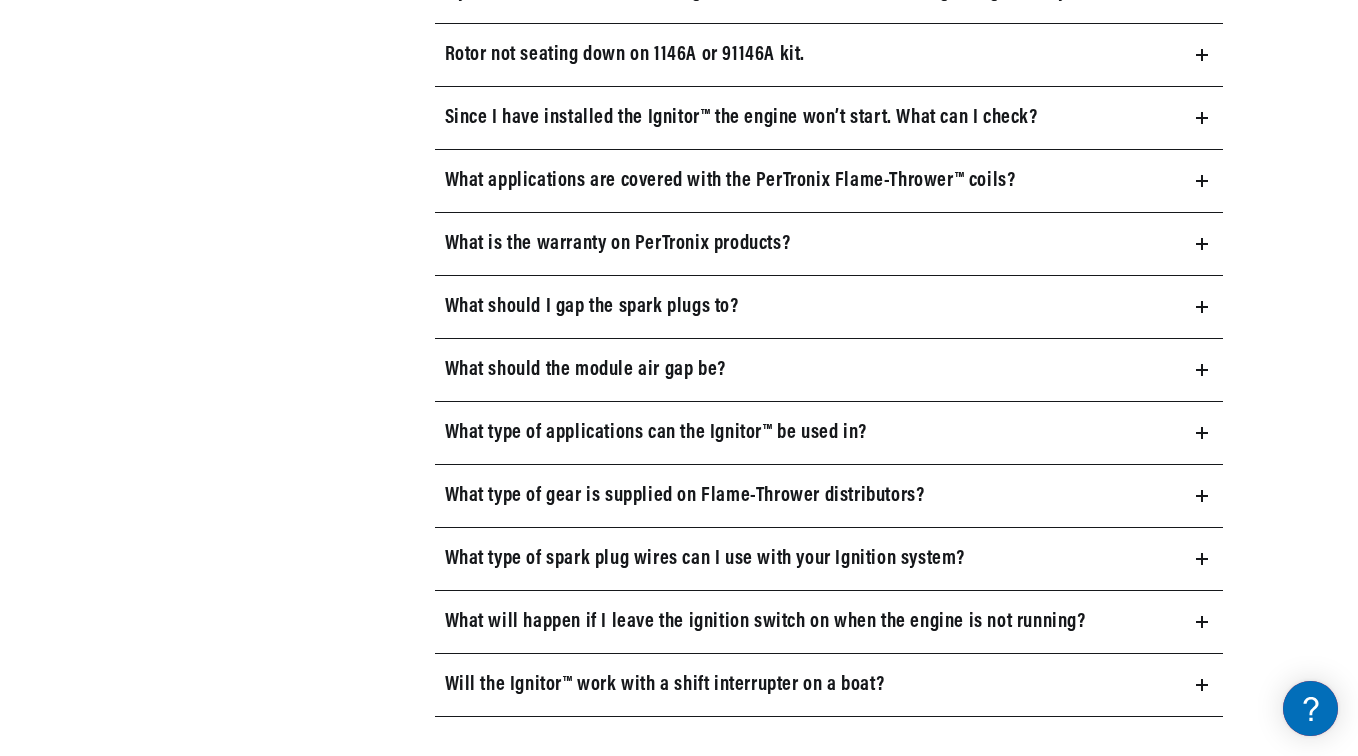 click 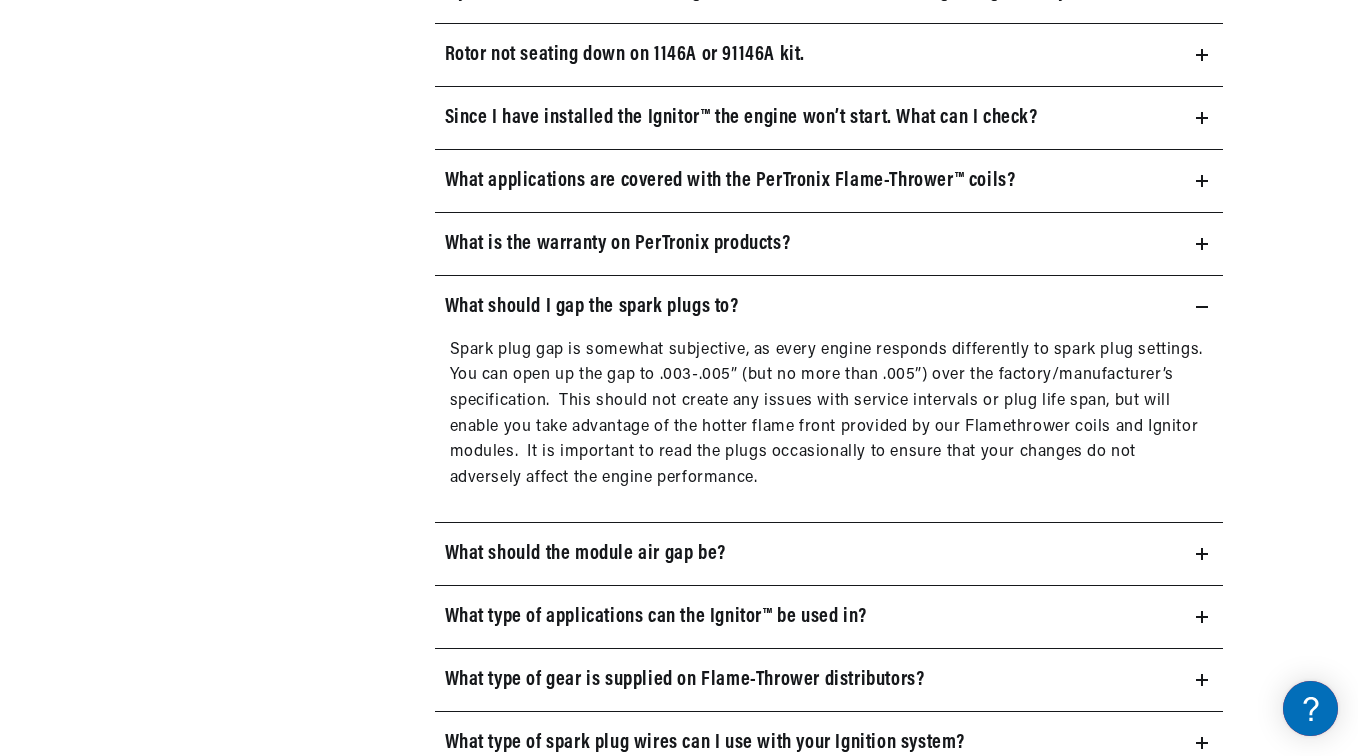 scroll, scrollTop: 0, scrollLeft: 747, axis: horizontal 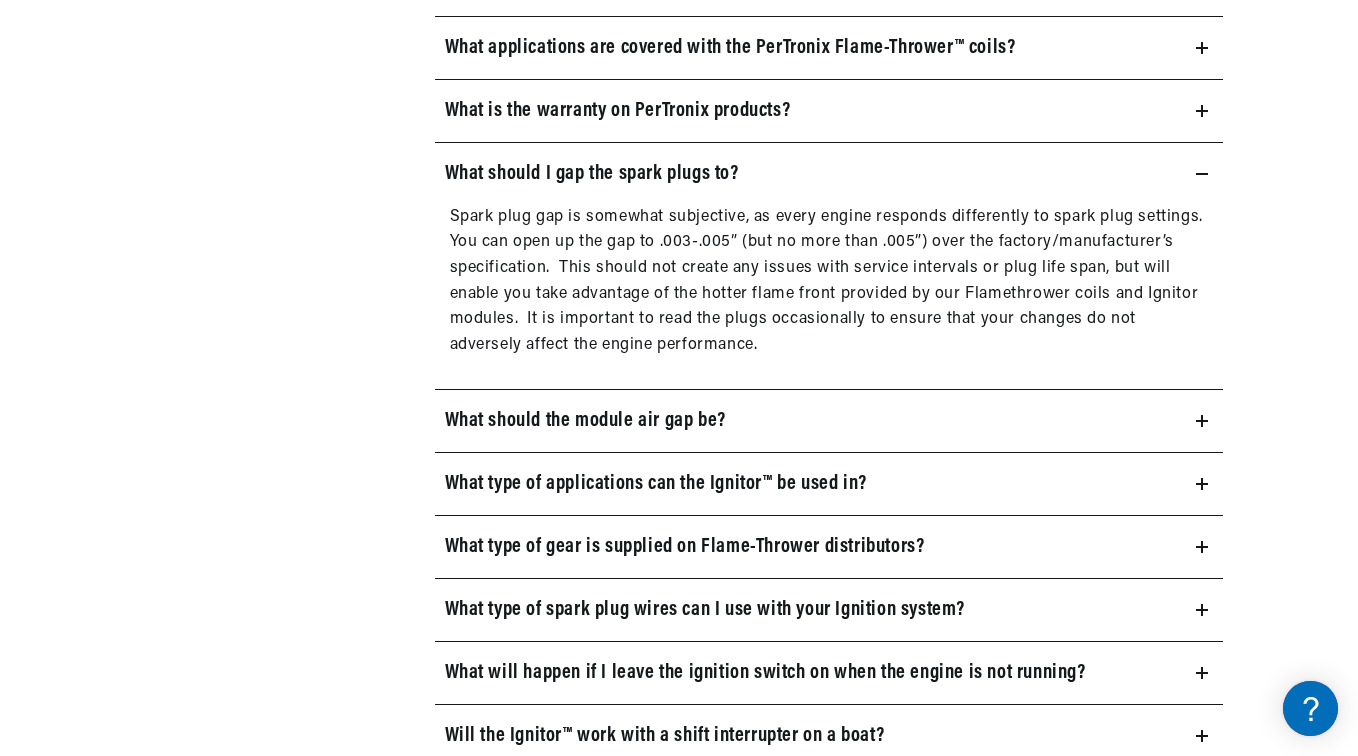 click 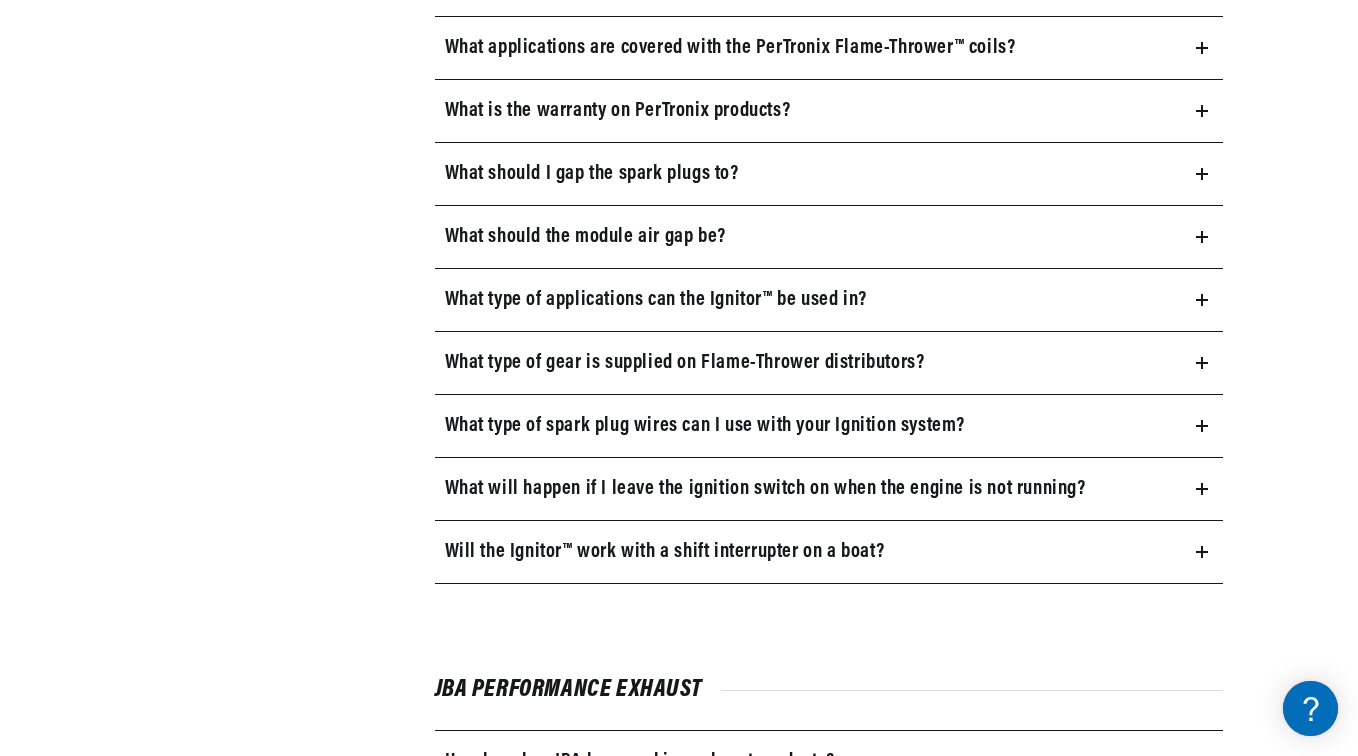 scroll, scrollTop: 0, scrollLeft: 0, axis: both 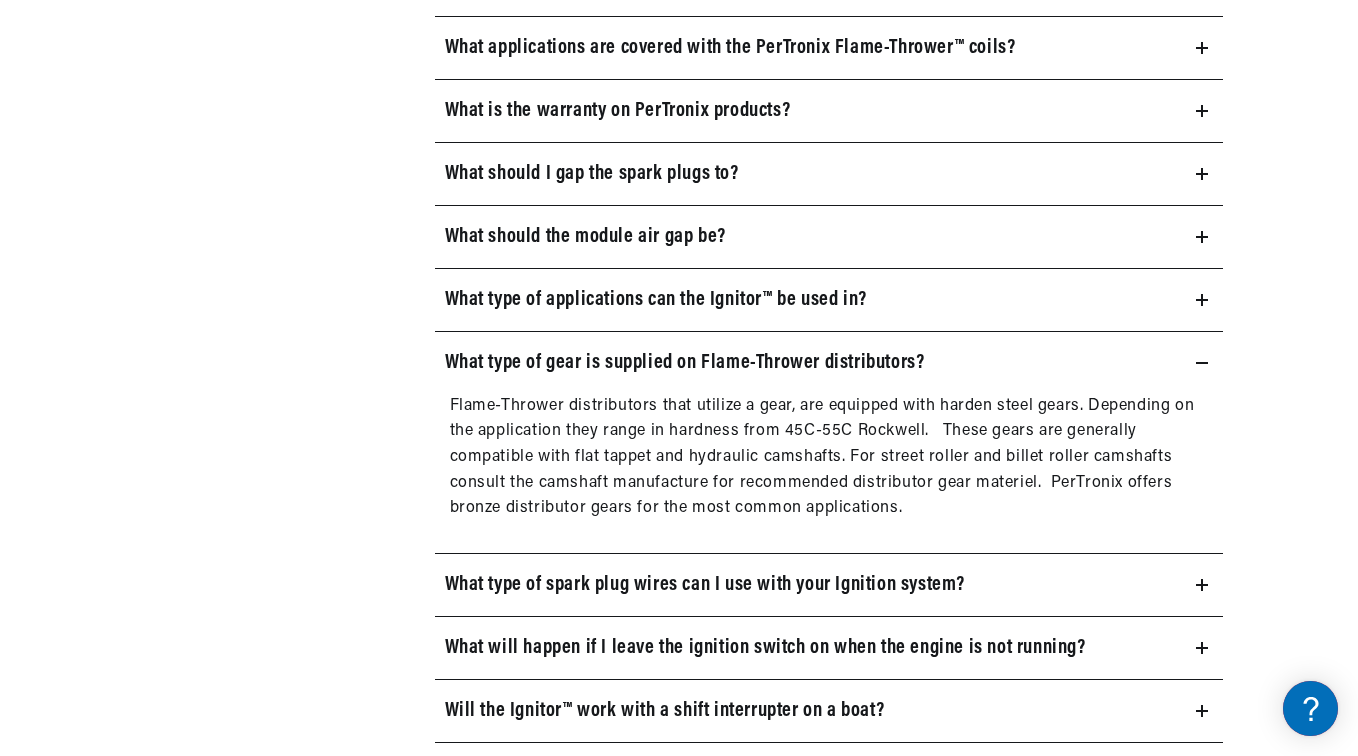 click 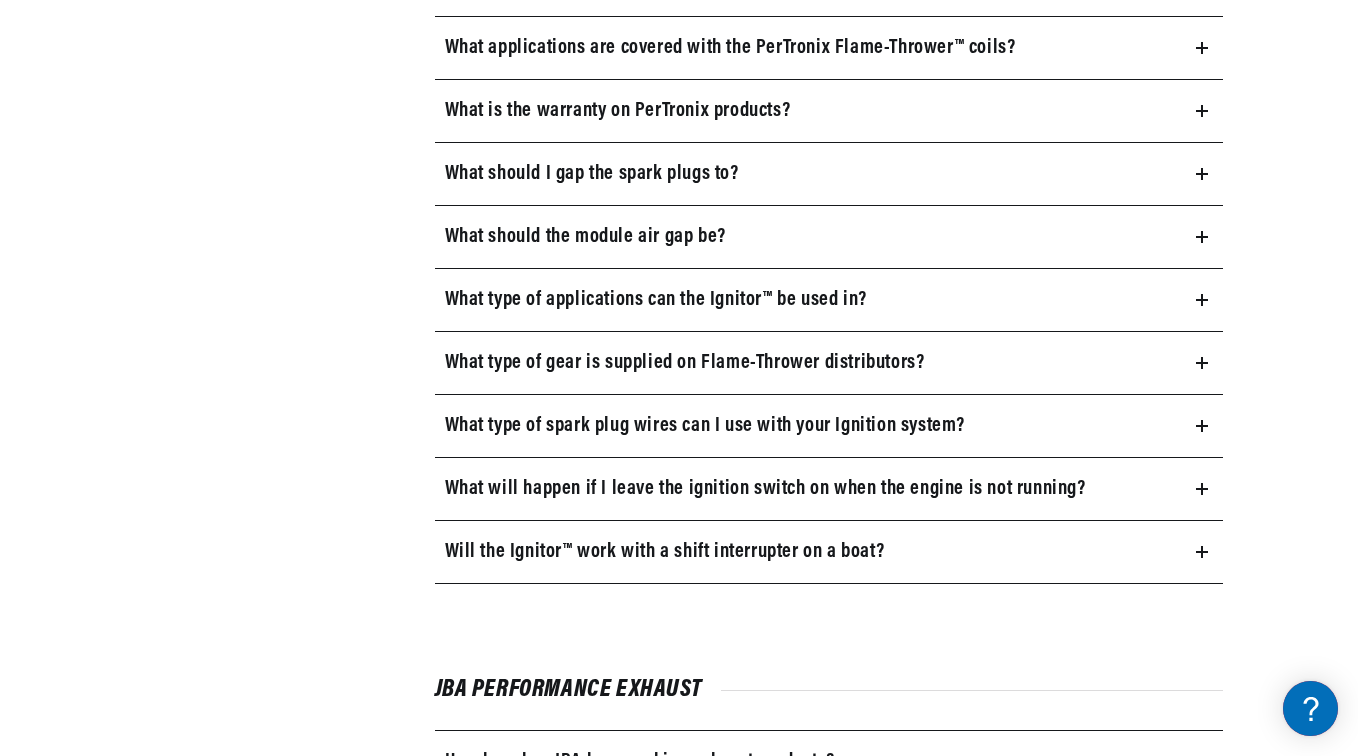 click on "What type of spark plug wires can I use with your Ignition system?" at bounding box center (829, 426) 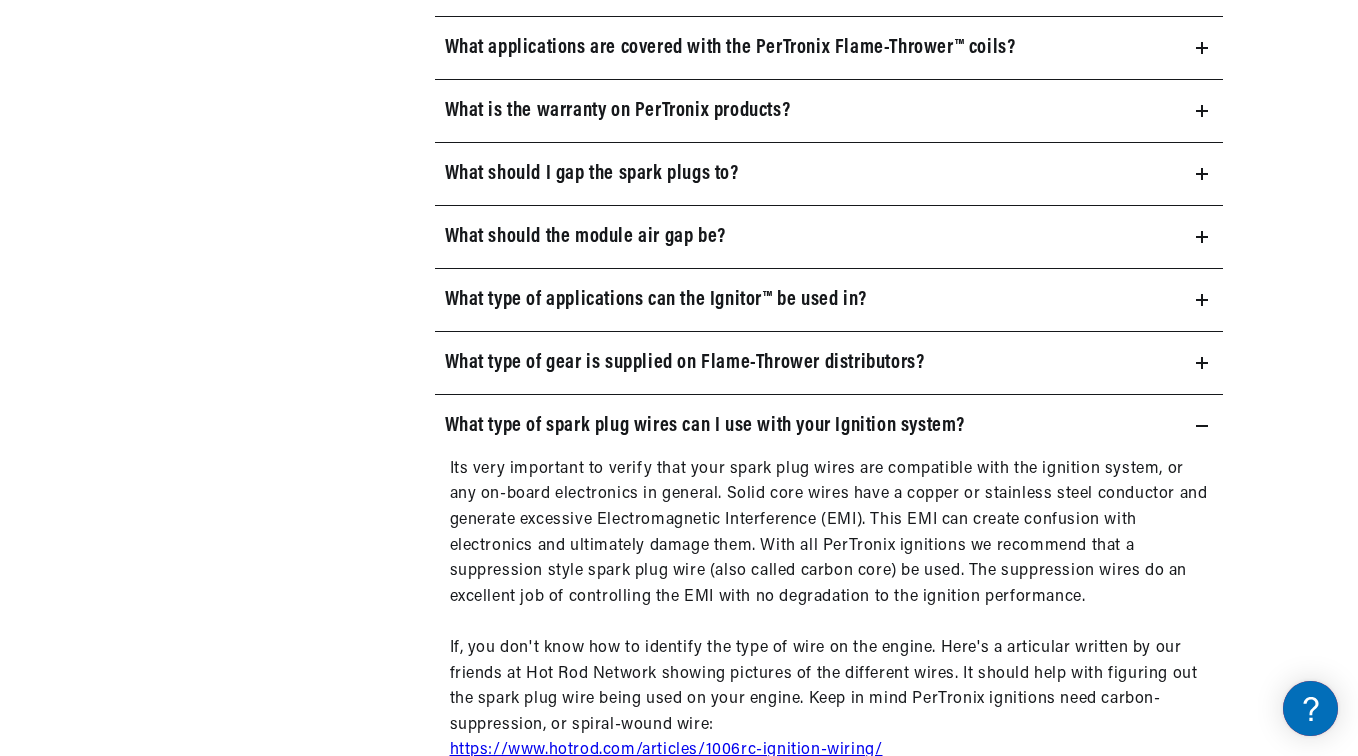 scroll, scrollTop: 0, scrollLeft: 747, axis: horizontal 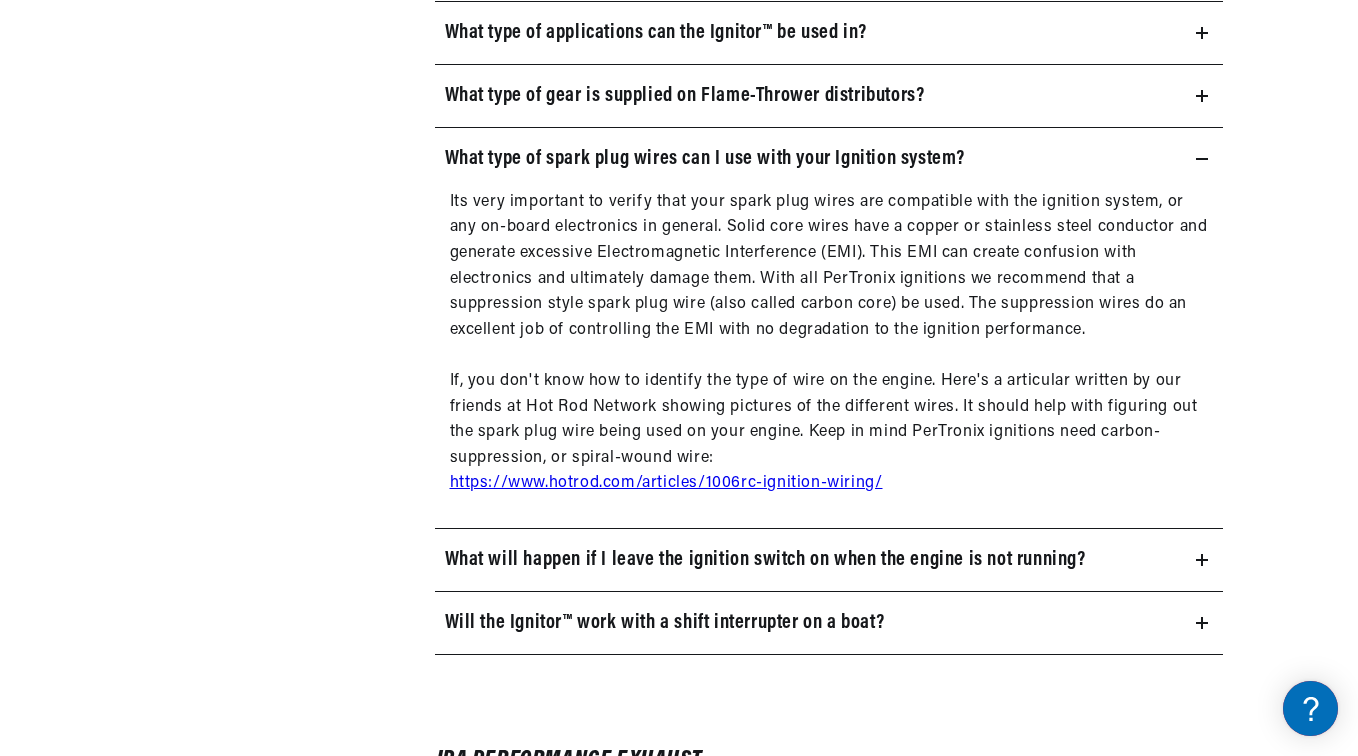 click on "What type of spark plug wires can I use with your Ignition system?" at bounding box center [829, 159] 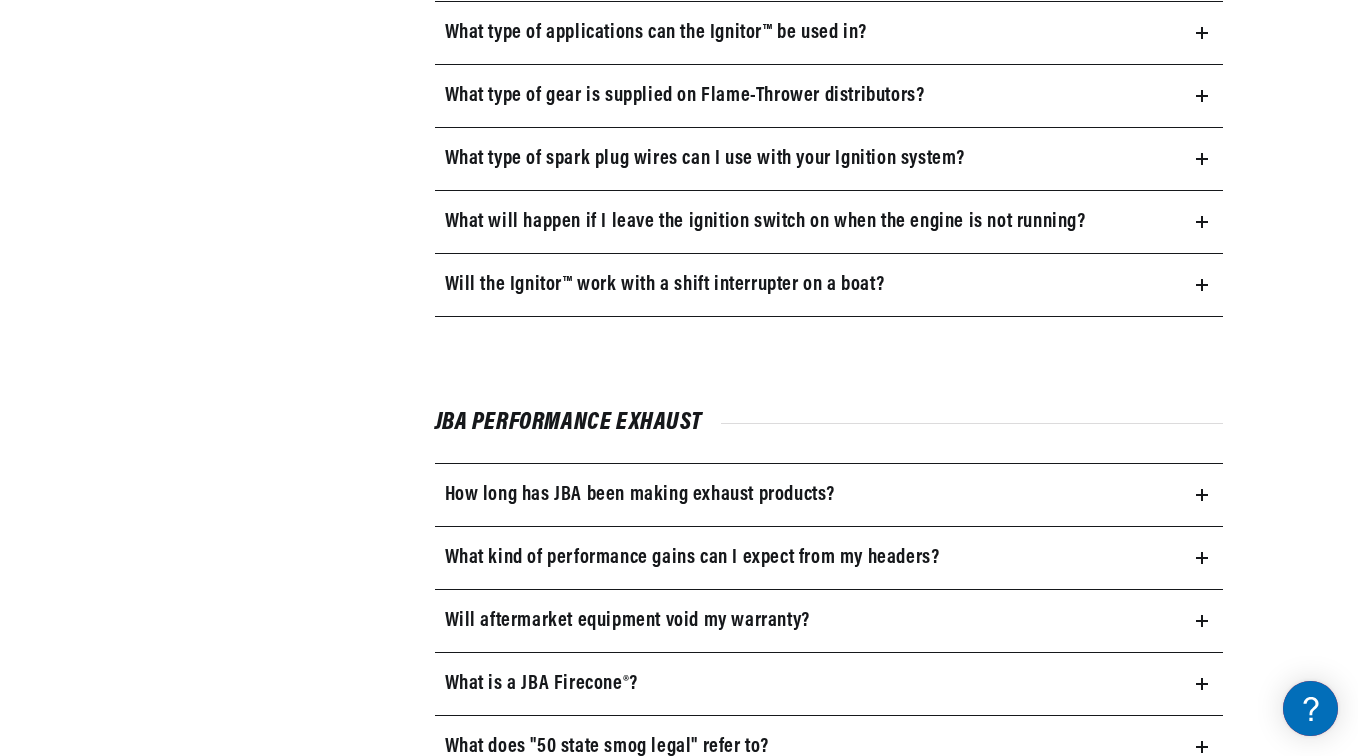 click 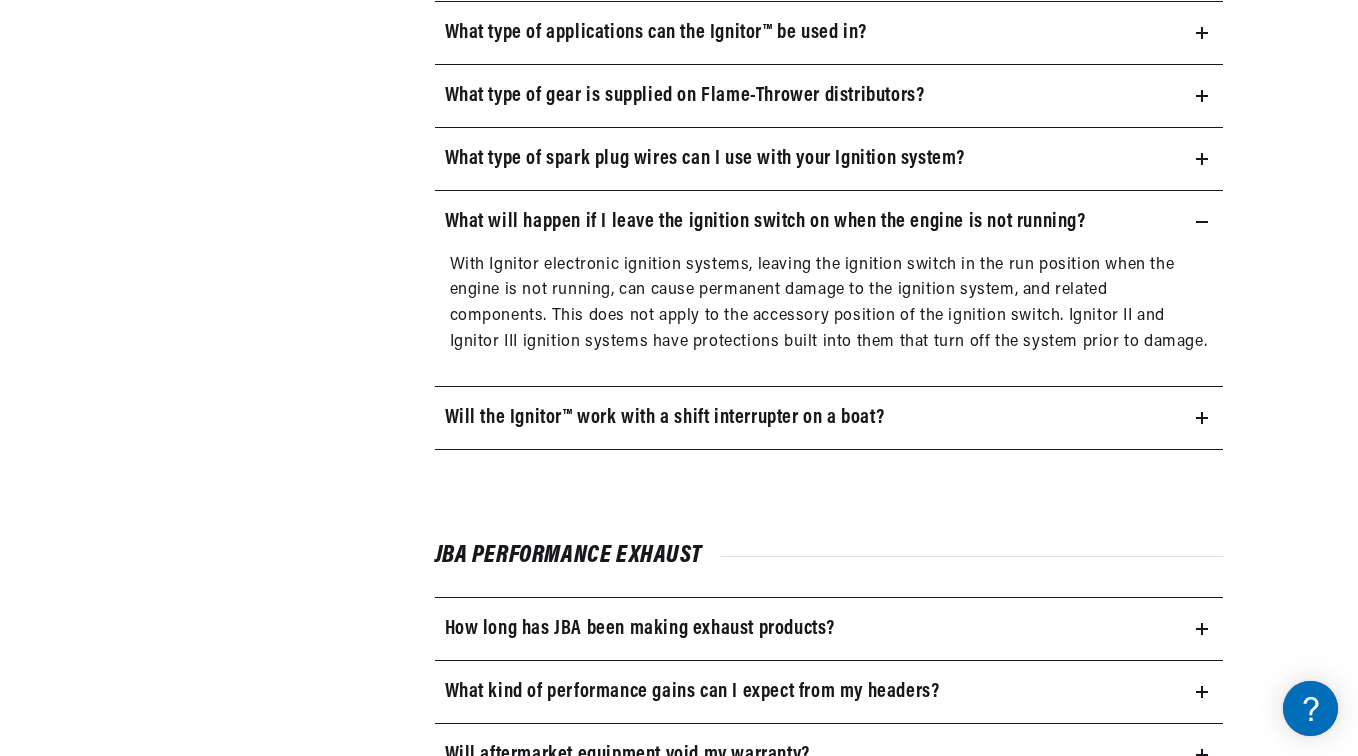 scroll, scrollTop: 0, scrollLeft: 0, axis: both 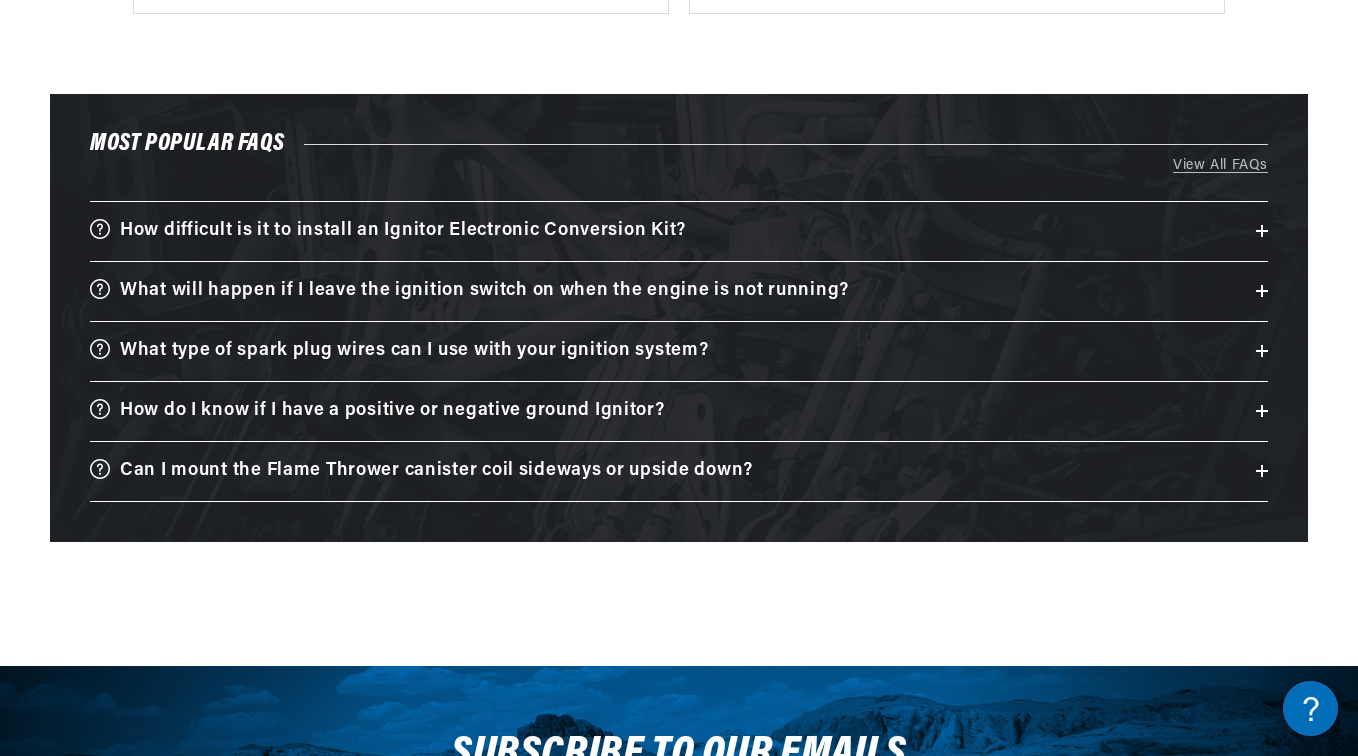 click 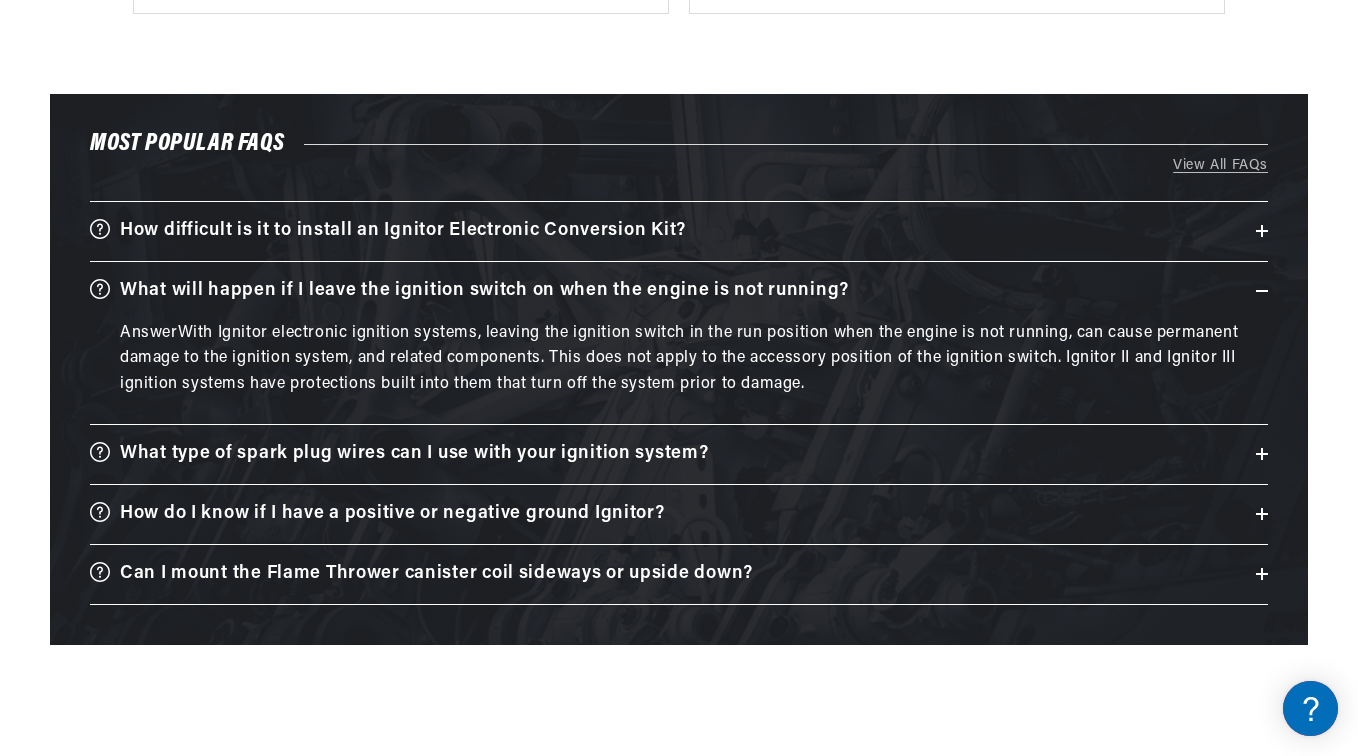 scroll, scrollTop: 0, scrollLeft: 0, axis: both 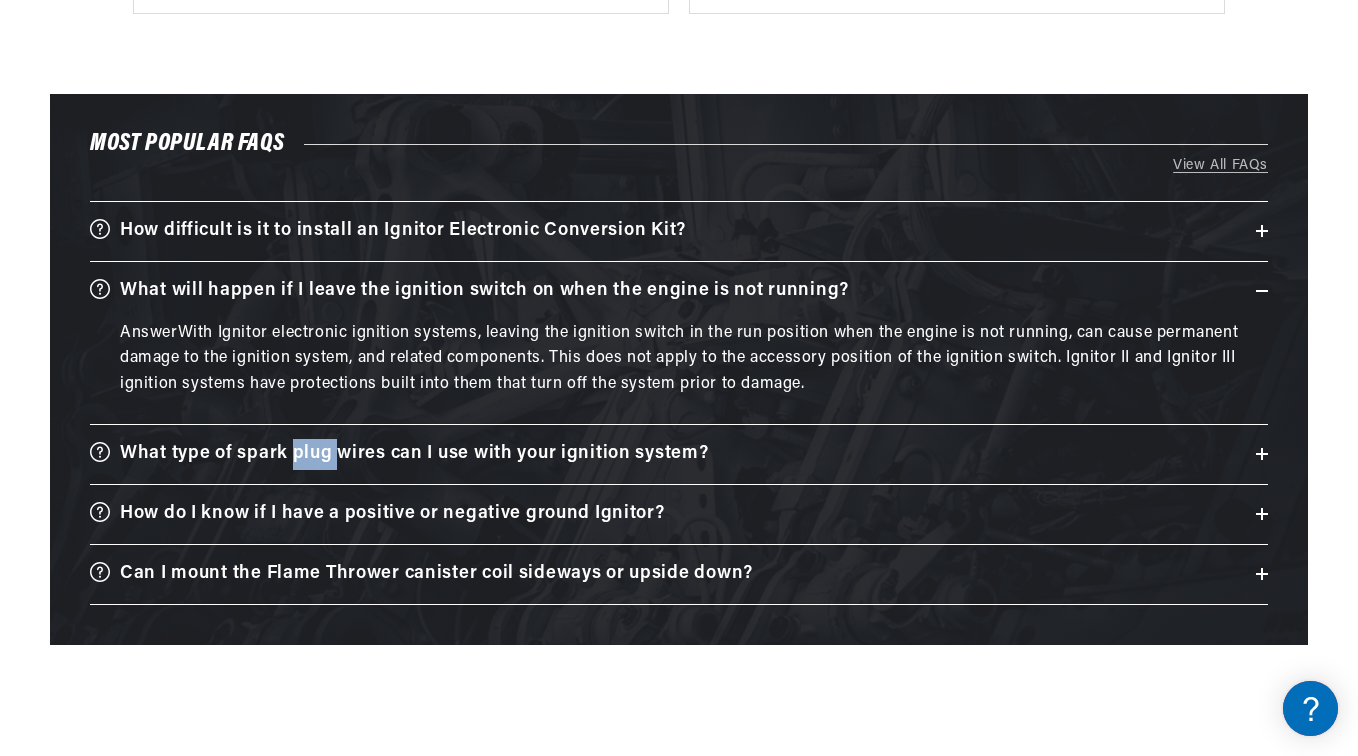 click 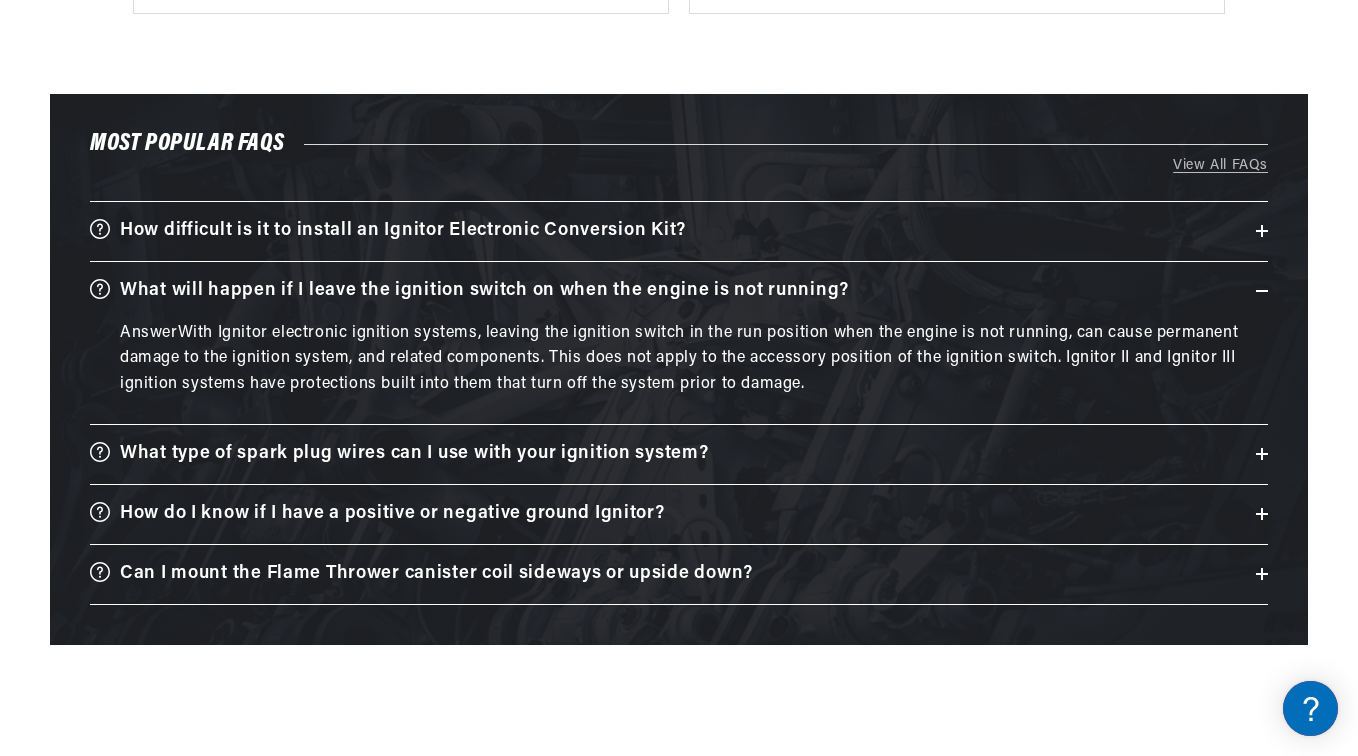 click 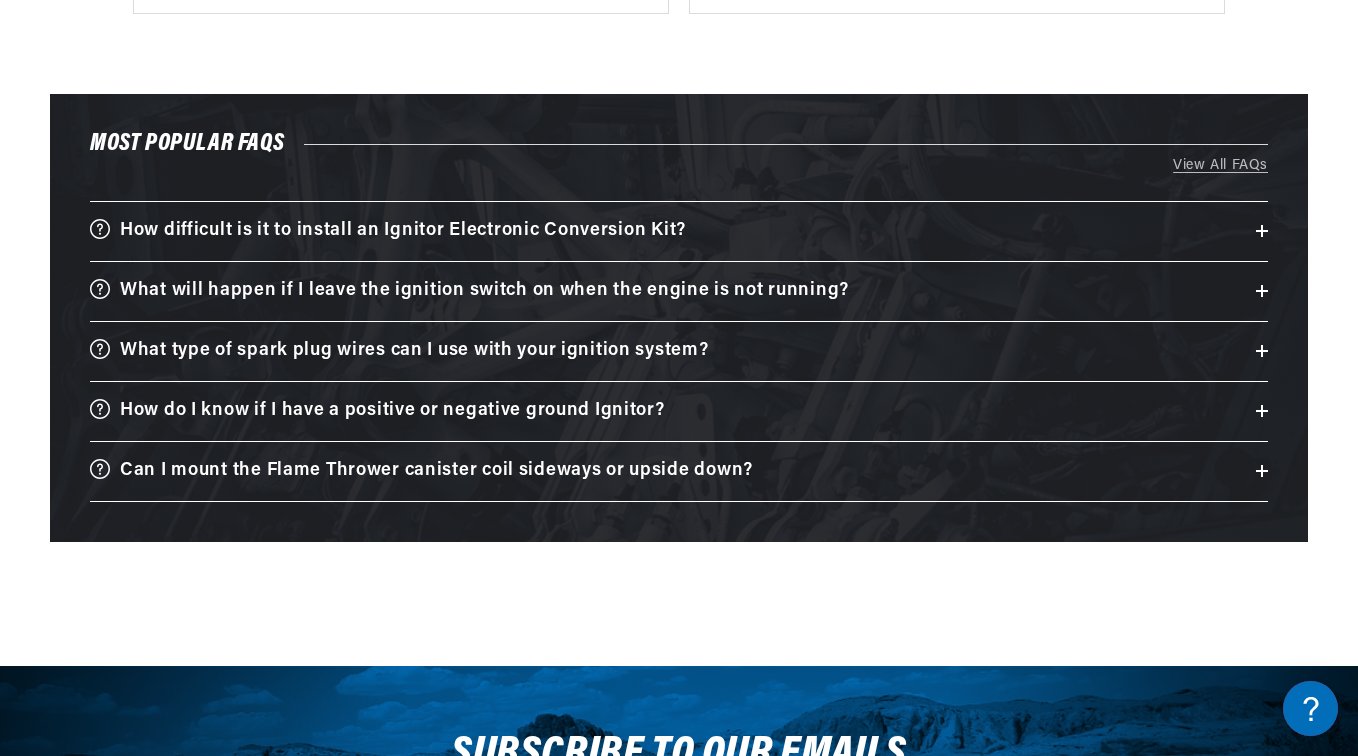 scroll, scrollTop: 0, scrollLeft: 747, axis: horizontal 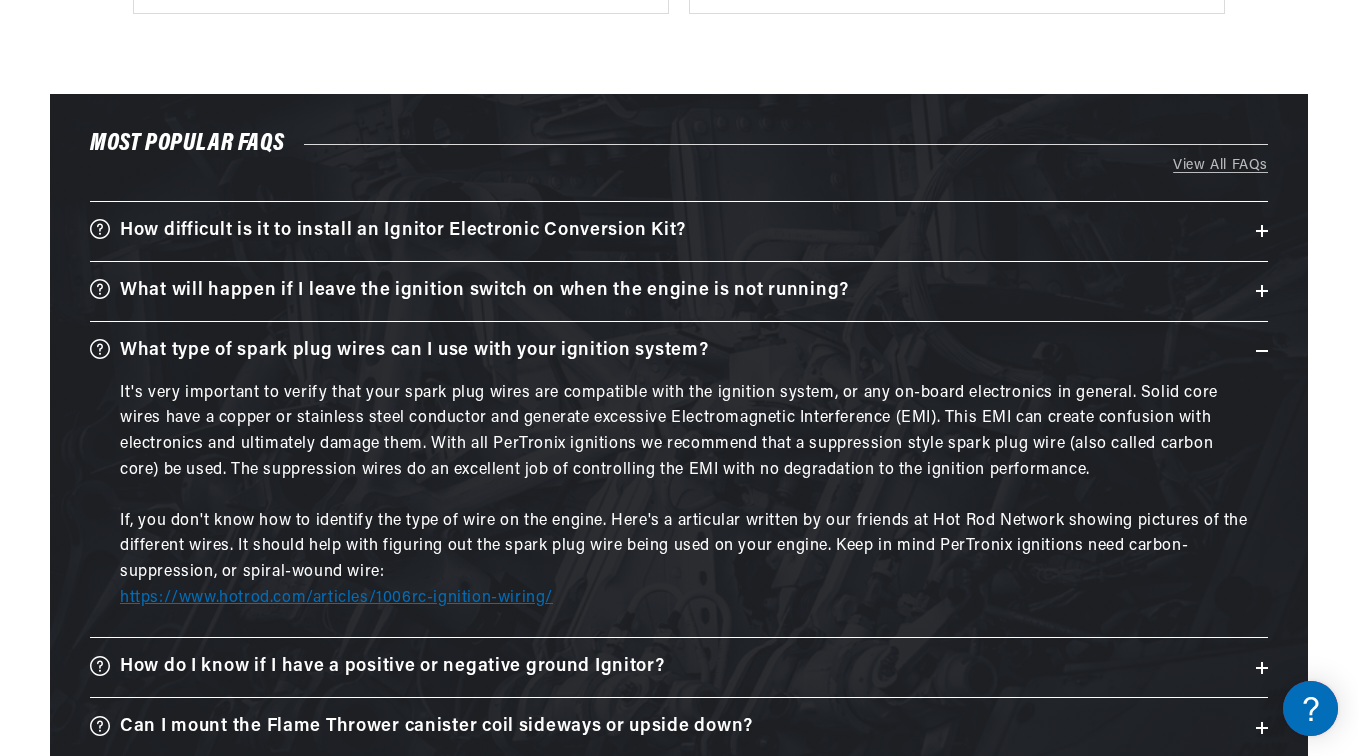 click 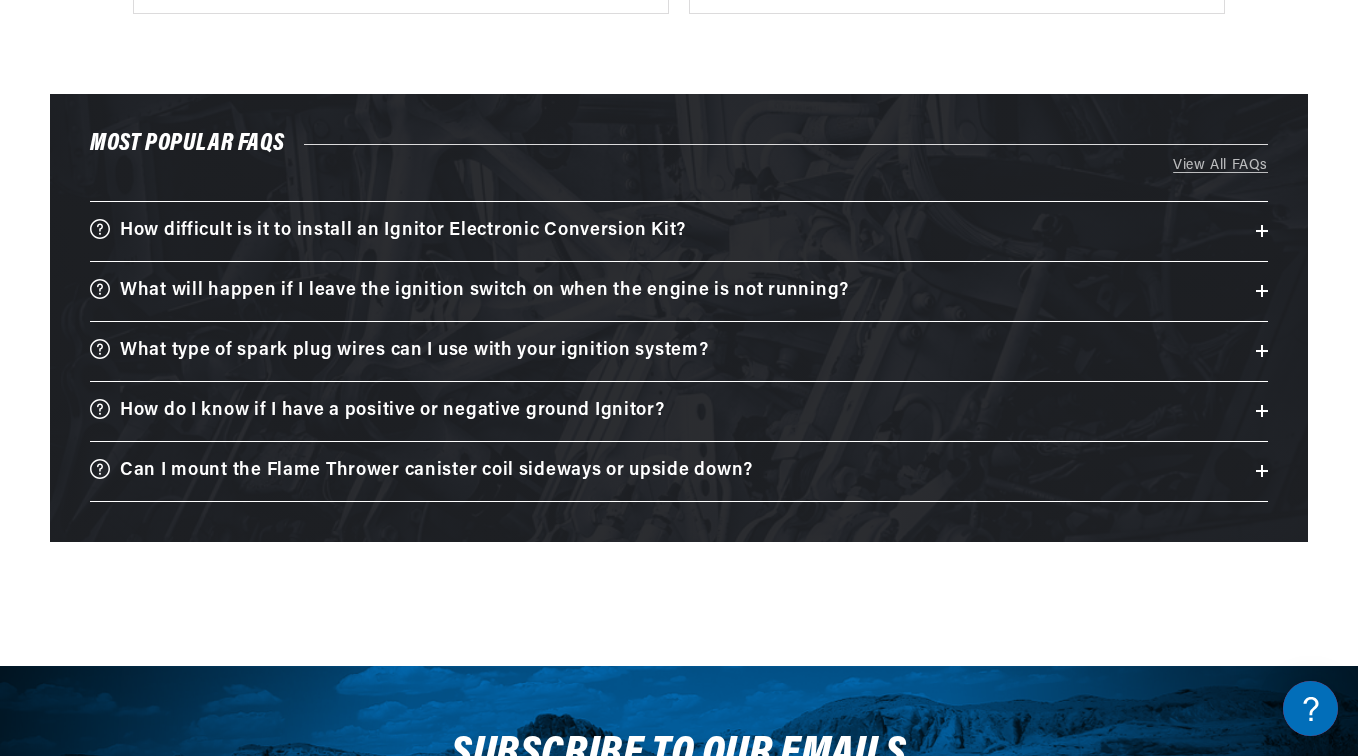 scroll, scrollTop: 0, scrollLeft: 0, axis: both 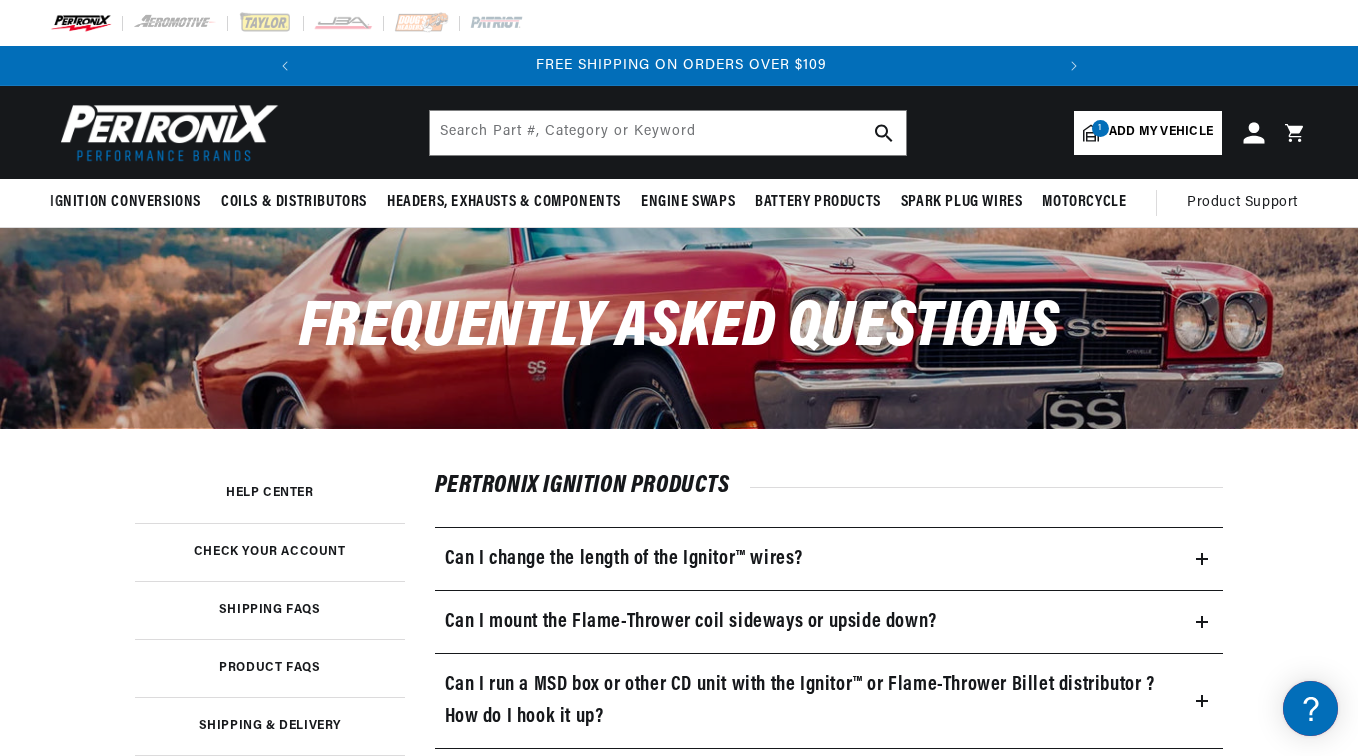 click 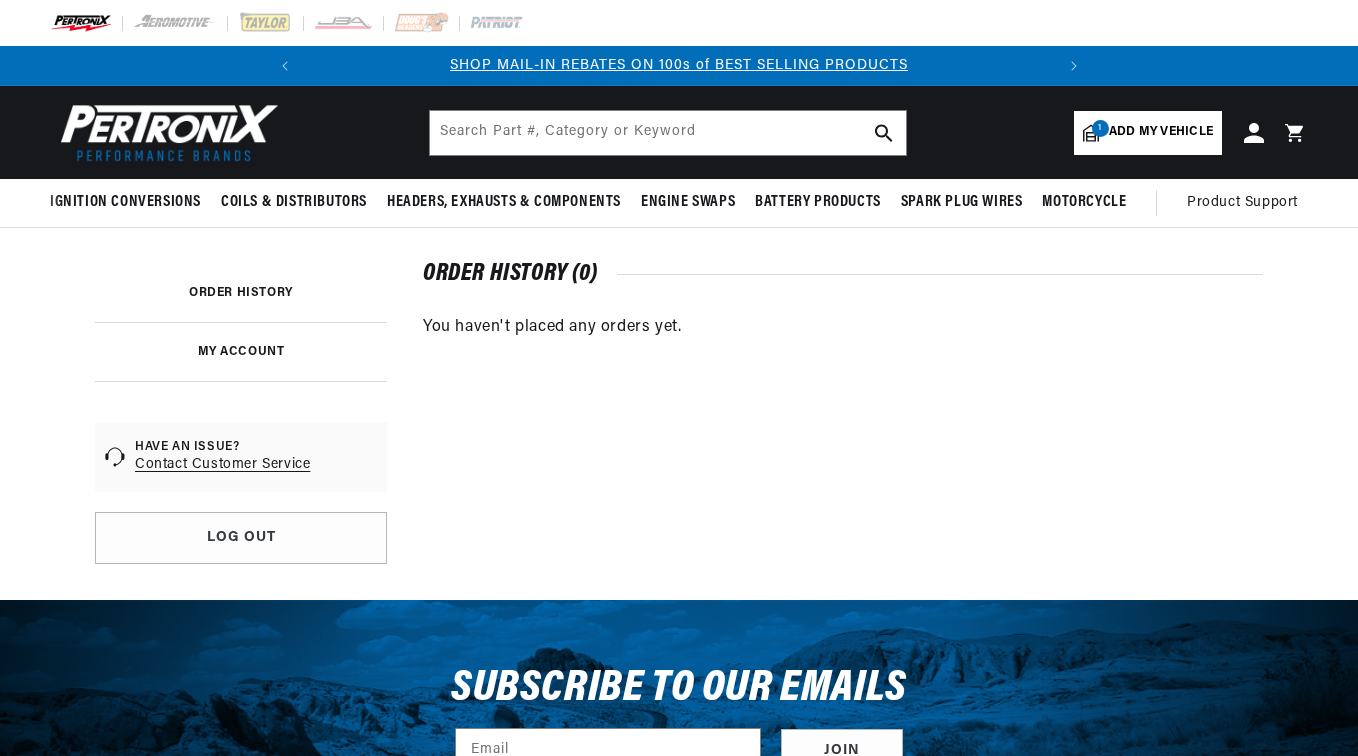 scroll, scrollTop: 0, scrollLeft: 0, axis: both 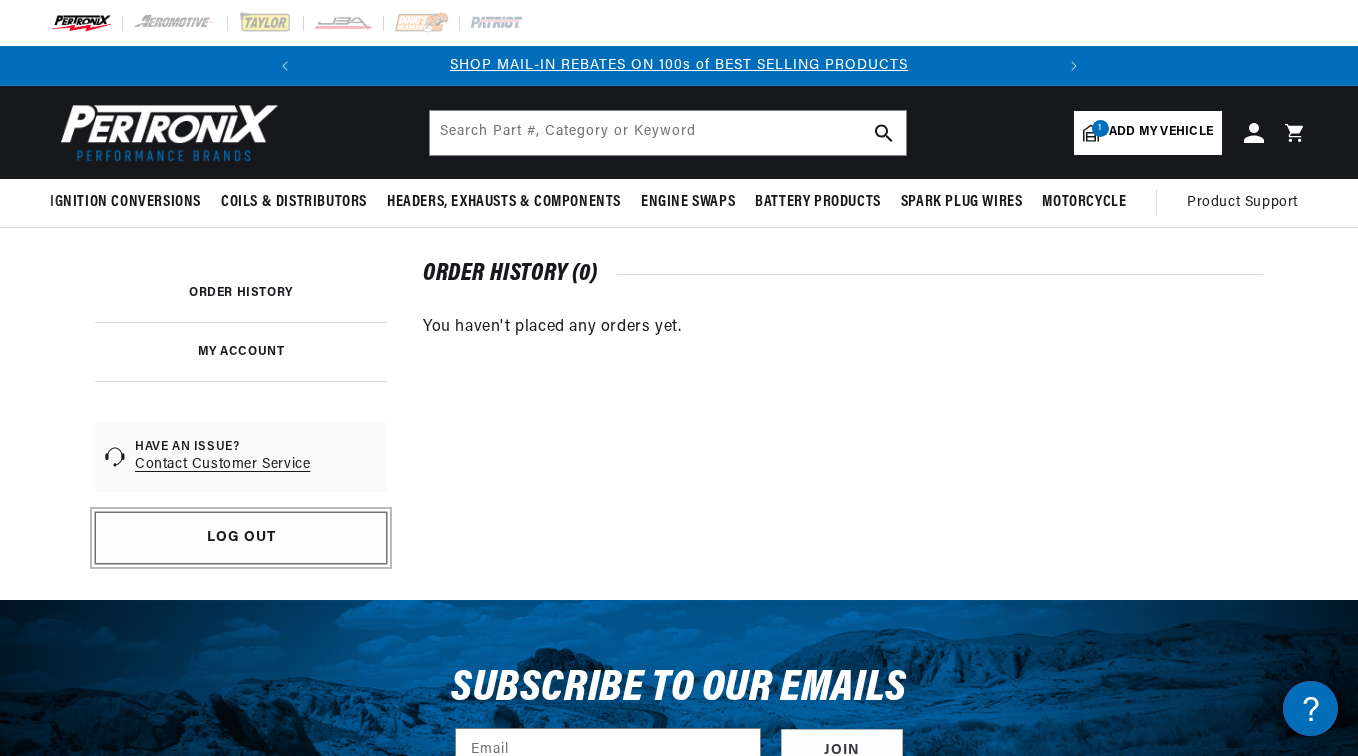 click on "Log out" at bounding box center [241, 538] 